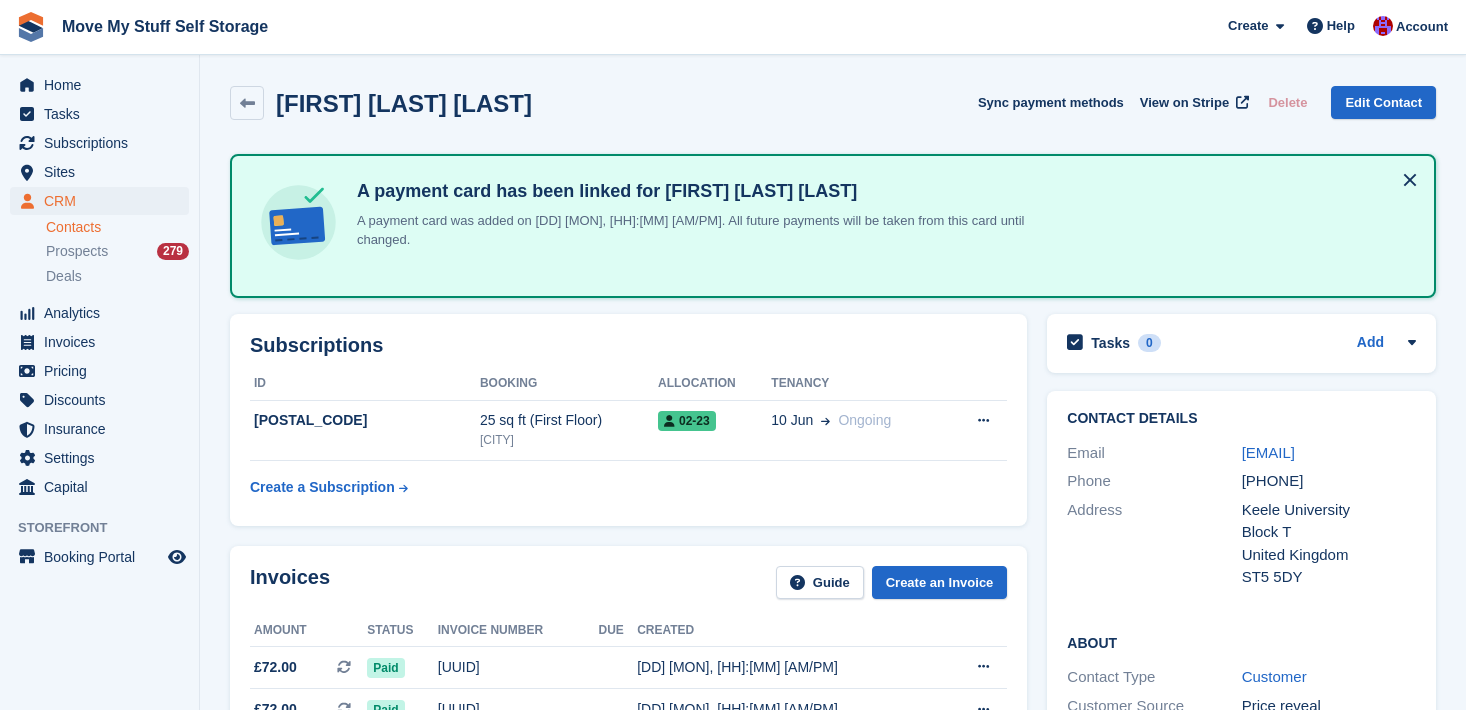 scroll, scrollTop: 0, scrollLeft: 0, axis: both 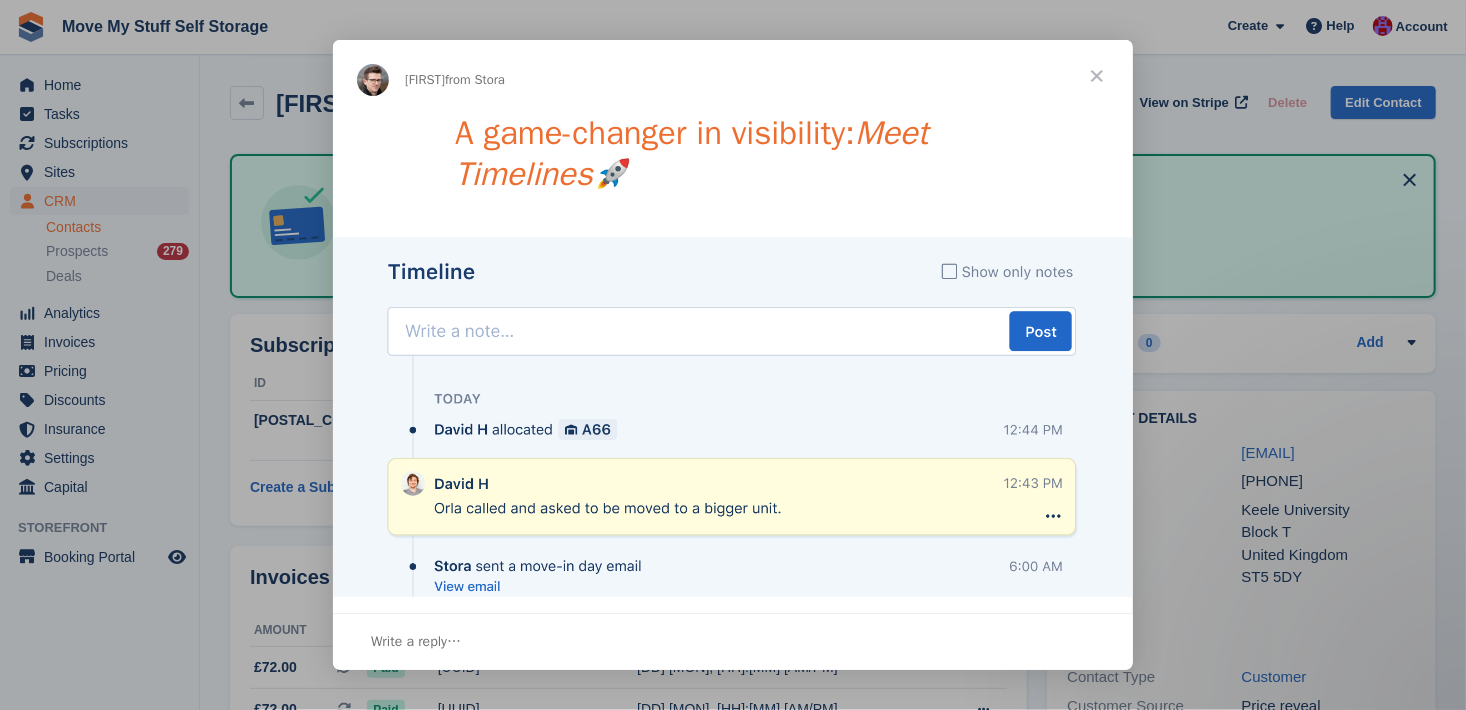 click at bounding box center [1097, 76] 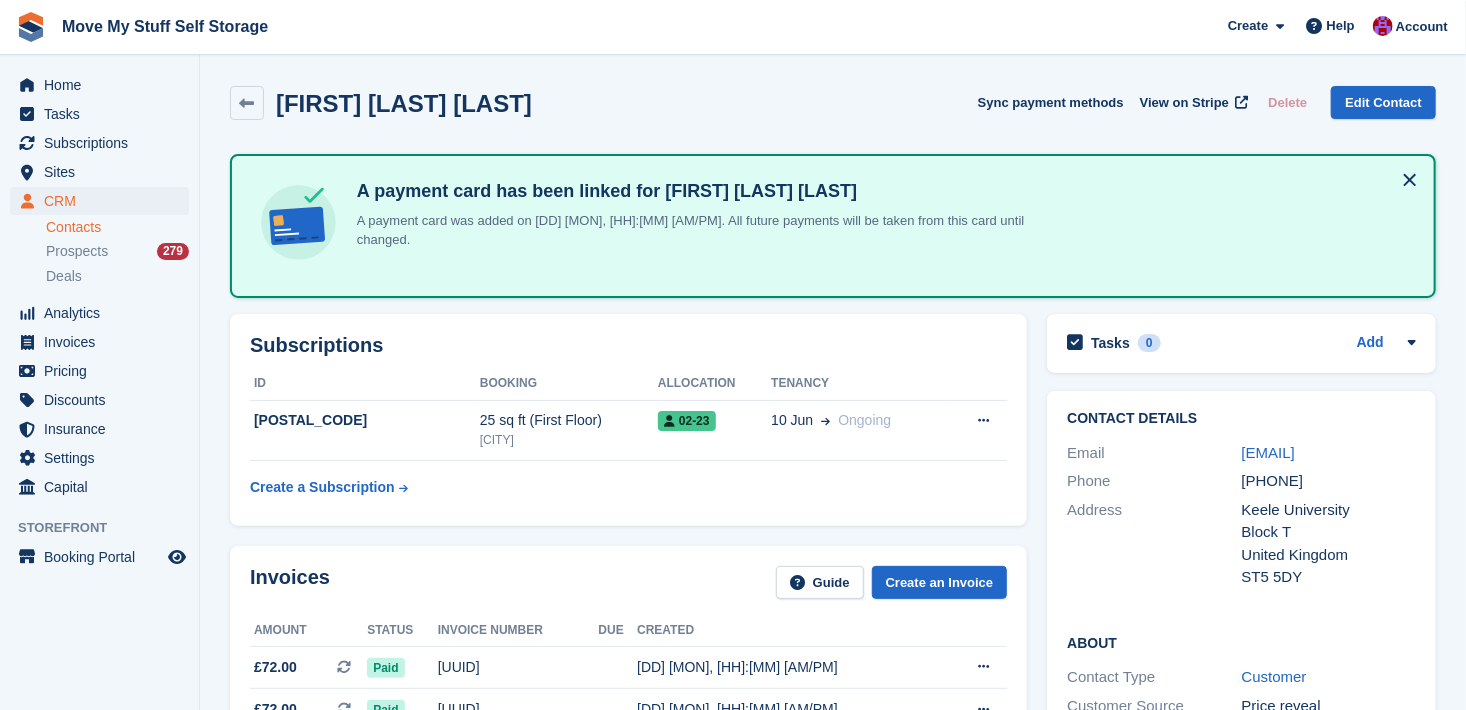 click on "Subscription" at bounding box center (0, 0) 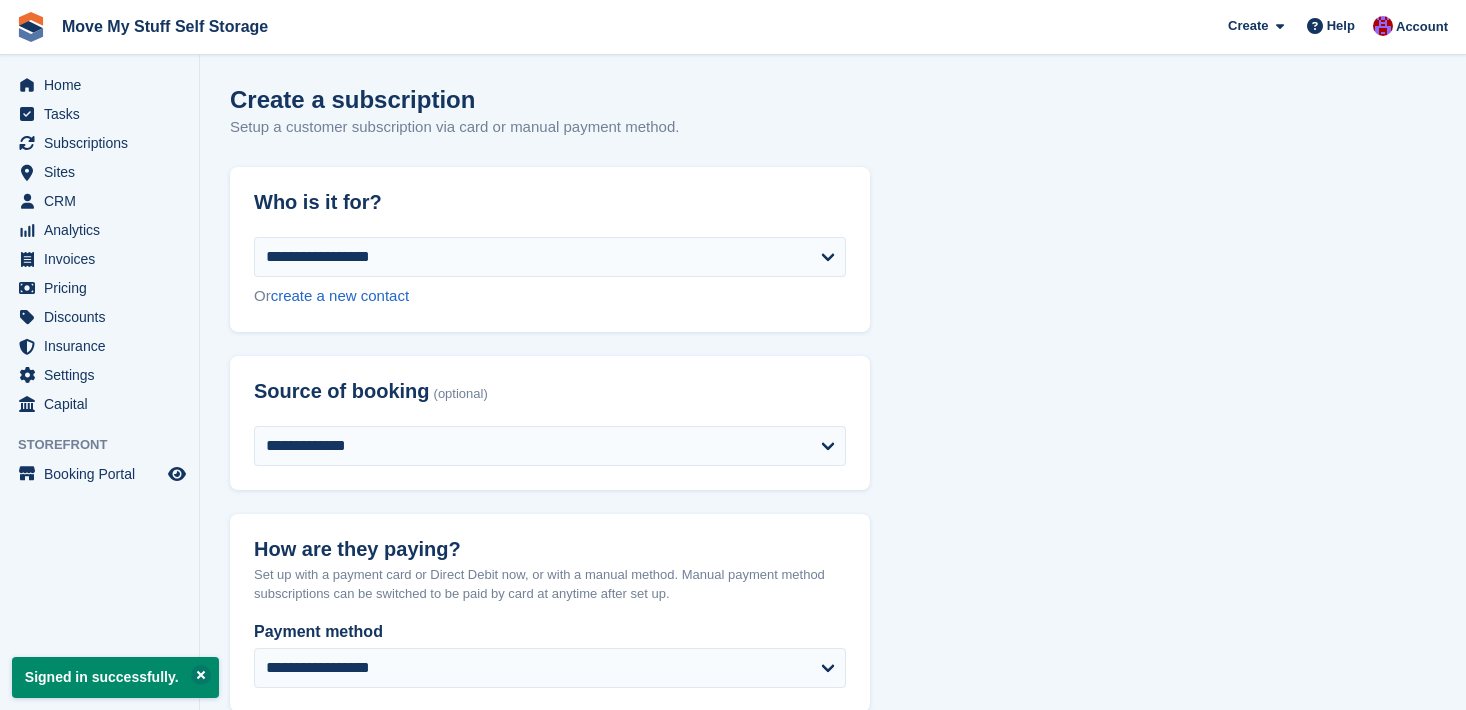 scroll, scrollTop: 0, scrollLeft: 0, axis: both 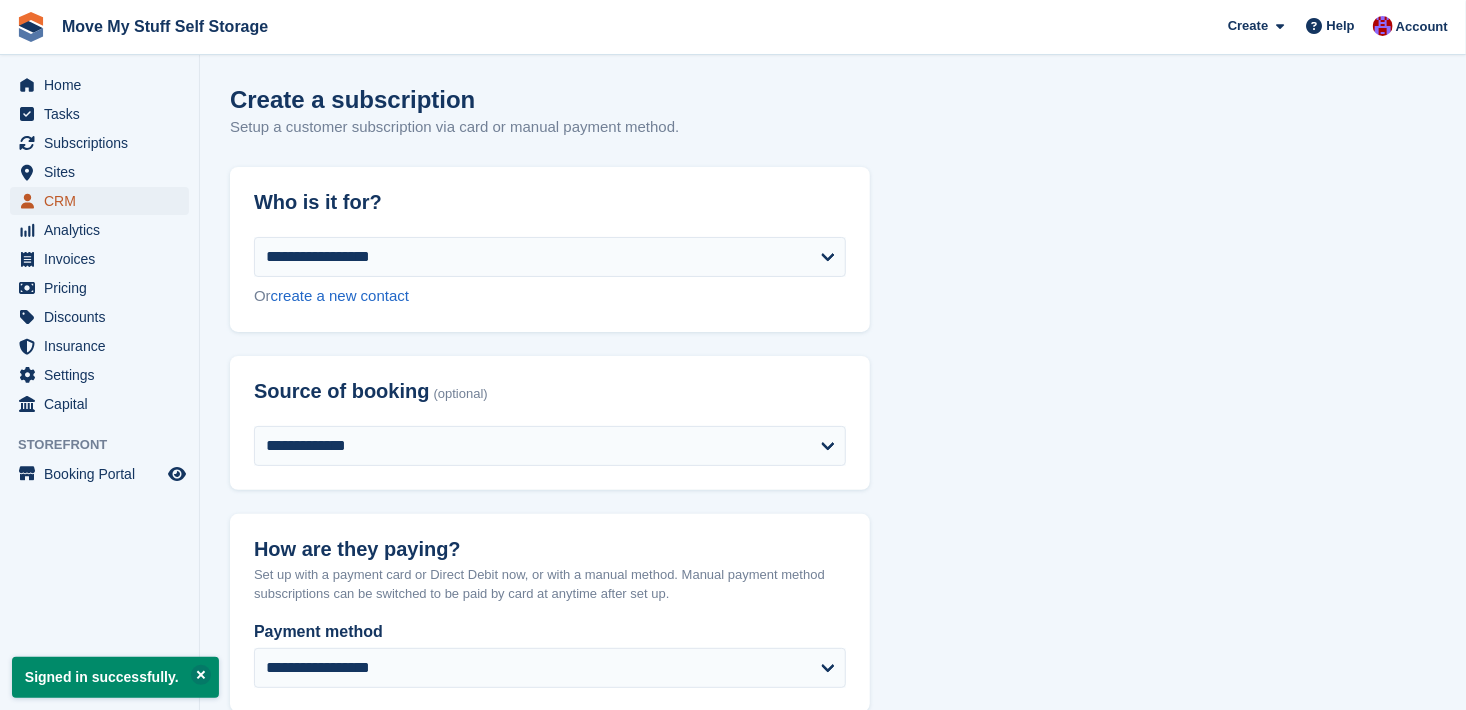 click on "CRM" at bounding box center [104, 201] 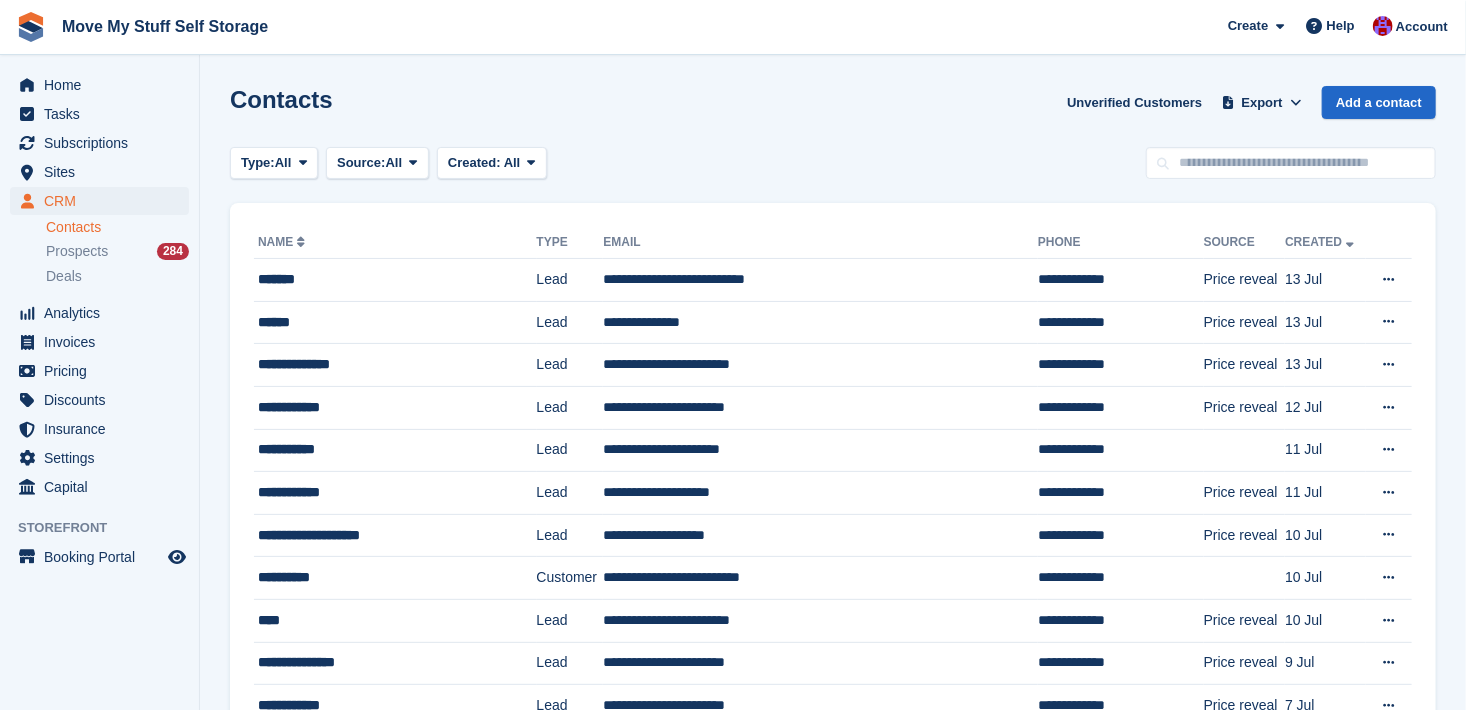 click on "Contacts" at bounding box center [117, 227] 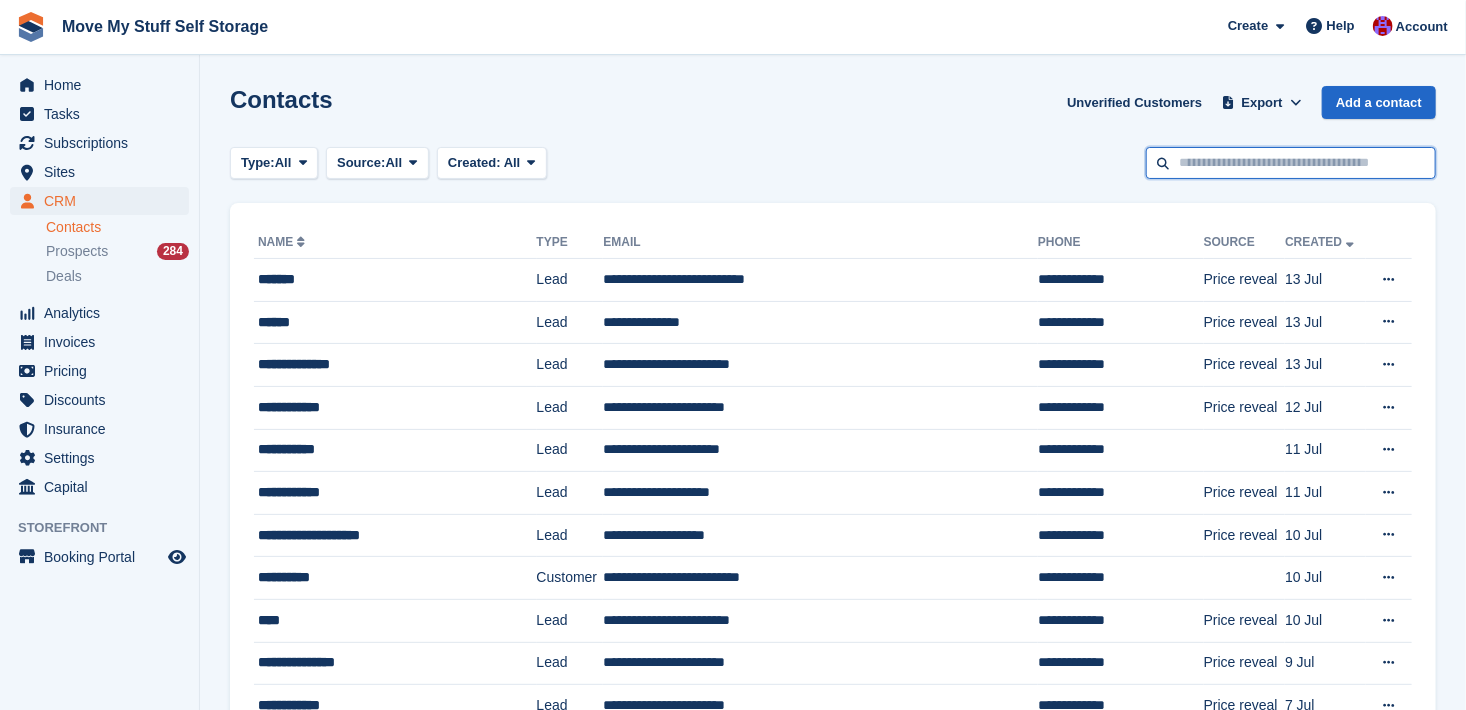 click at bounding box center [1291, 163] 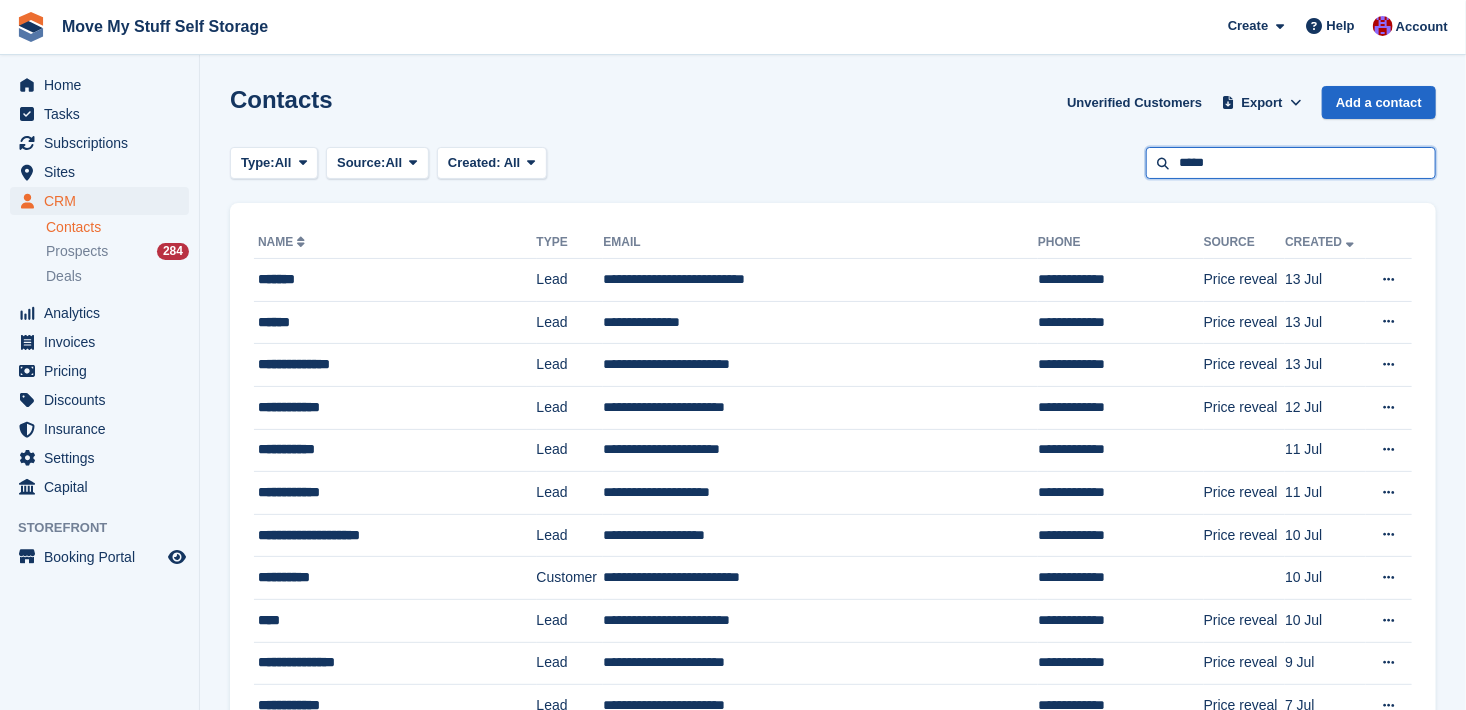 type on "*****" 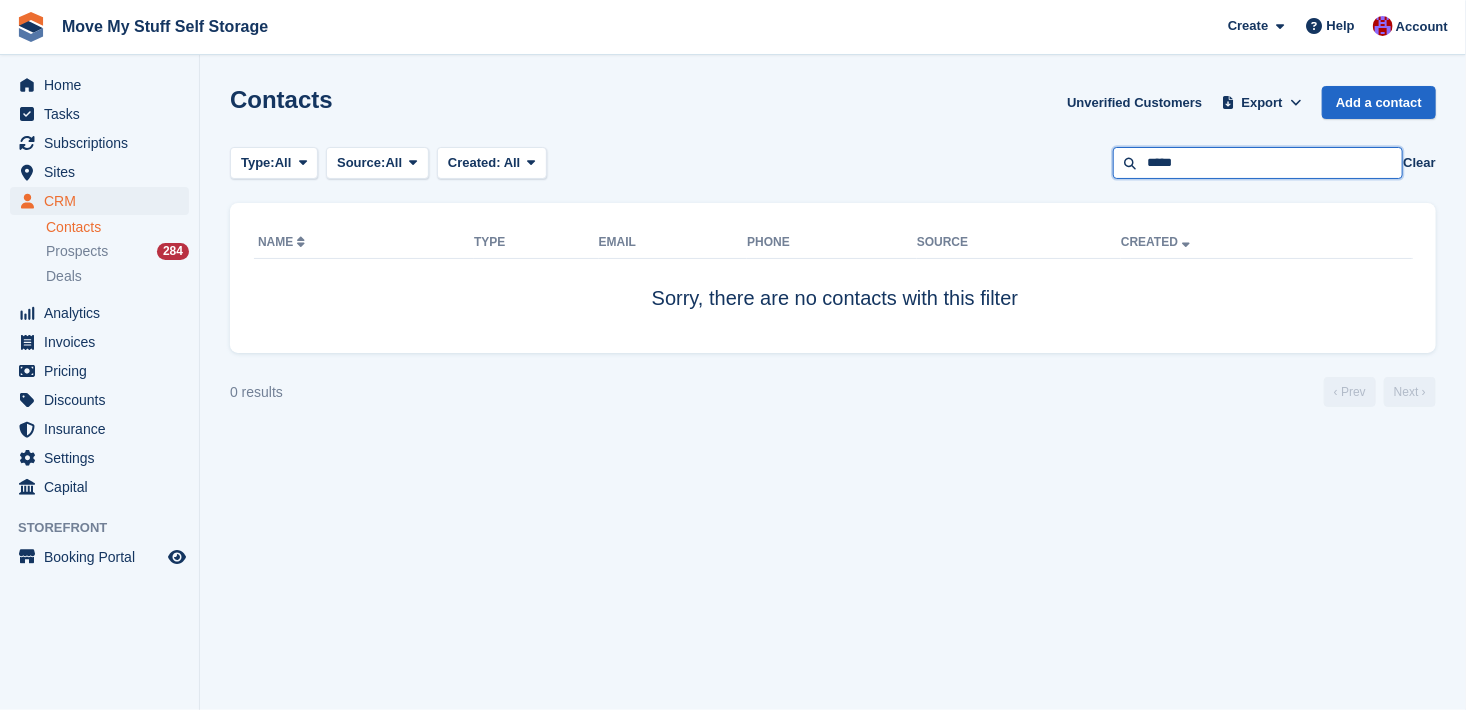 drag, startPoint x: 1129, startPoint y: 162, endPoint x: 1113, endPoint y: 161, distance: 16.03122 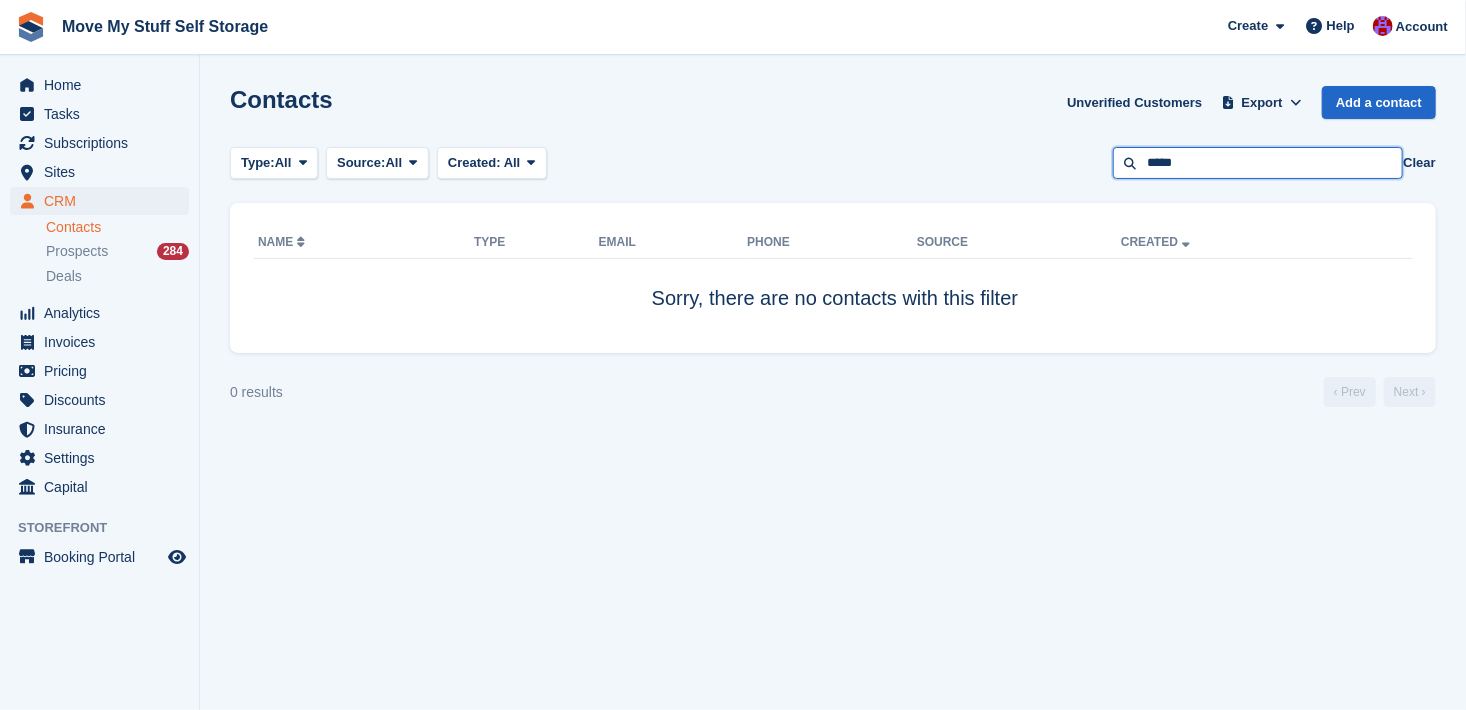 type on "*****" 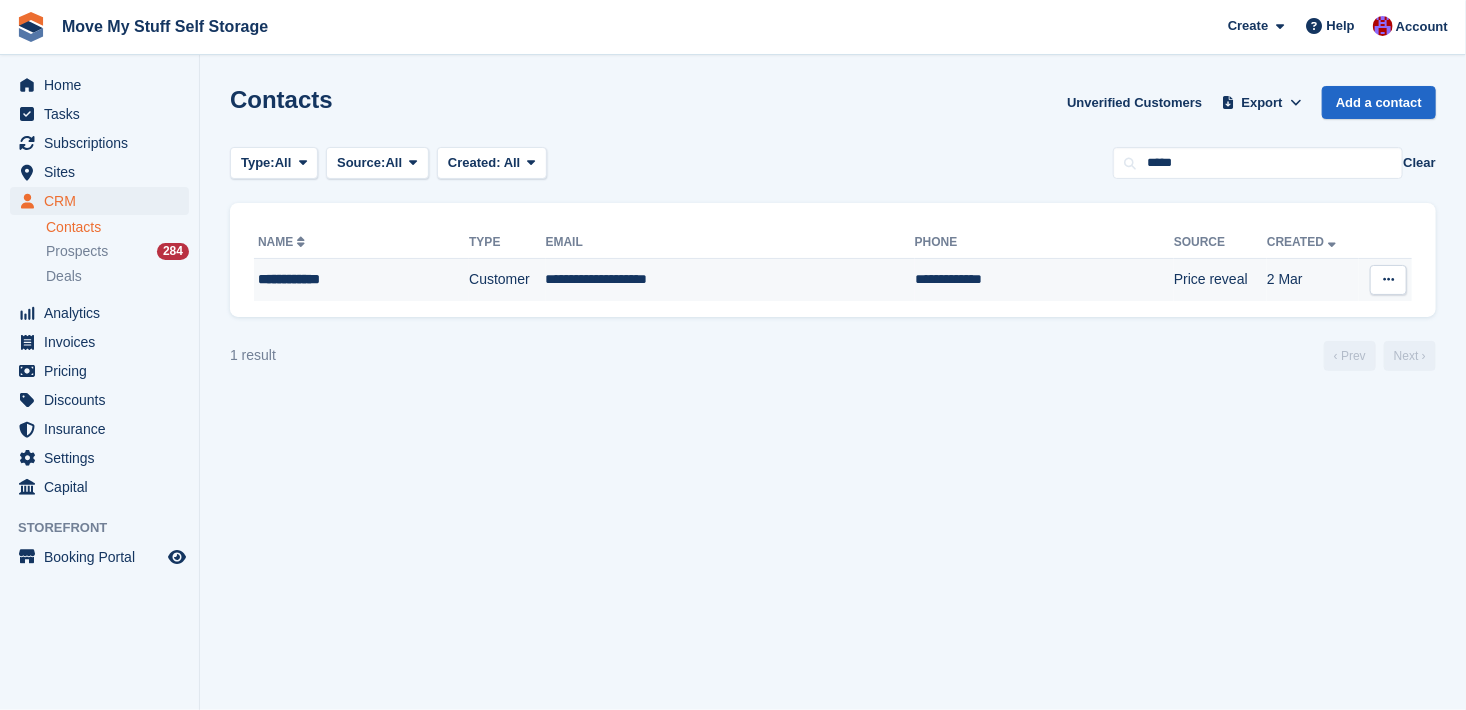 click on "**********" at bounding box center [341, 279] 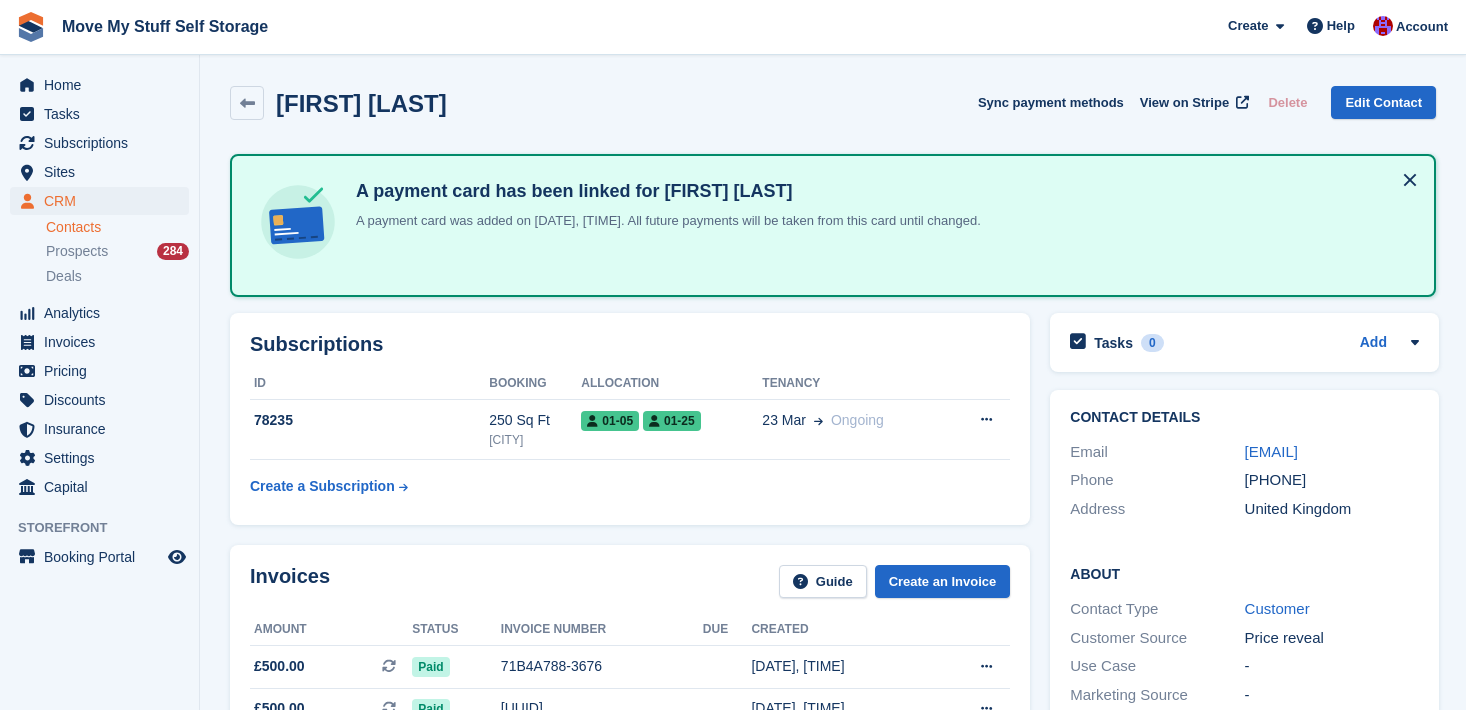 scroll, scrollTop: 0, scrollLeft: 0, axis: both 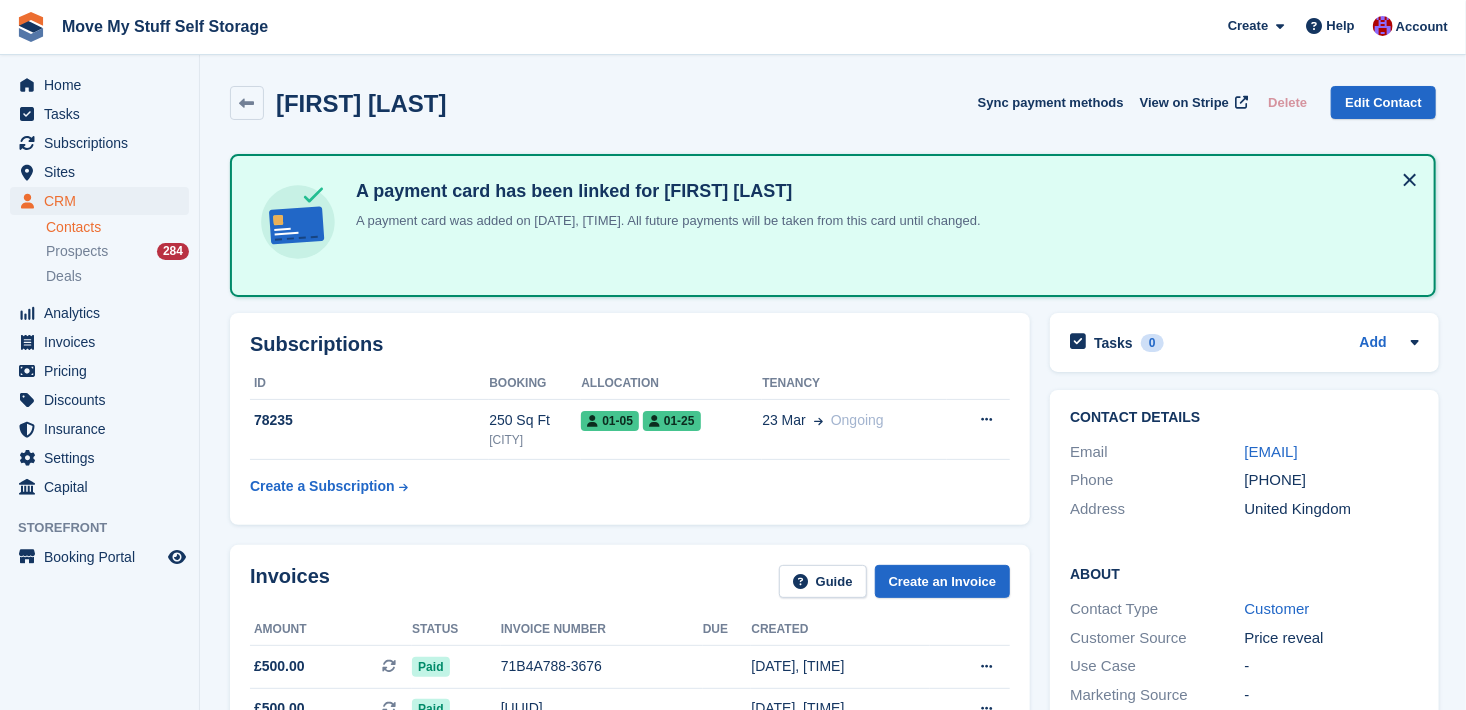 click on "Contacts" at bounding box center (117, 227) 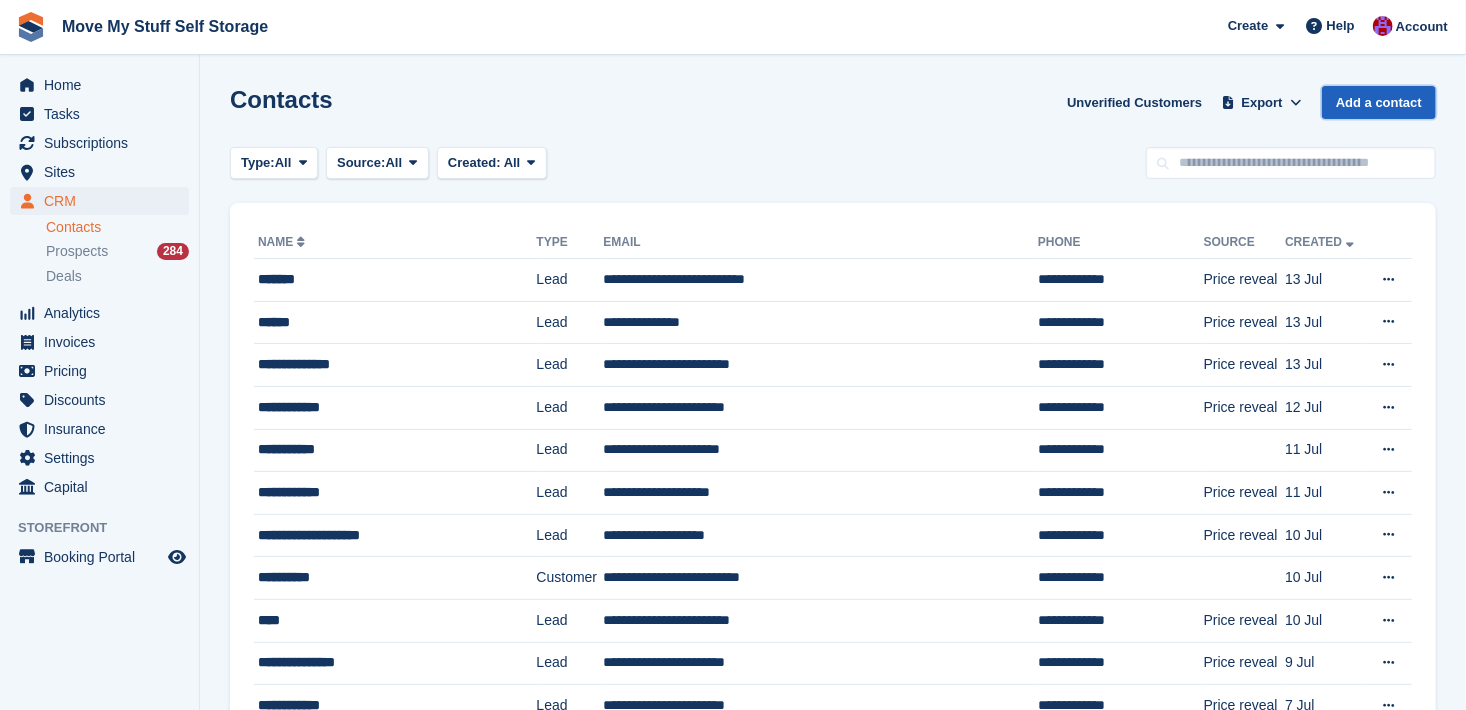 click on "Add a contact" at bounding box center [1379, 102] 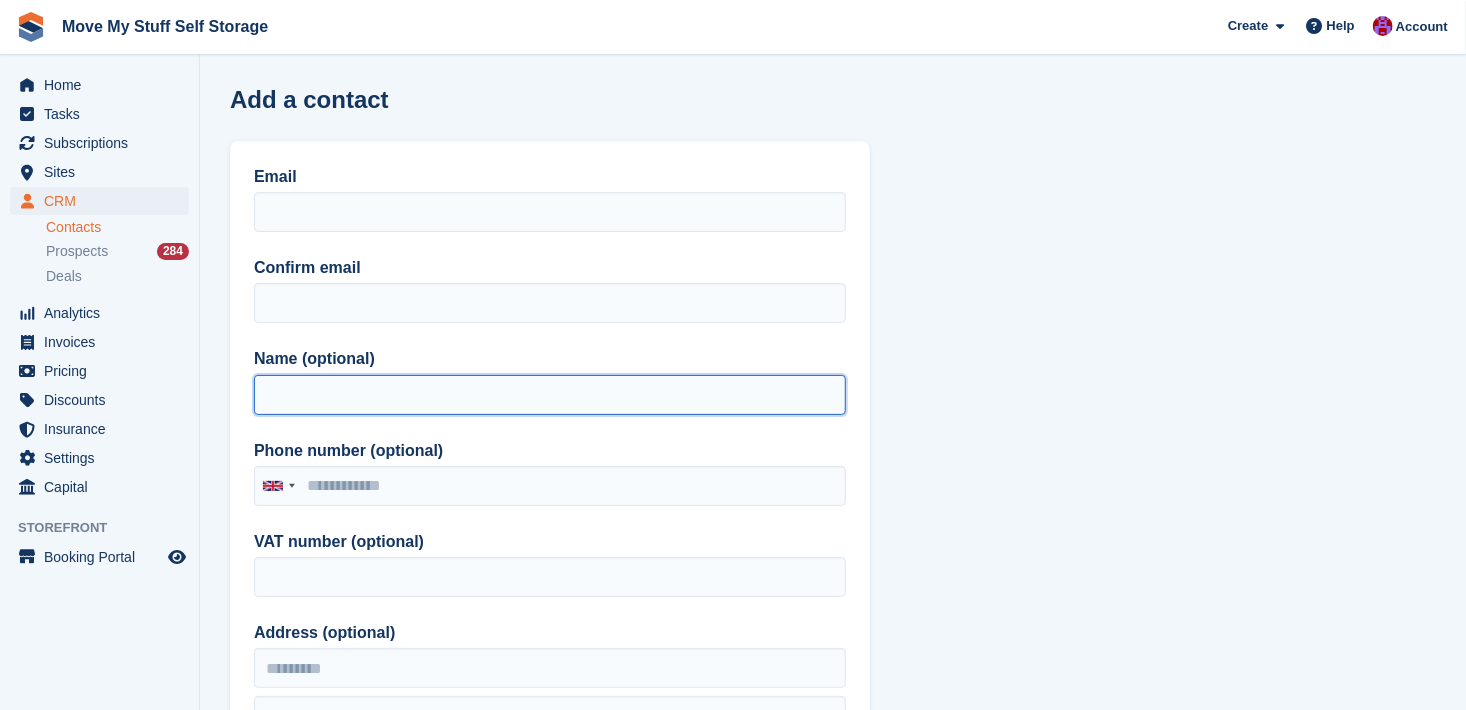 click on "Name (optional)" at bounding box center (550, 395) 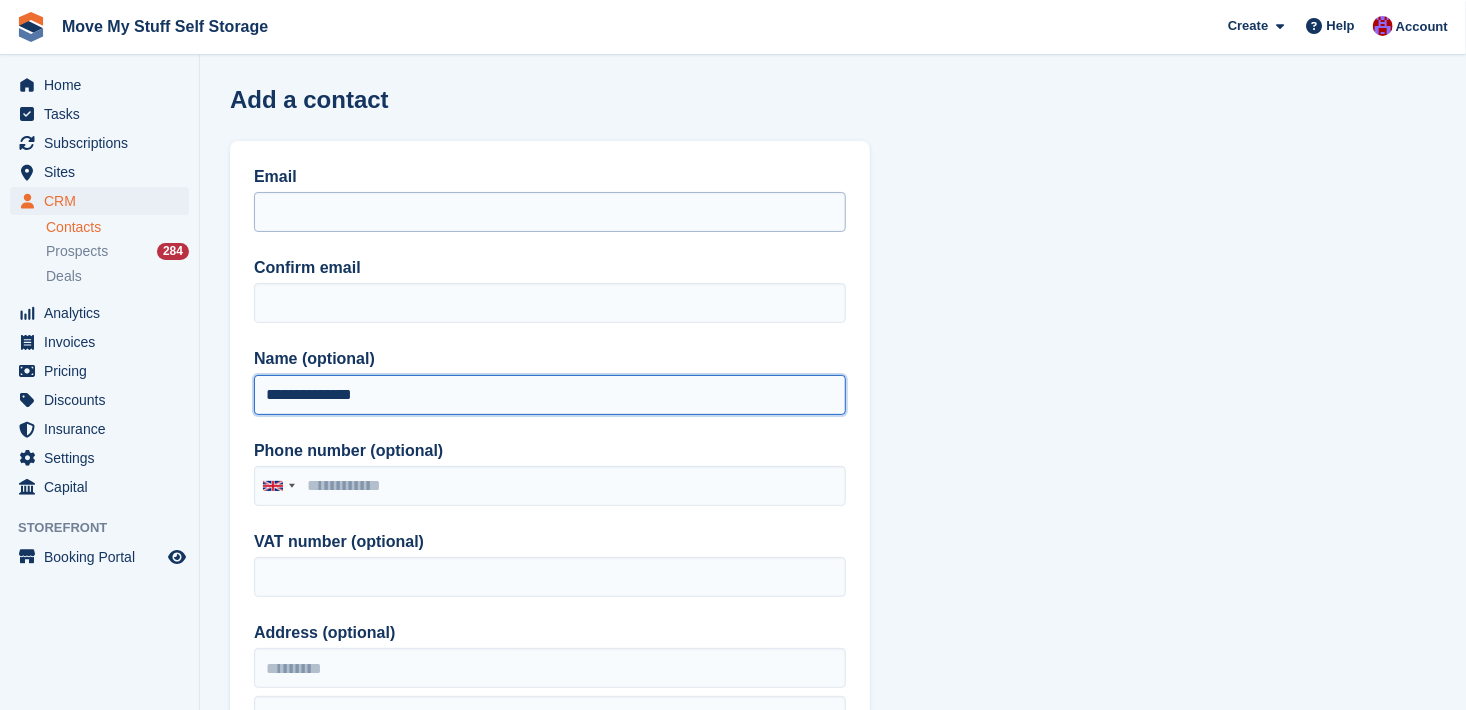 type on "**********" 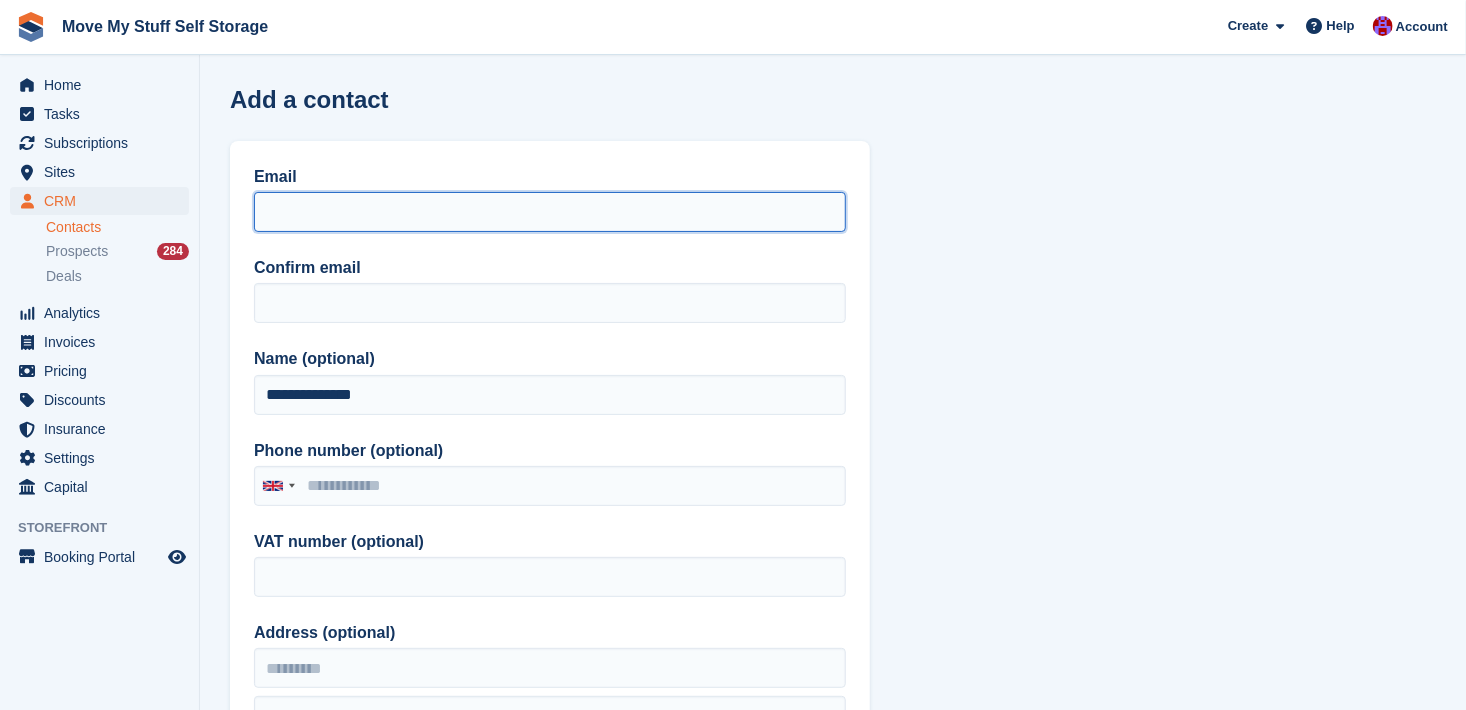click on "Email" at bounding box center [550, 212] 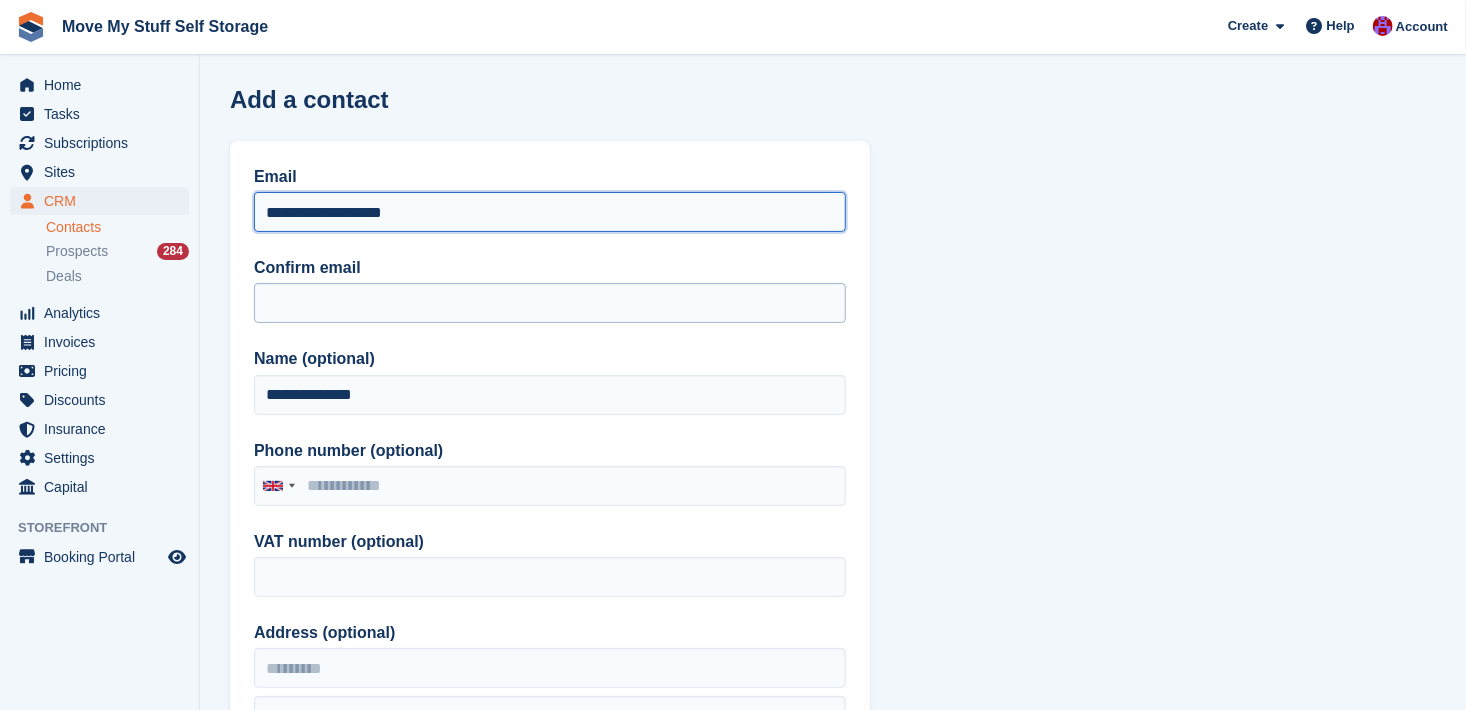 type on "**********" 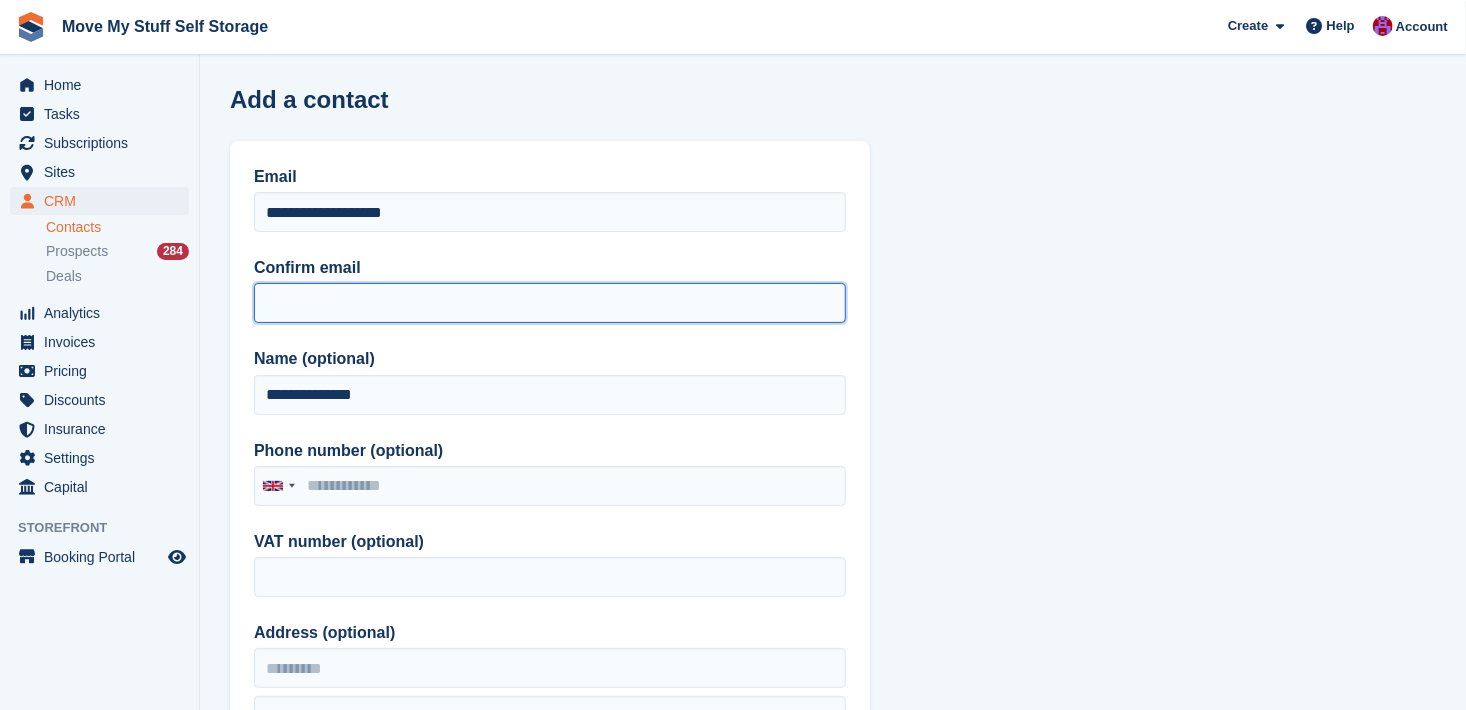 click on "Confirm email" at bounding box center [550, 303] 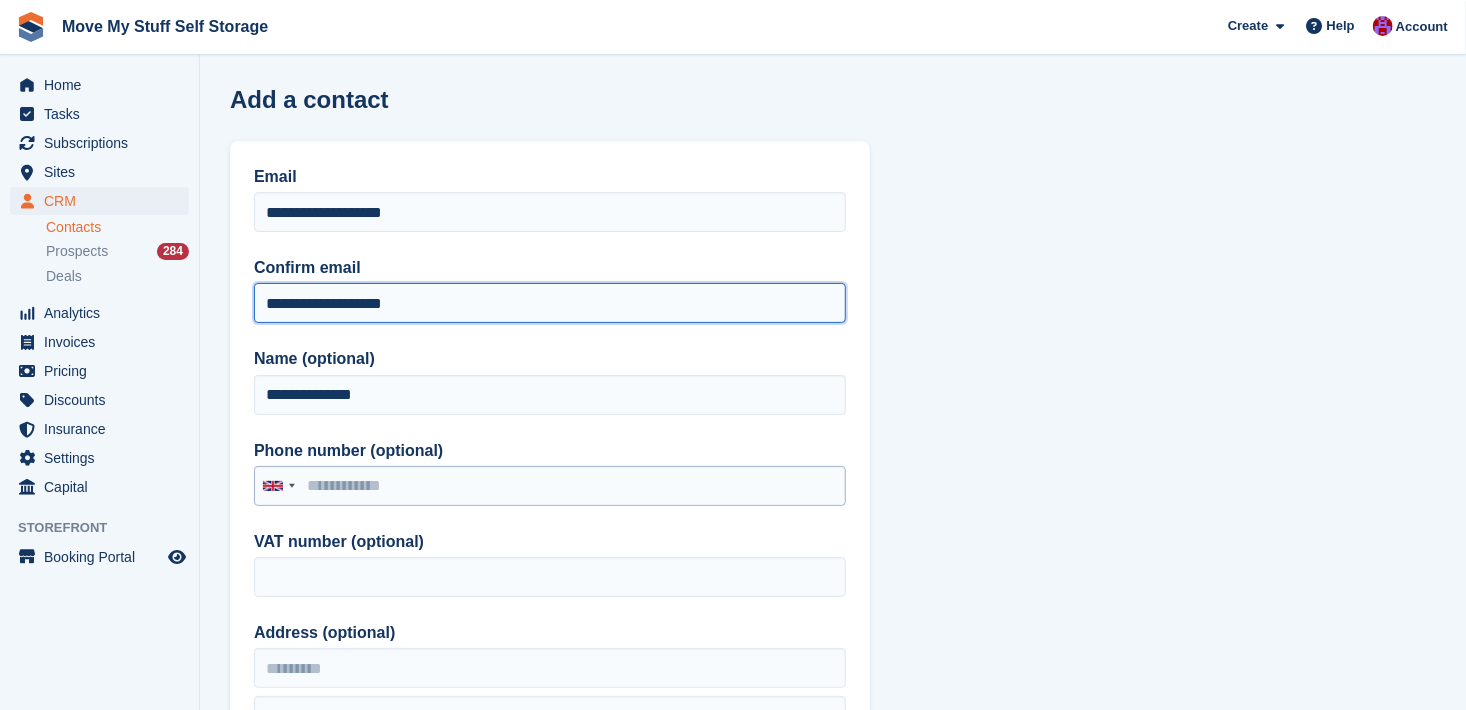 type on "**********" 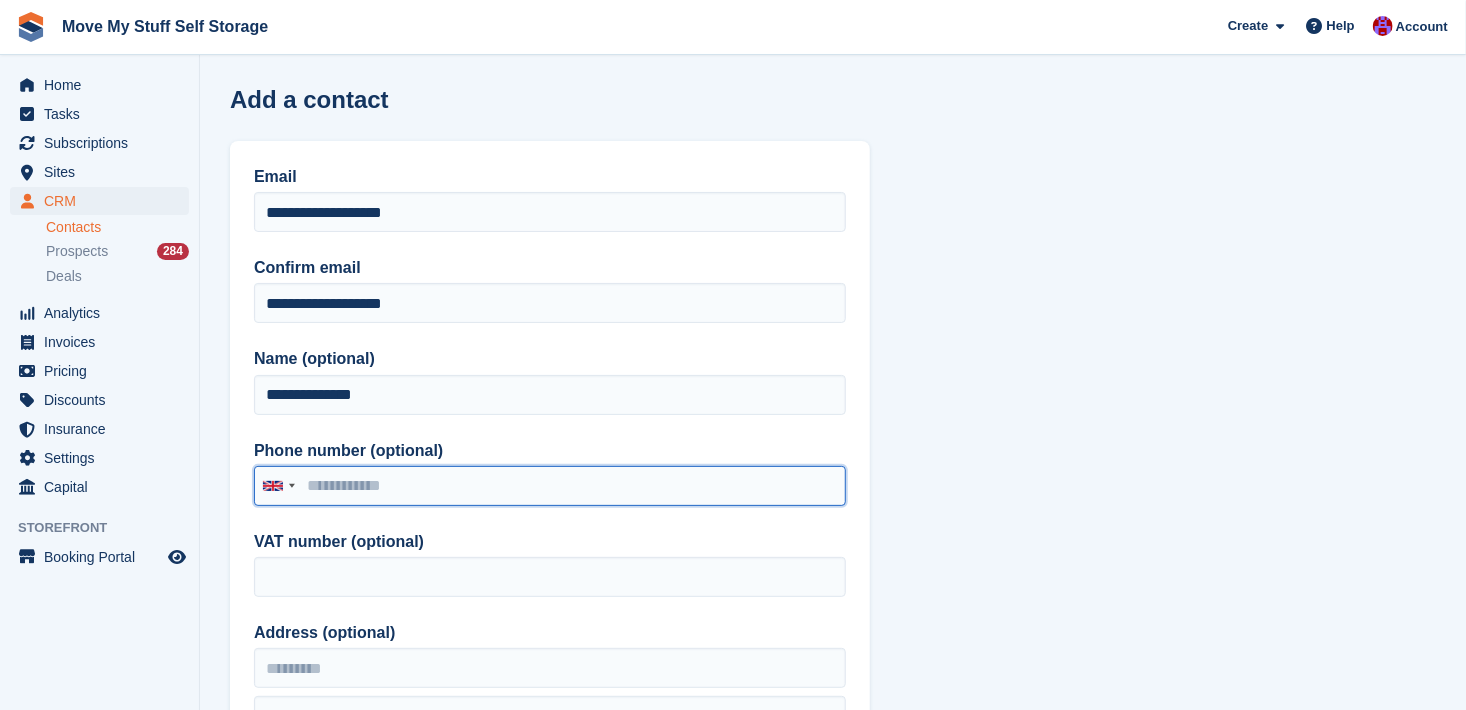 click on "Phone number (optional)" at bounding box center (550, 486) 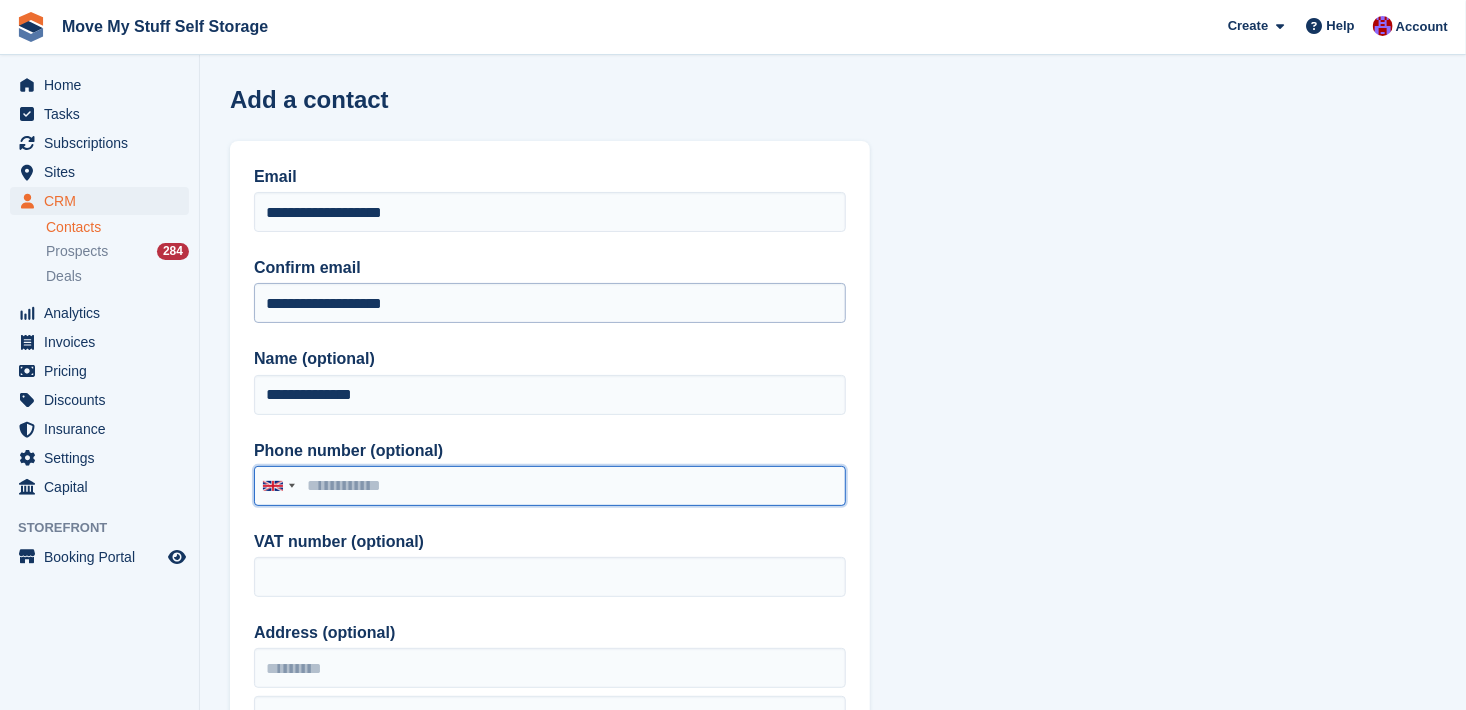 paste on "**********" 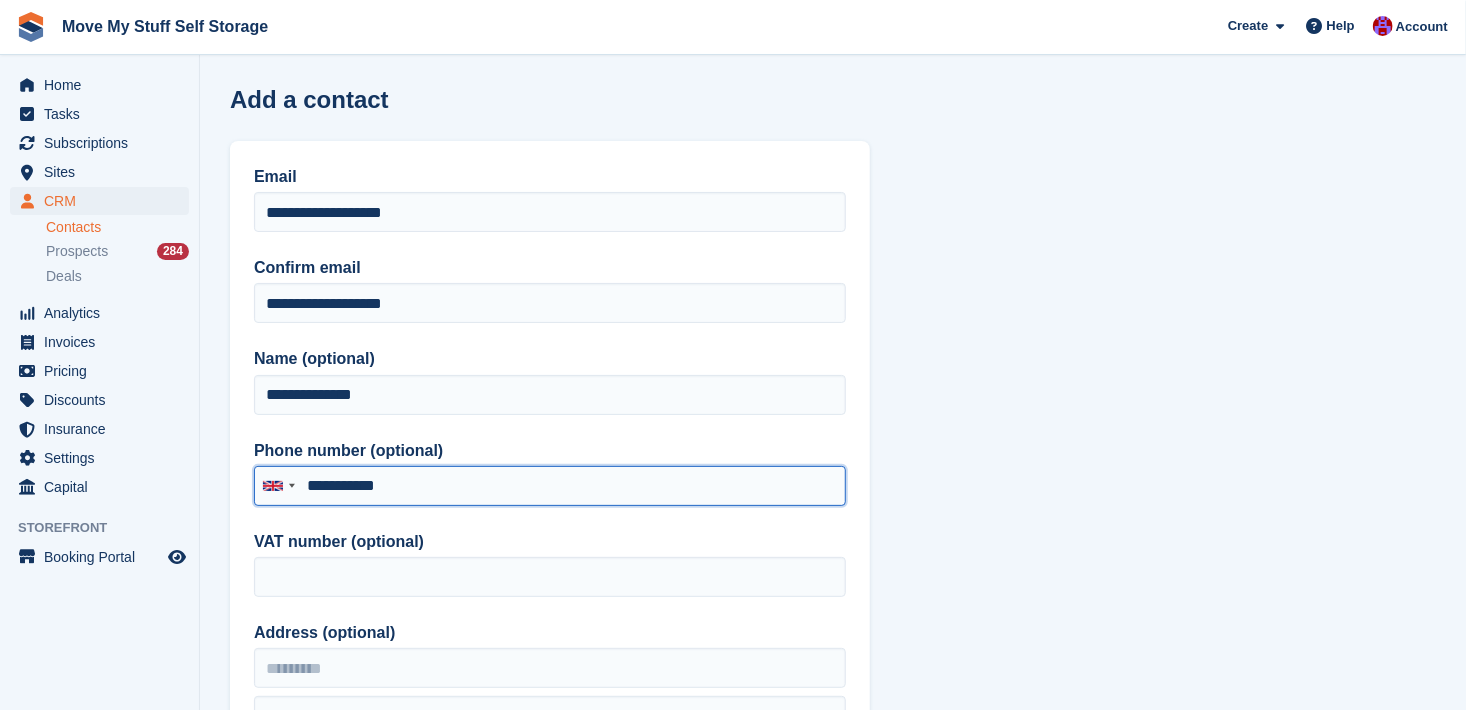 scroll, scrollTop: 306, scrollLeft: 0, axis: vertical 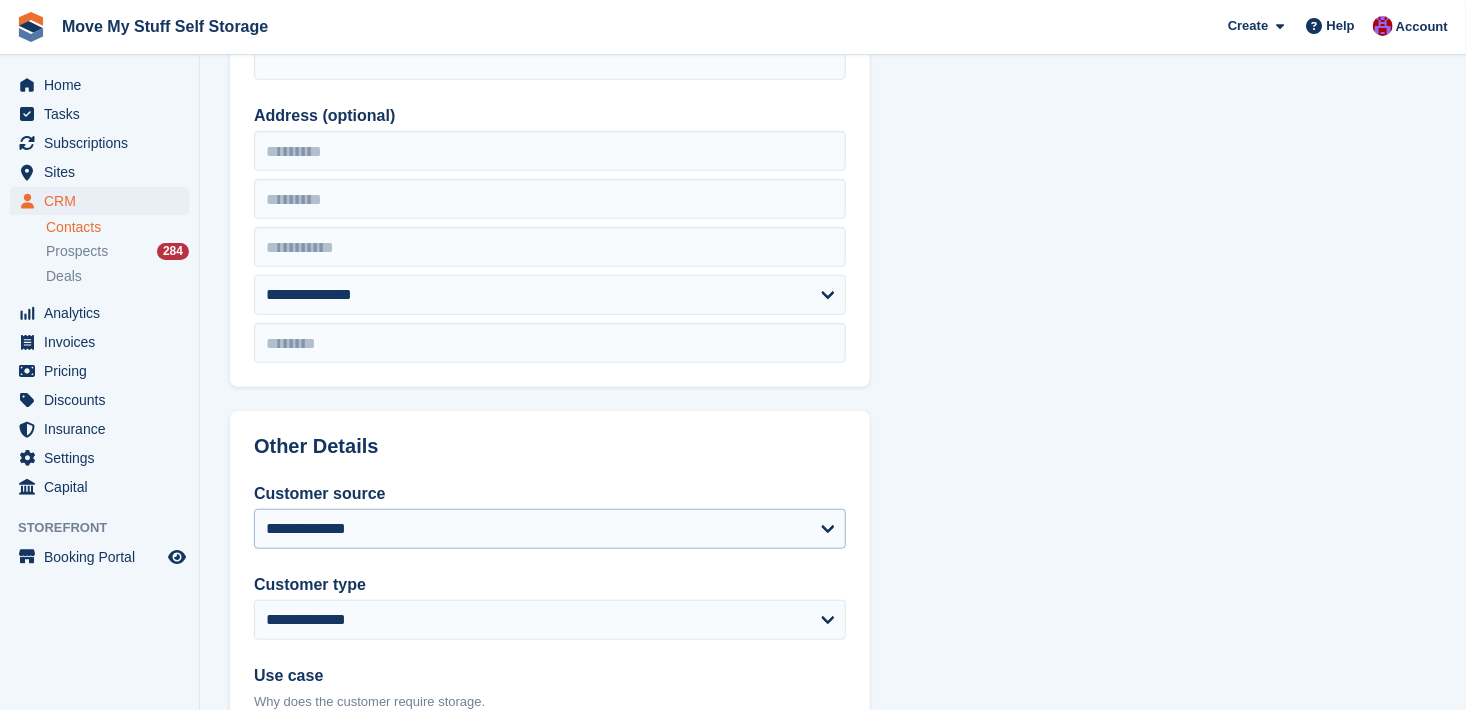 type on "**********" 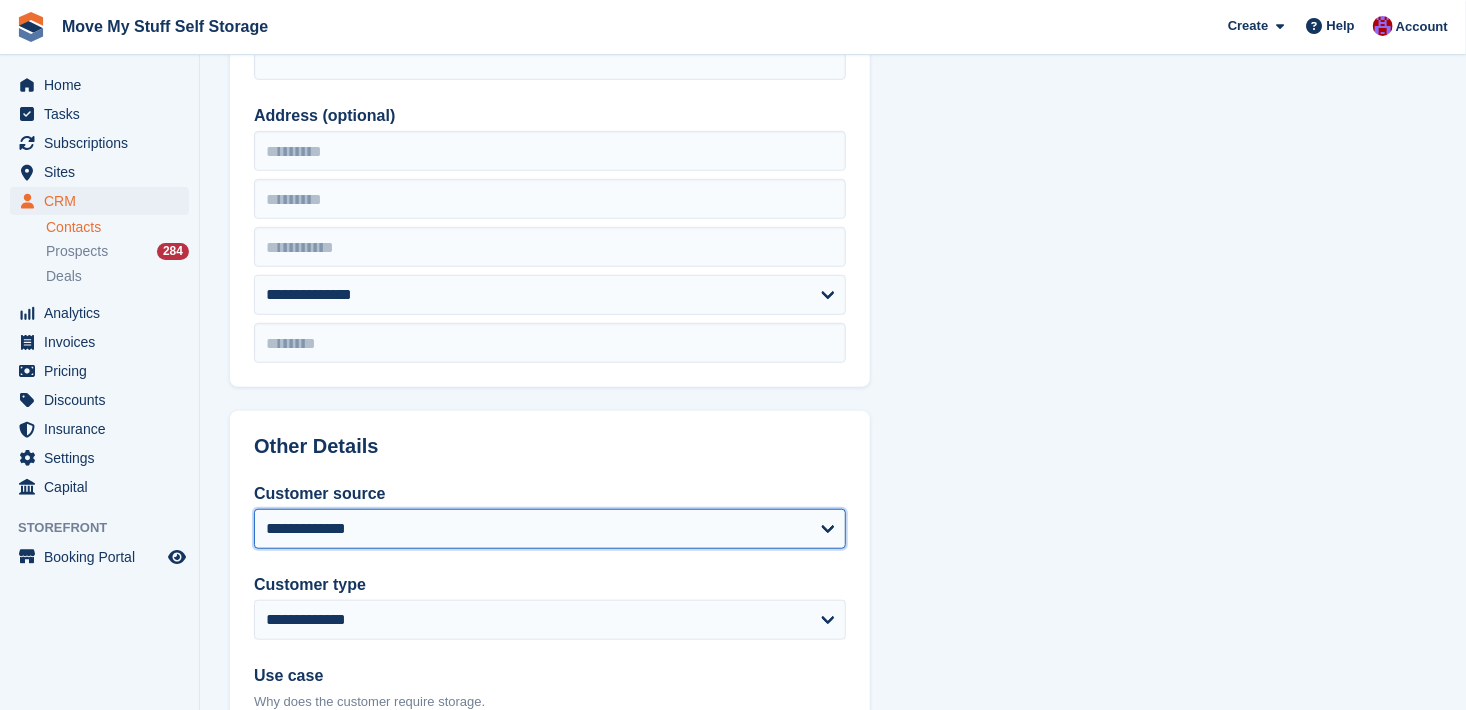 click on "**********" at bounding box center (550, 529) 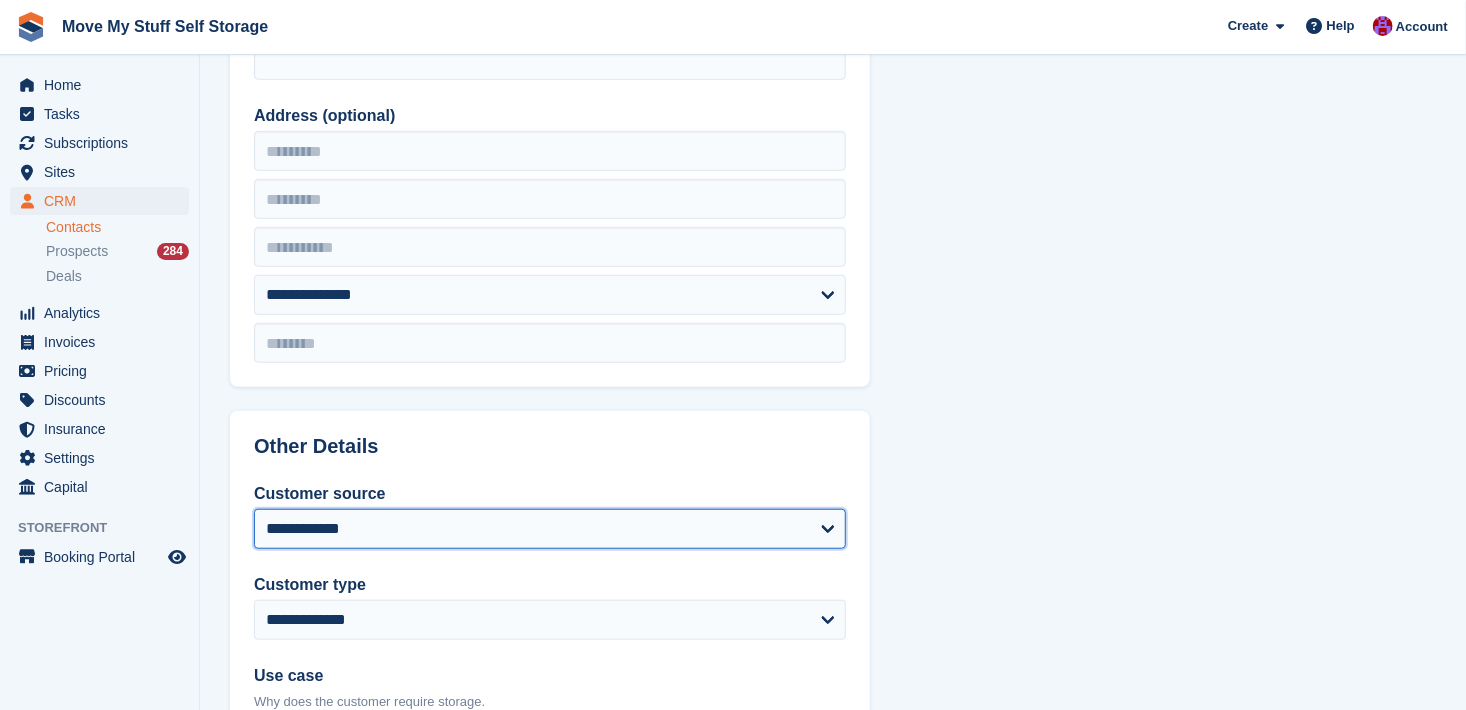 click on "**********" at bounding box center (550, 529) 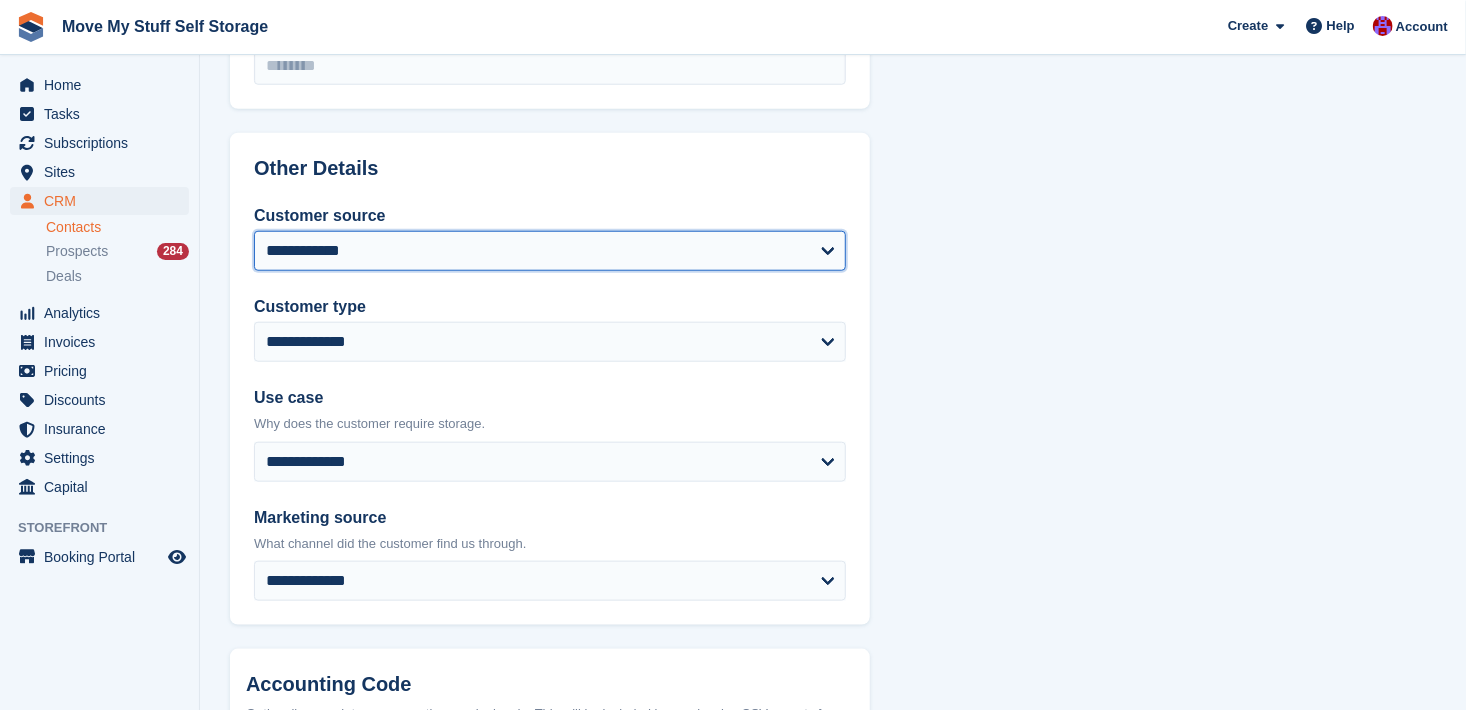 scroll, scrollTop: 1052, scrollLeft: 0, axis: vertical 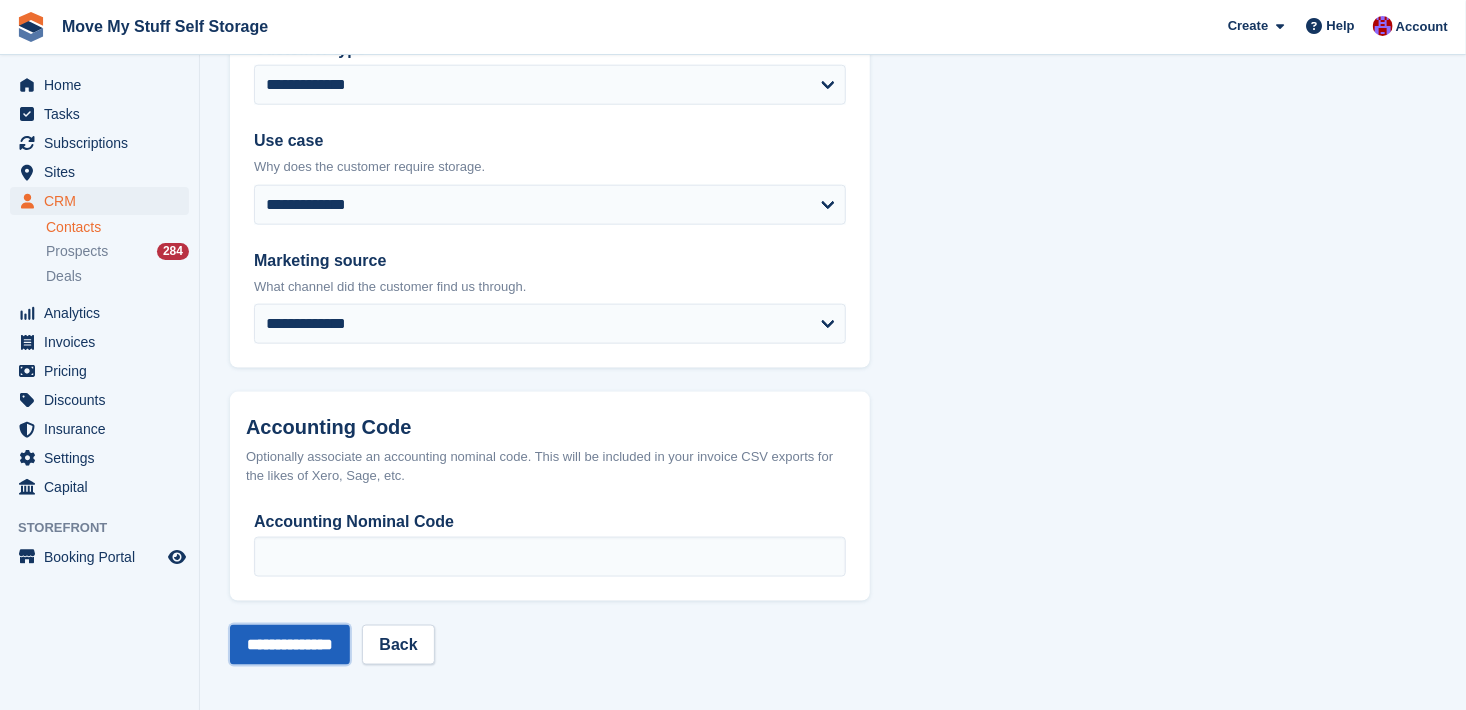 click on "**********" at bounding box center (290, 645) 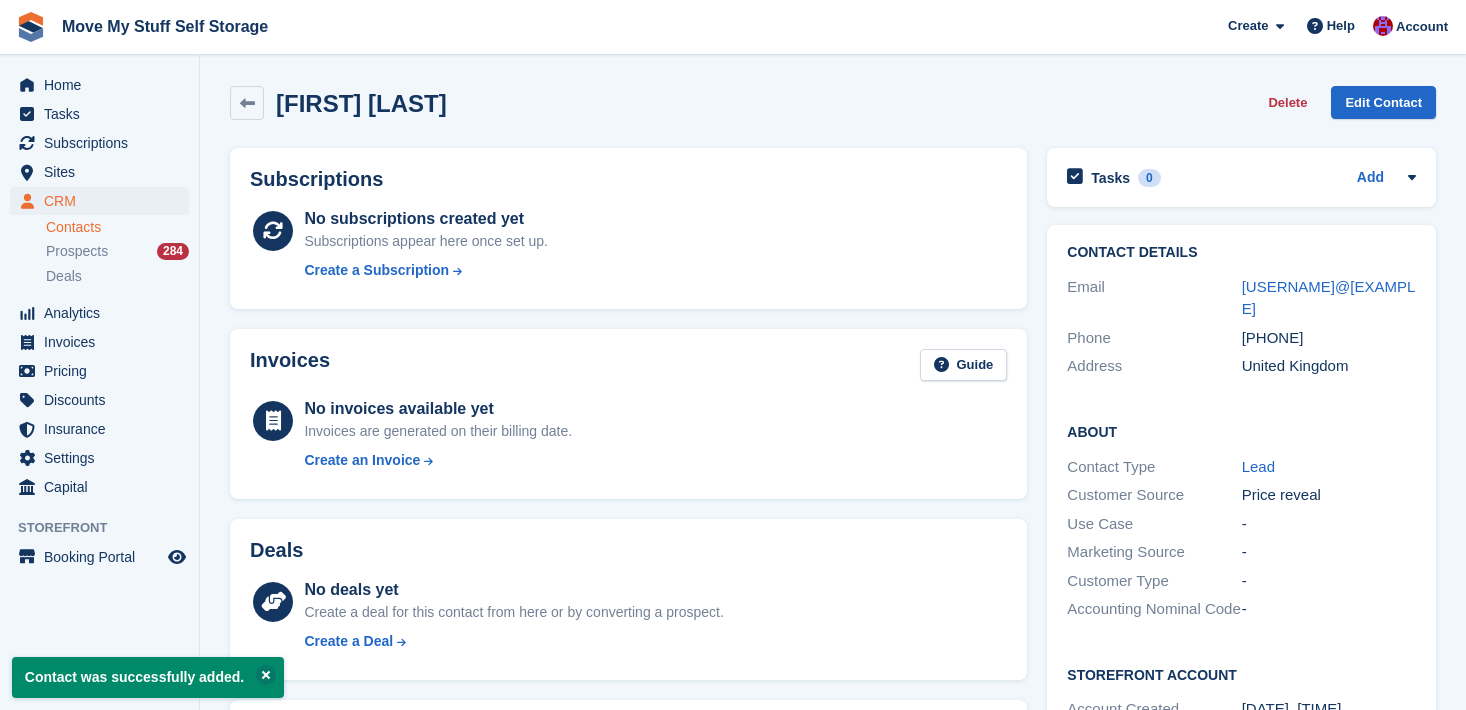 scroll, scrollTop: 0, scrollLeft: 0, axis: both 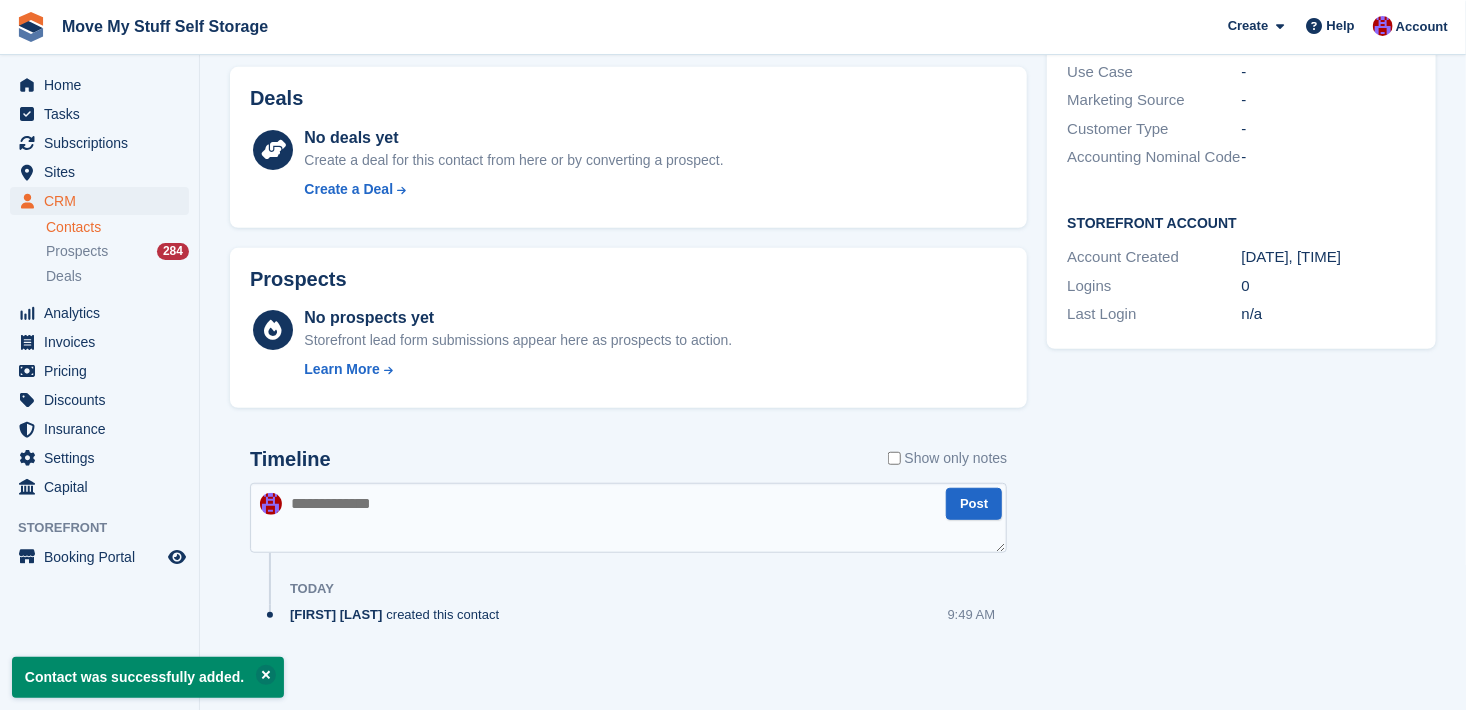 click at bounding box center (628, 518) 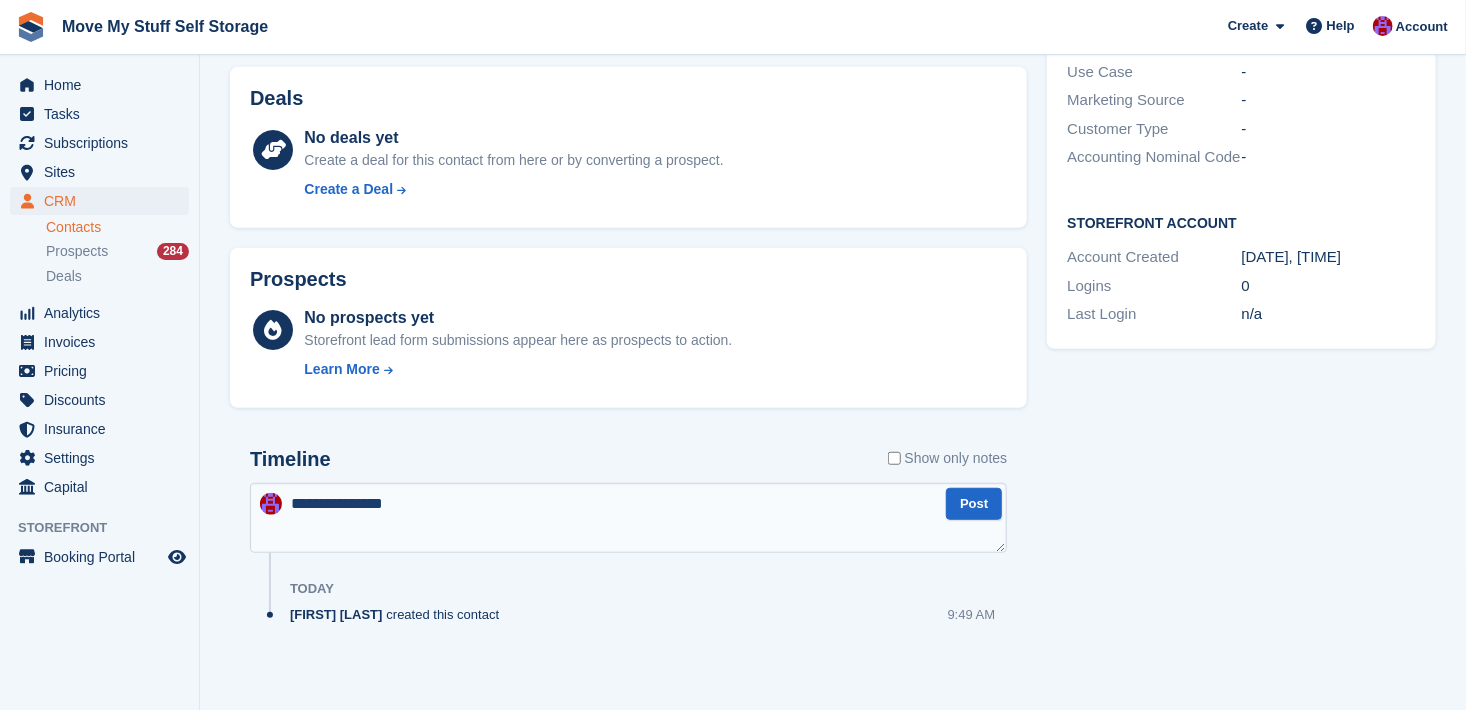 type on "**********" 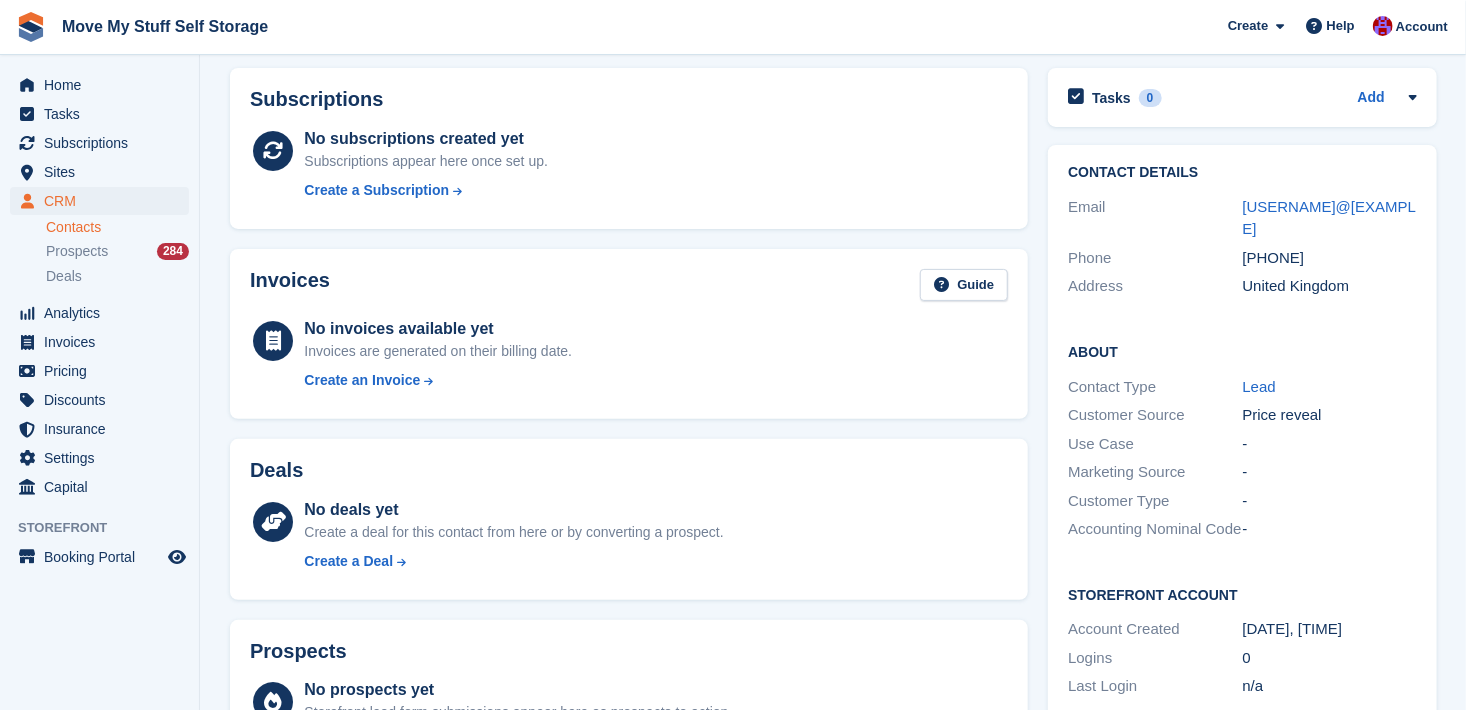 scroll, scrollTop: 75, scrollLeft: 0, axis: vertical 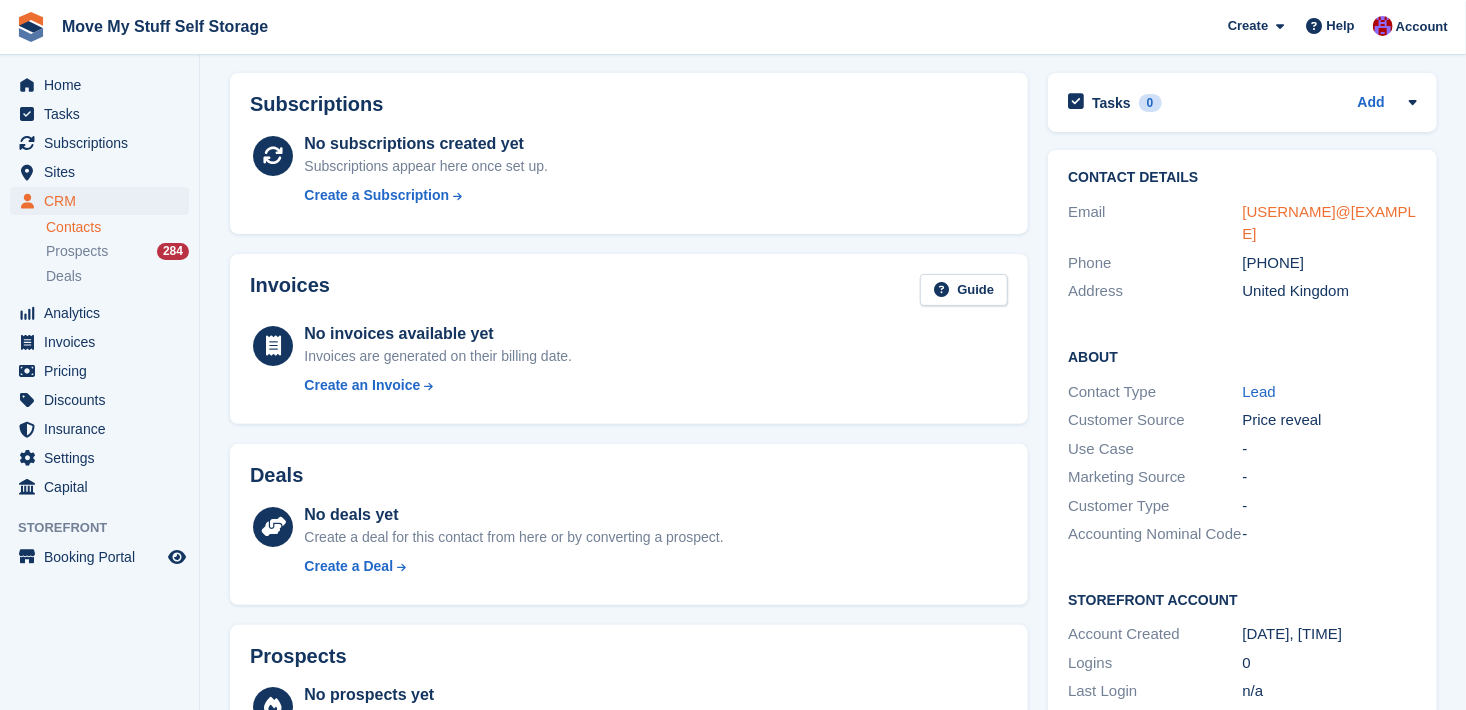 click on "allanw547@gmail.com" at bounding box center (1330, 223) 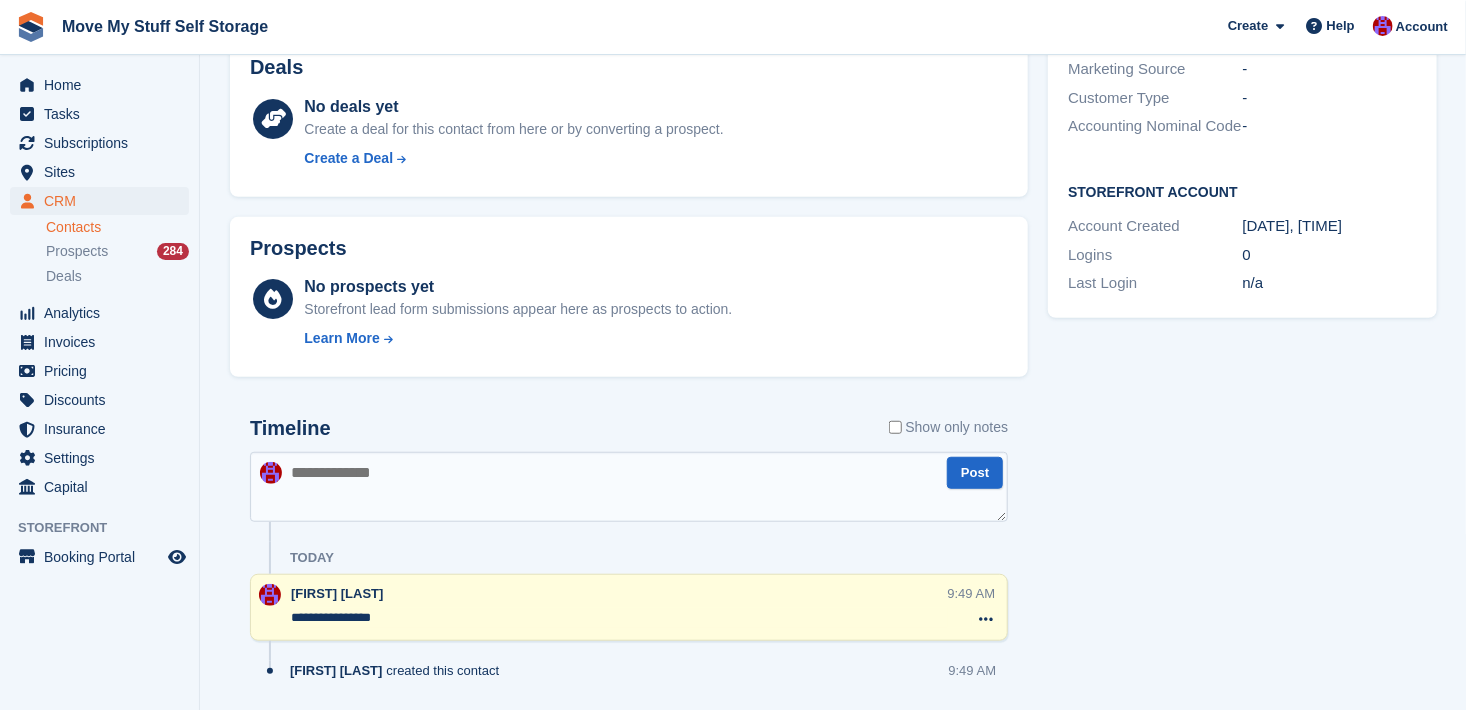 scroll, scrollTop: 539, scrollLeft: 0, axis: vertical 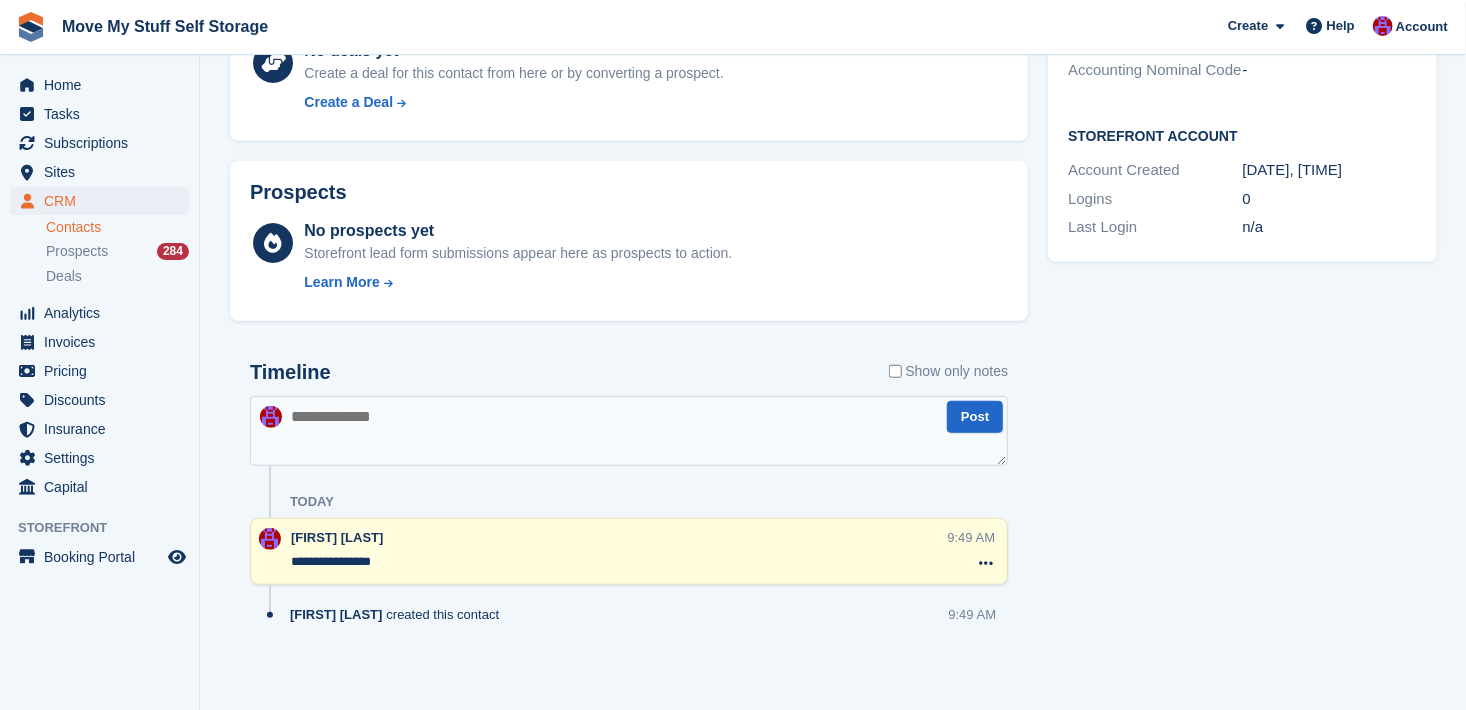 click on "**********" at bounding box center (619, 562) 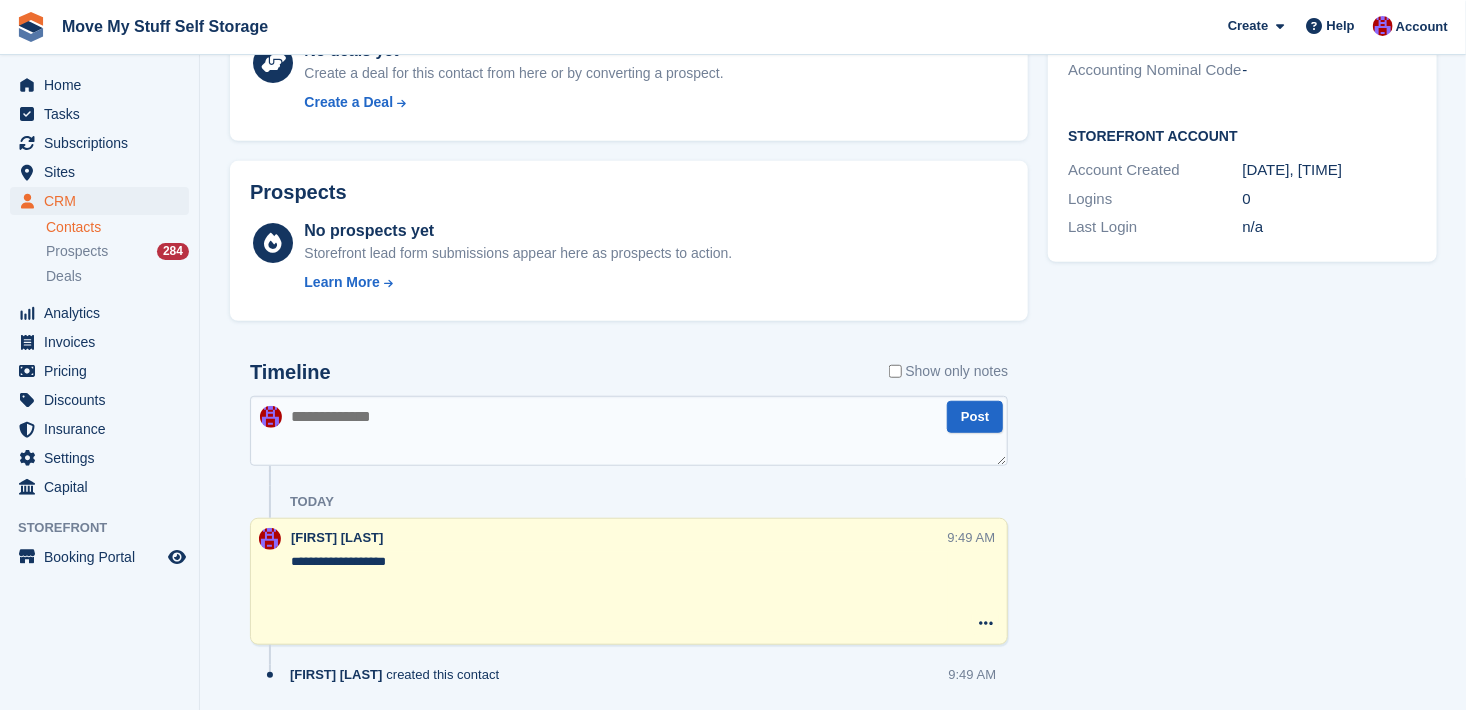 paste on "**********" 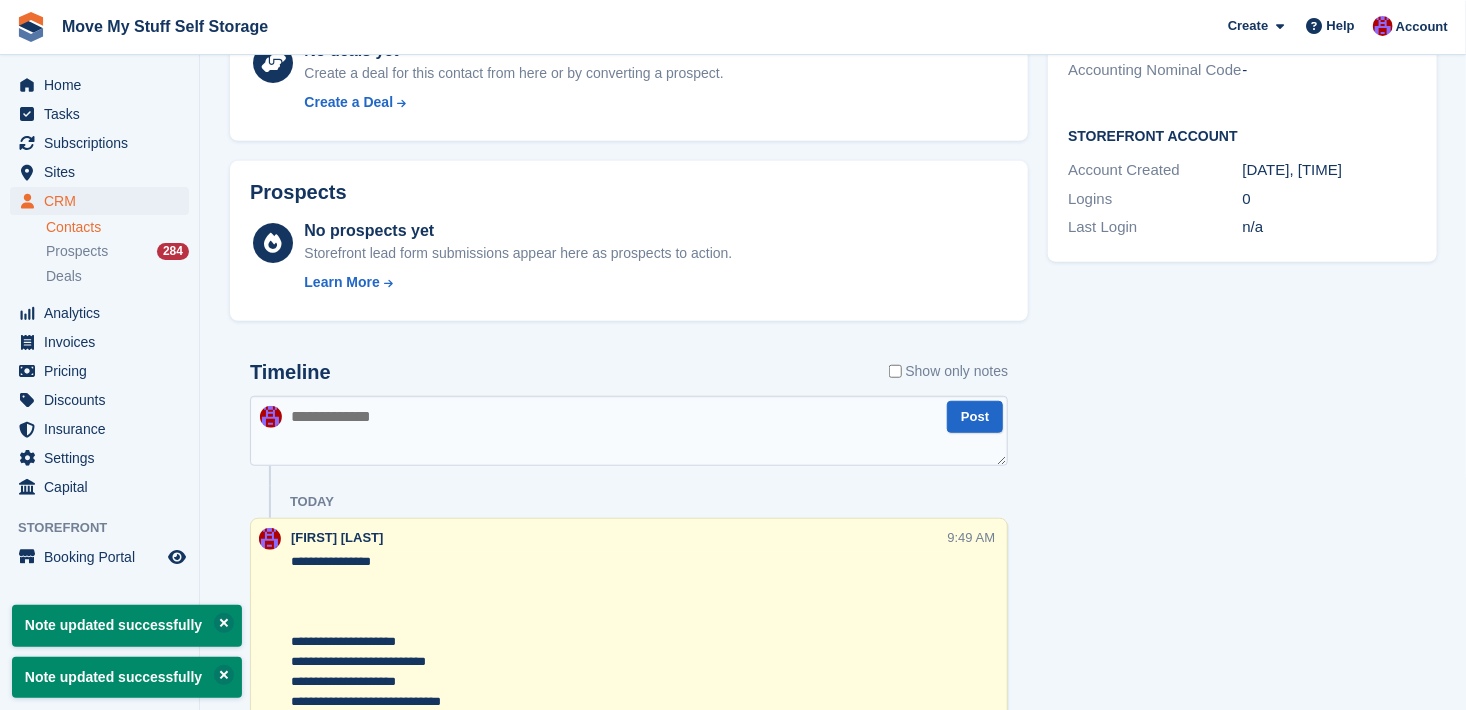 type on "**********" 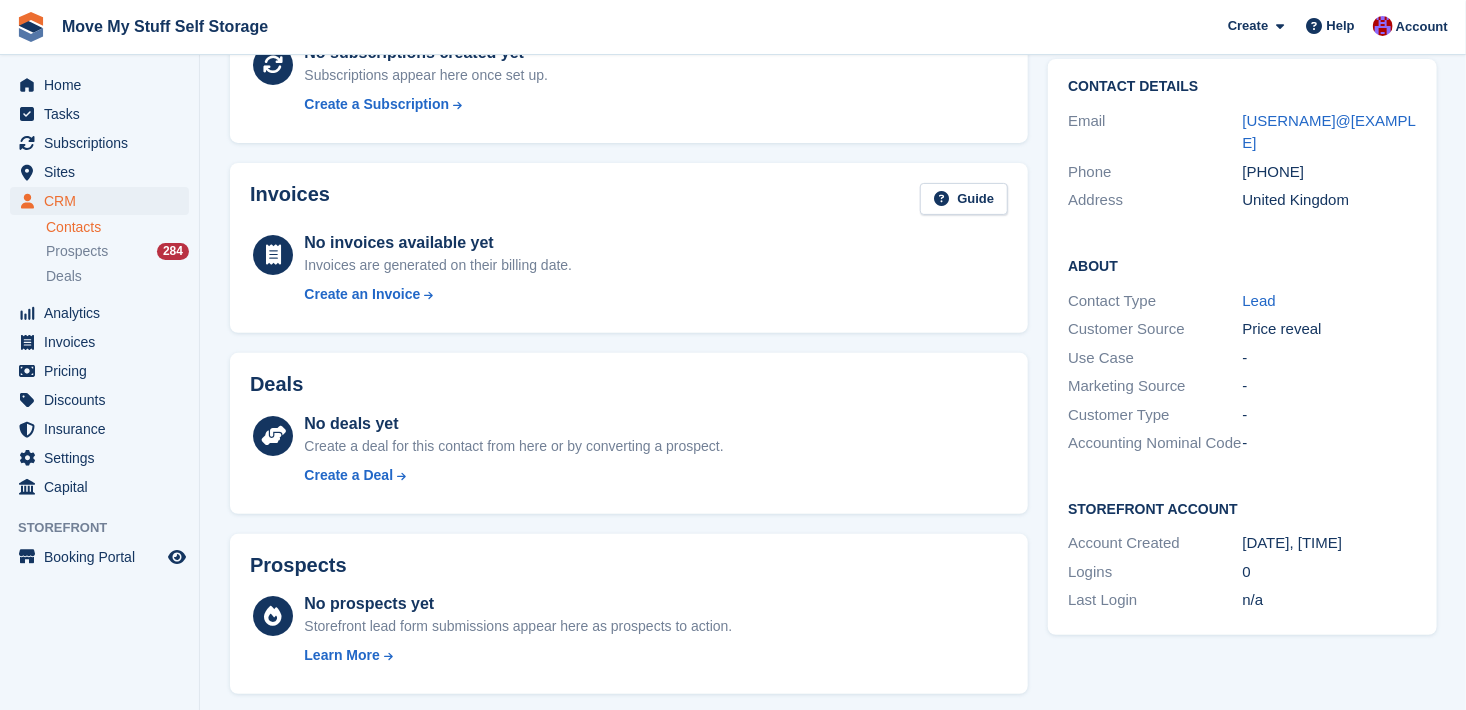 scroll, scrollTop: 0, scrollLeft: 0, axis: both 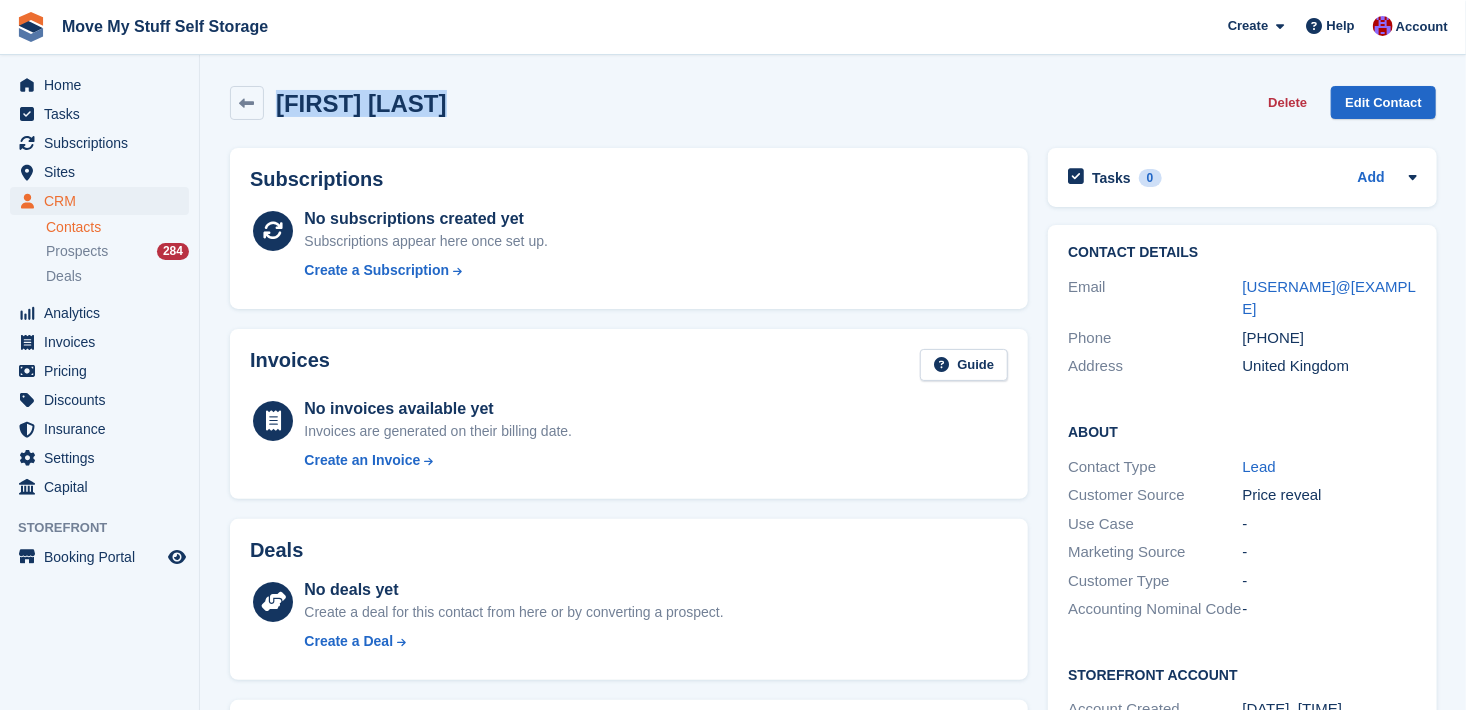 drag, startPoint x: 439, startPoint y: 102, endPoint x: 281, endPoint y: 99, distance: 158.02847 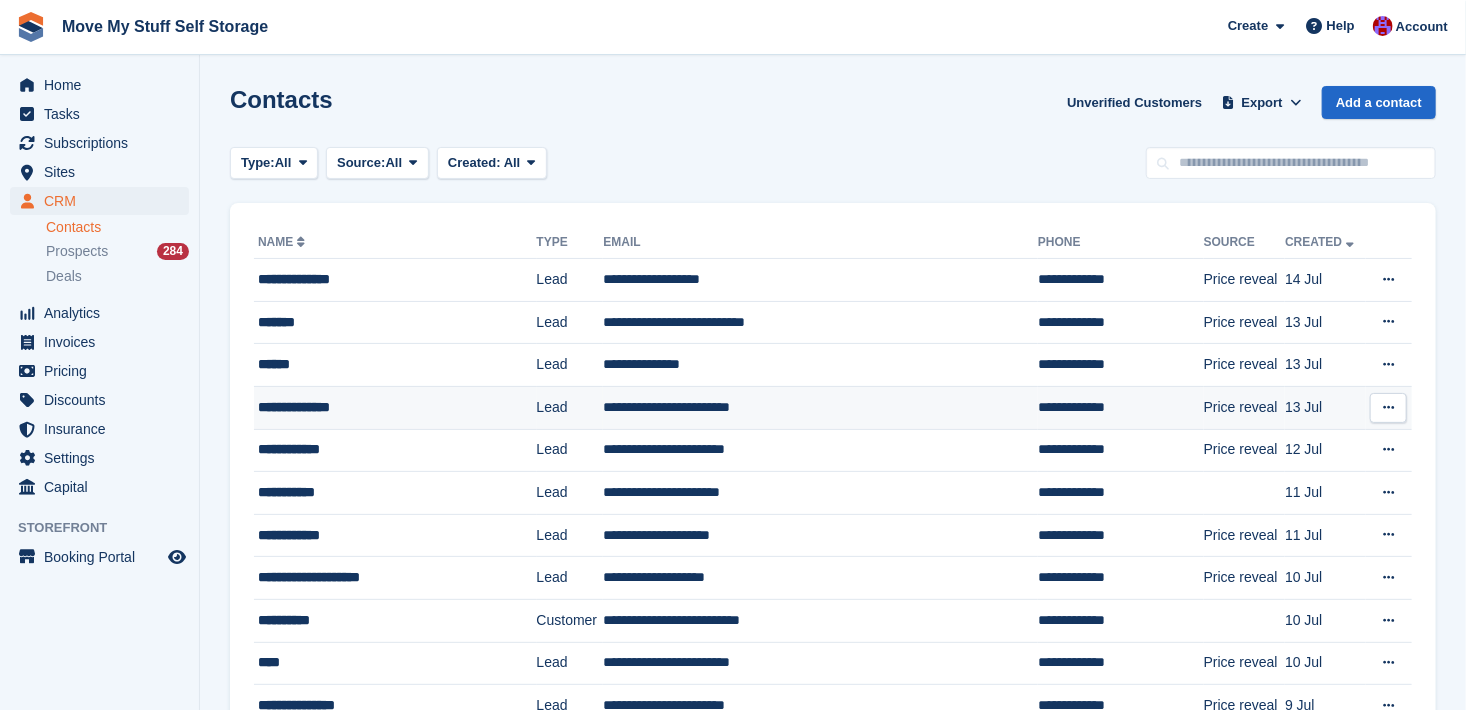click on "**********" at bounding box center (384, 407) 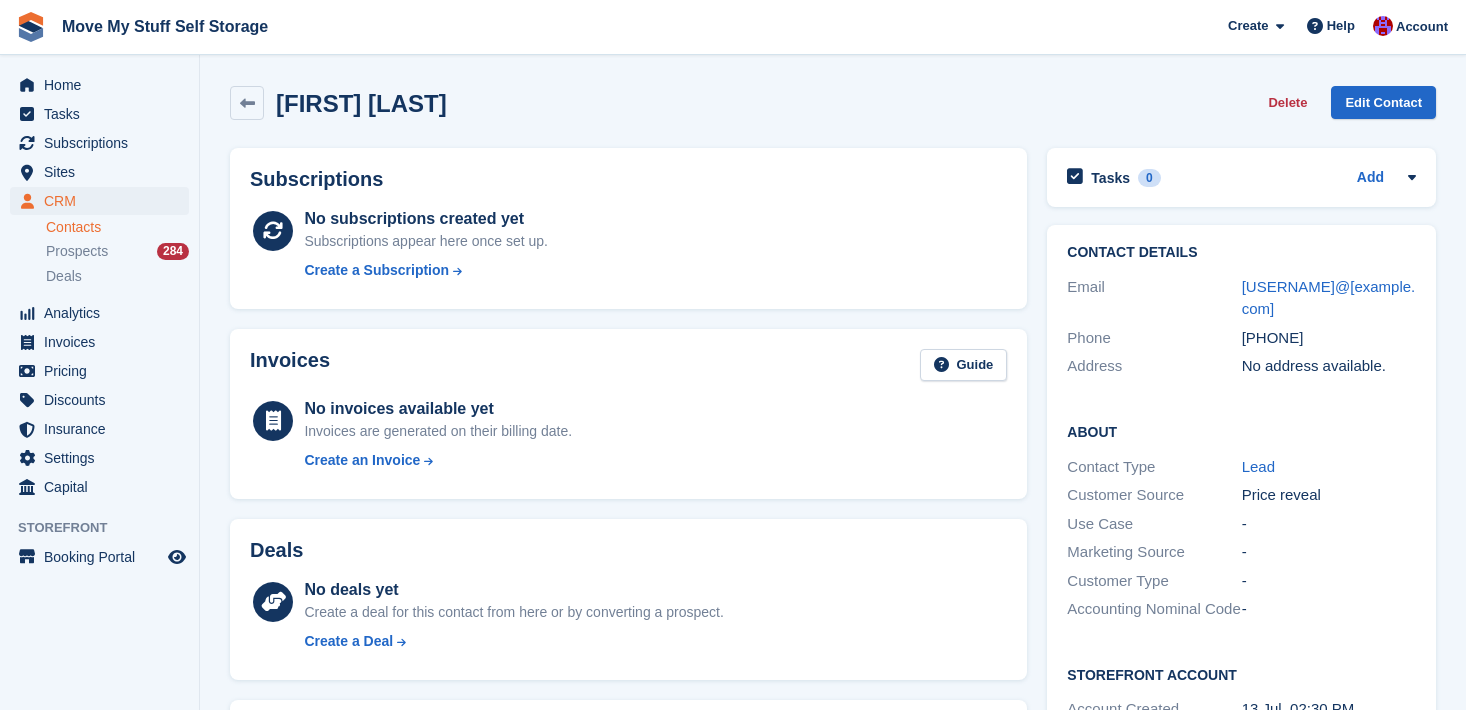 scroll, scrollTop: 0, scrollLeft: 0, axis: both 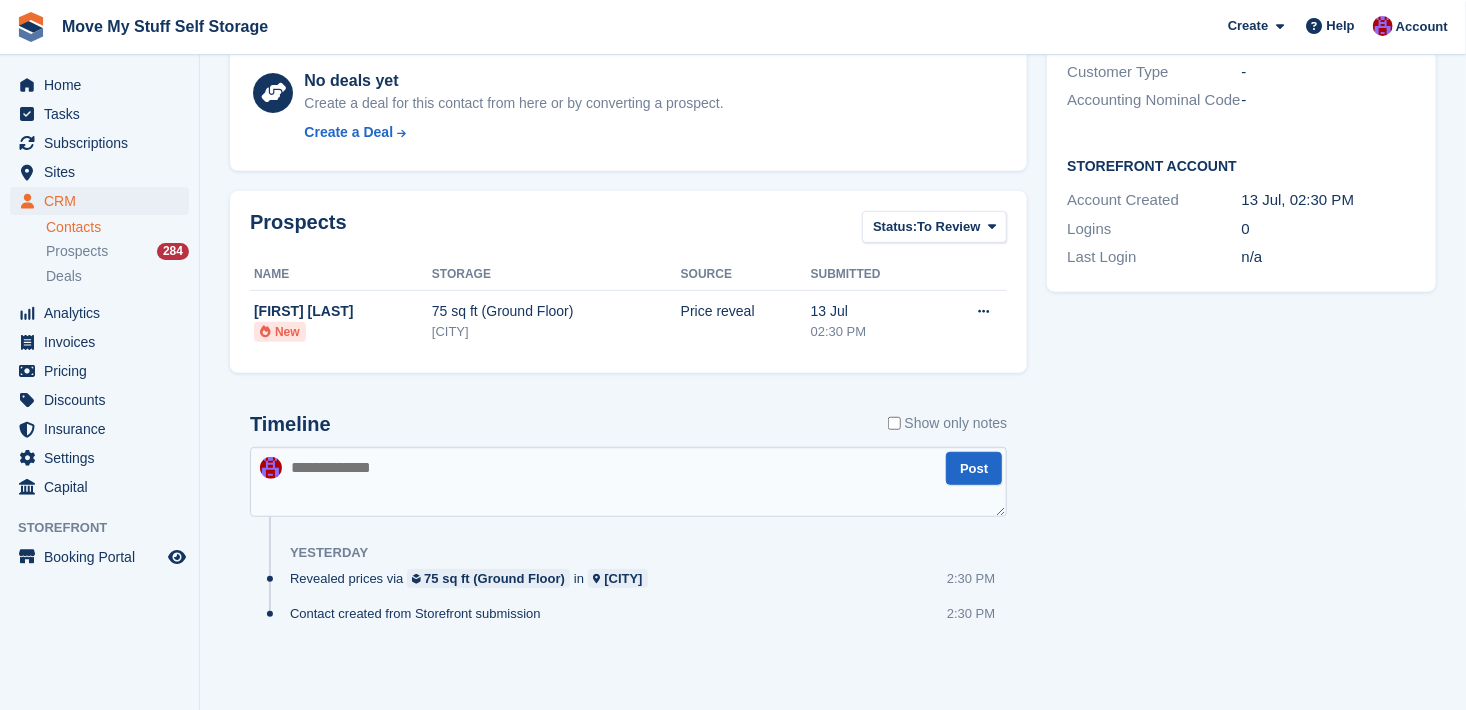 click at bounding box center [628, 482] 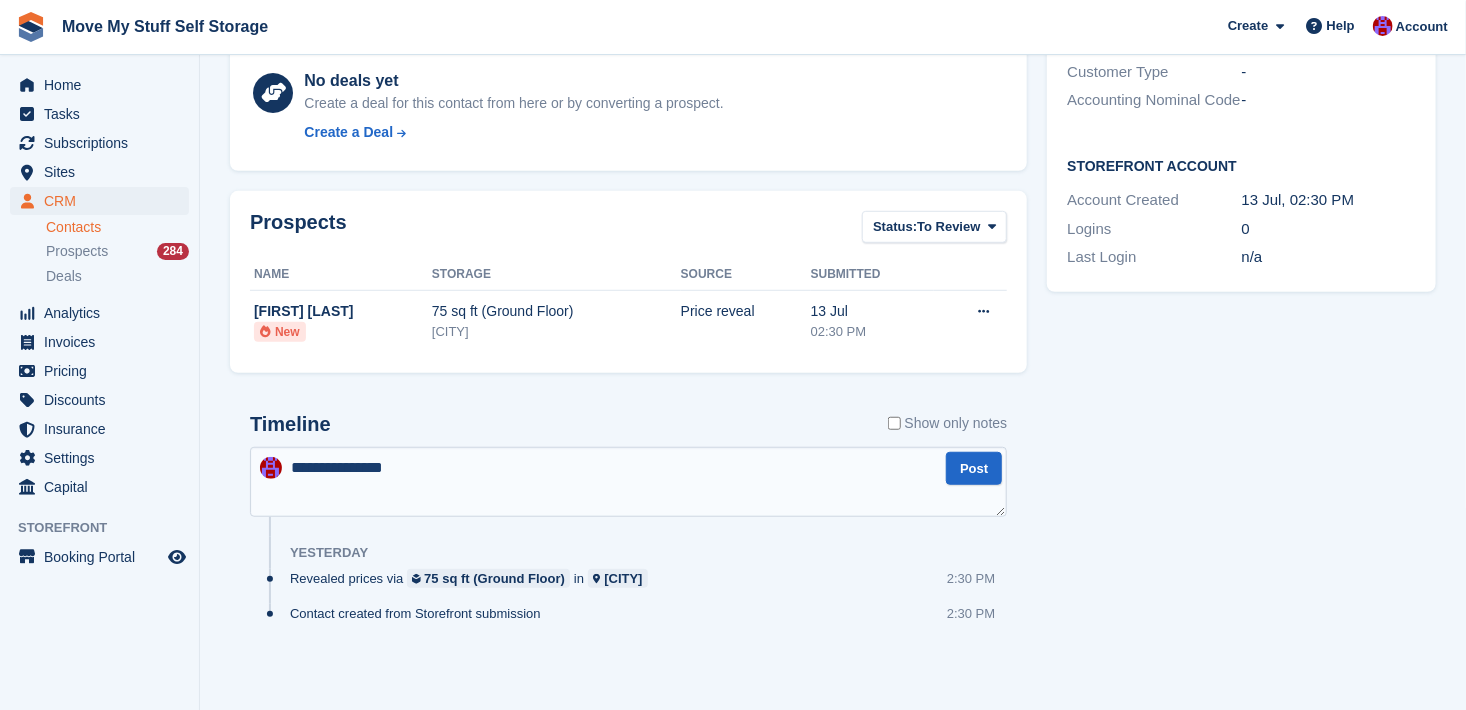 type on "**********" 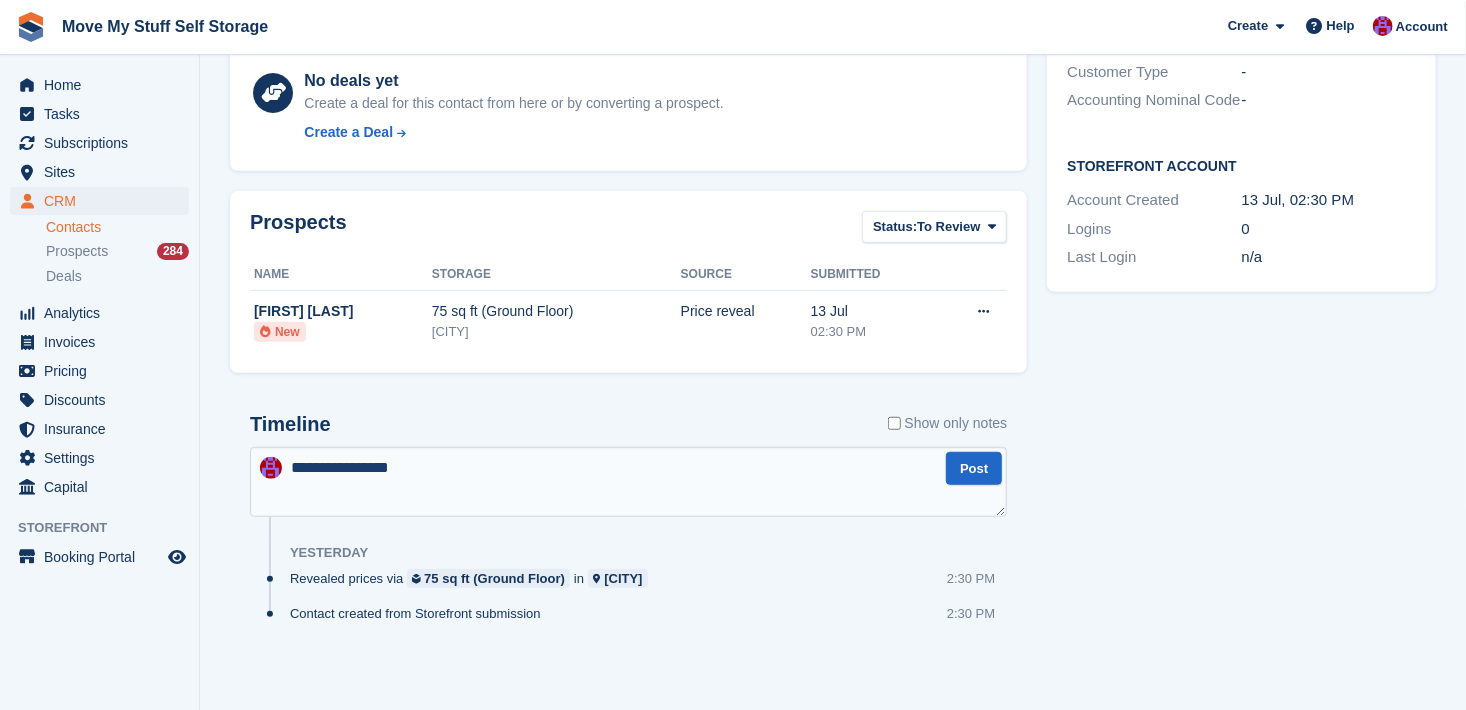 type 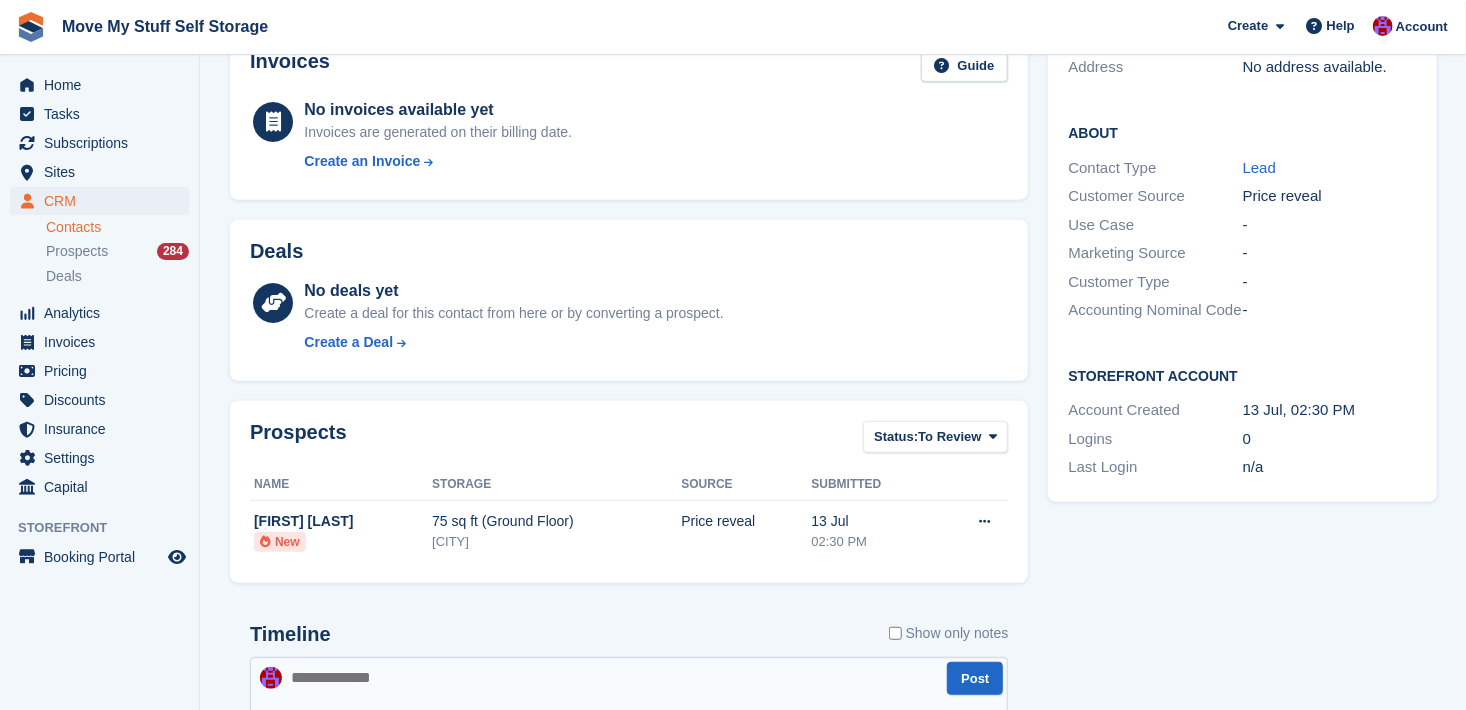 scroll, scrollTop: 132, scrollLeft: 0, axis: vertical 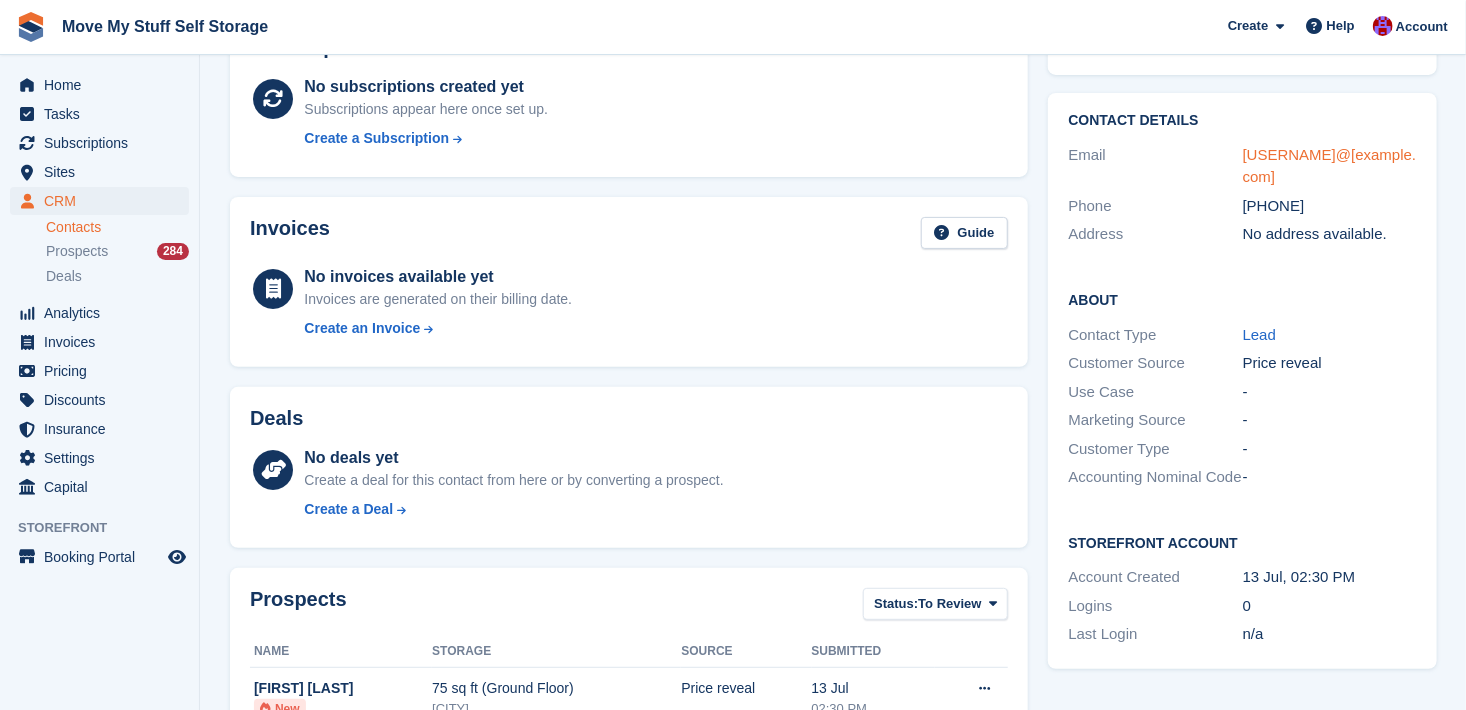 click on "[USERNAME]@[example.com]" at bounding box center [1330, 166] 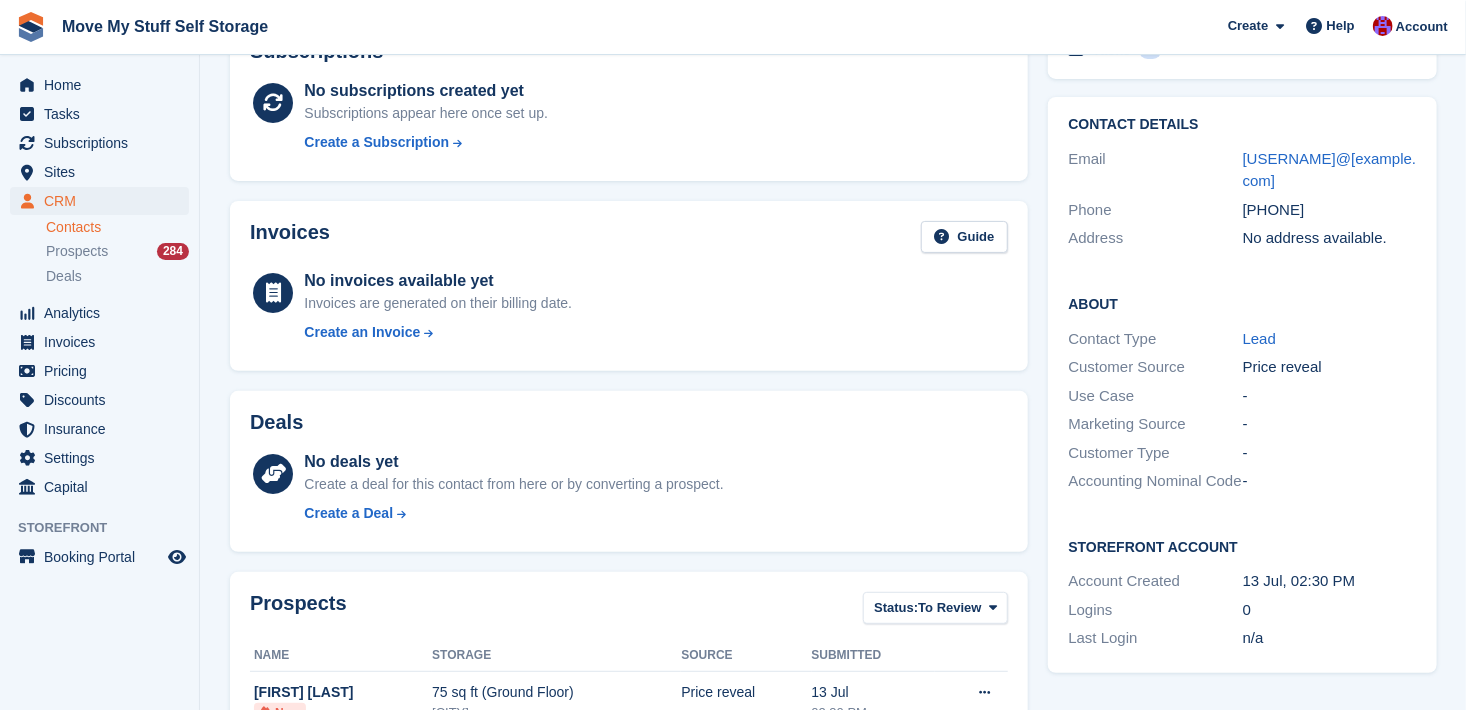 scroll, scrollTop: 0, scrollLeft: 0, axis: both 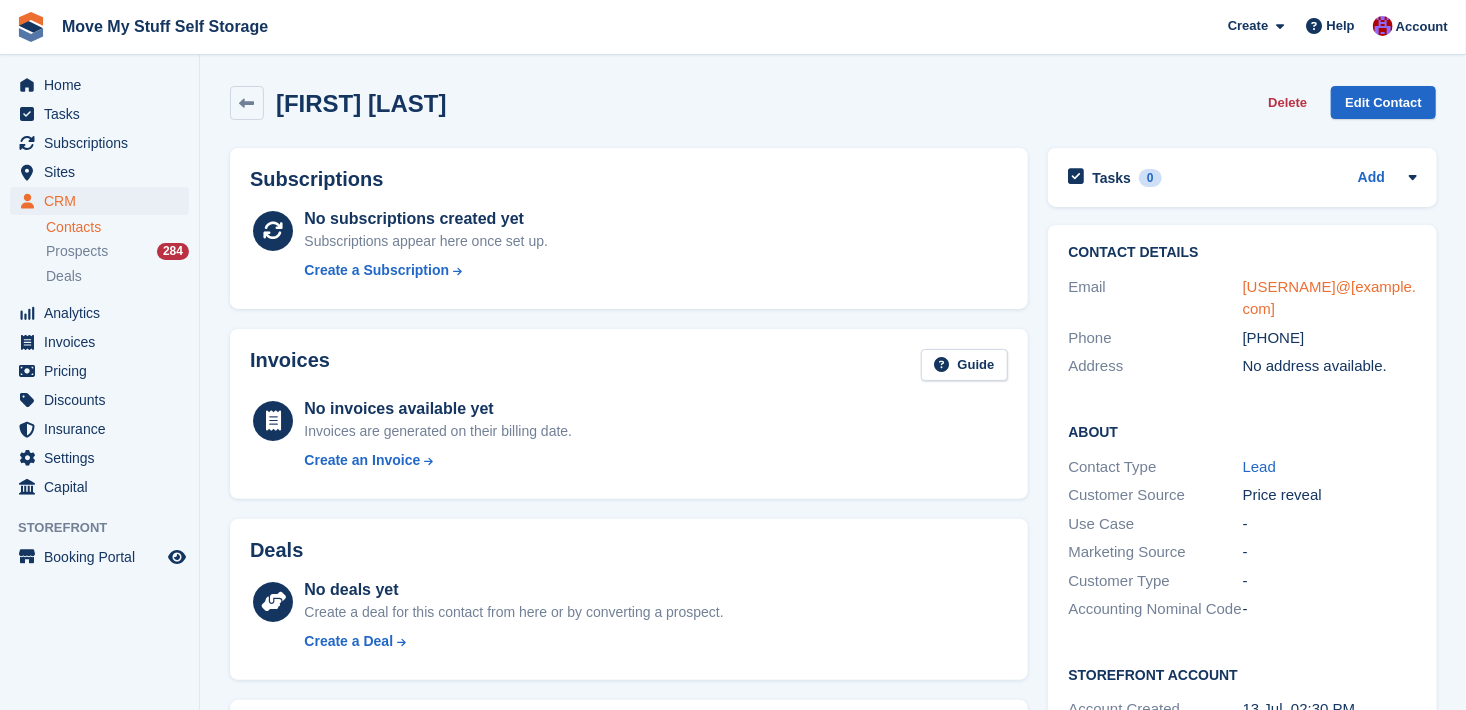 click on "[USERNAME]@[example.com]" at bounding box center [1330, 298] 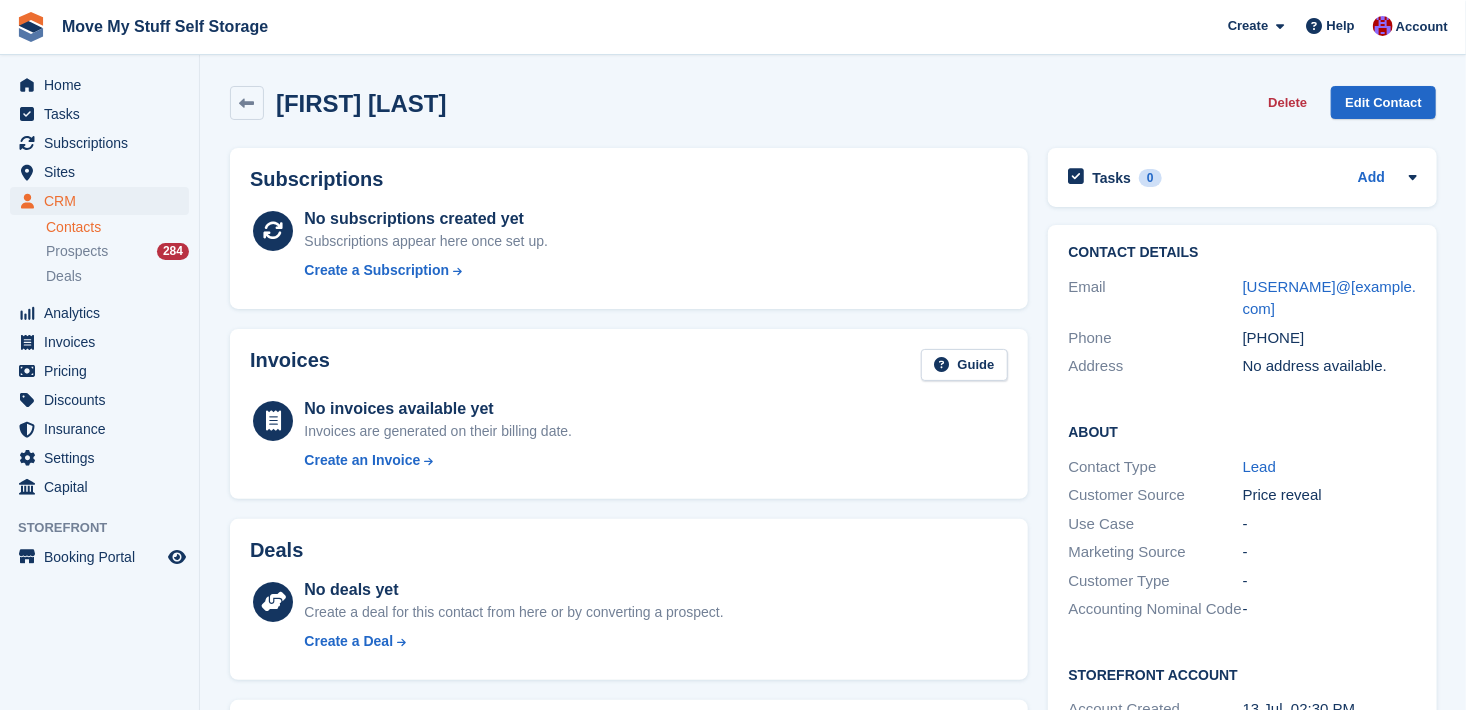 drag, startPoint x: 1362, startPoint y: 334, endPoint x: 1267, endPoint y: 340, distance: 95.189285 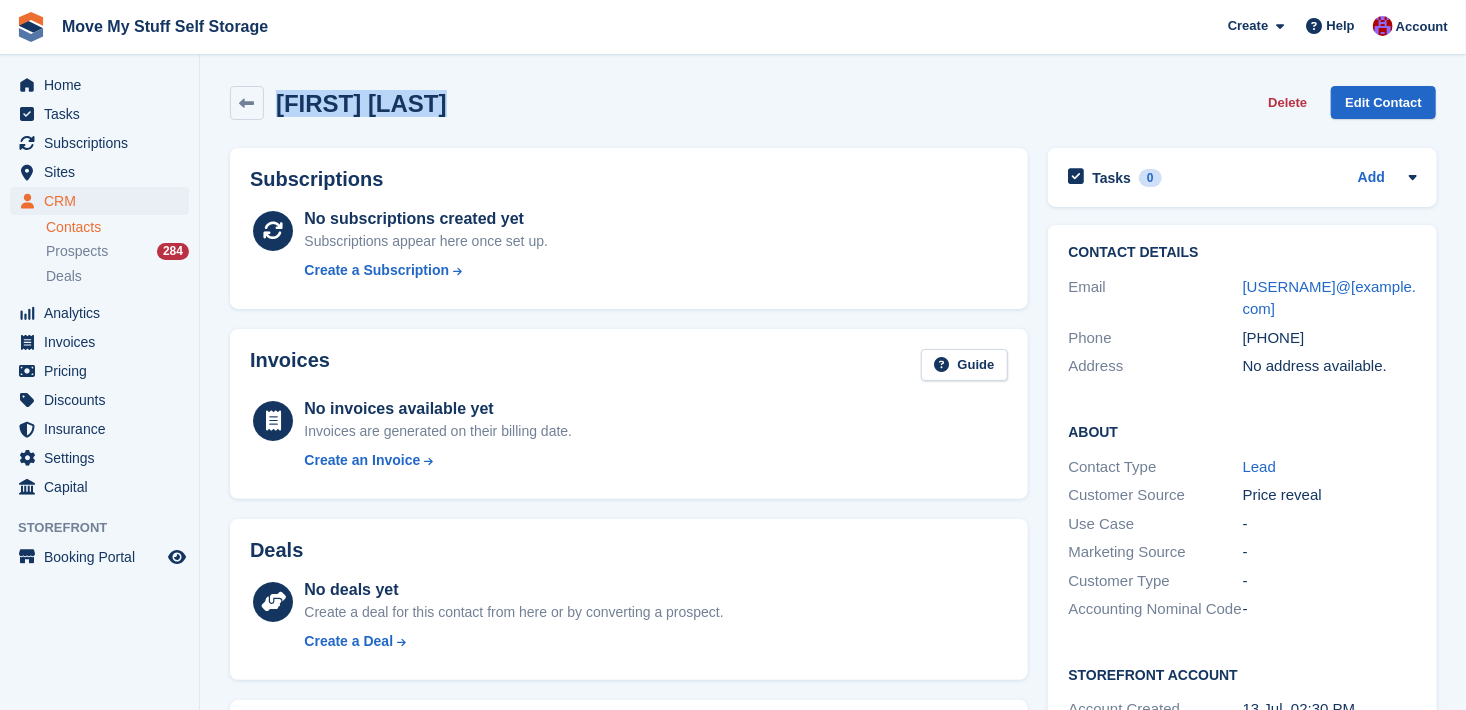 drag, startPoint x: 489, startPoint y: 101, endPoint x: 279, endPoint y: 111, distance: 210.23796 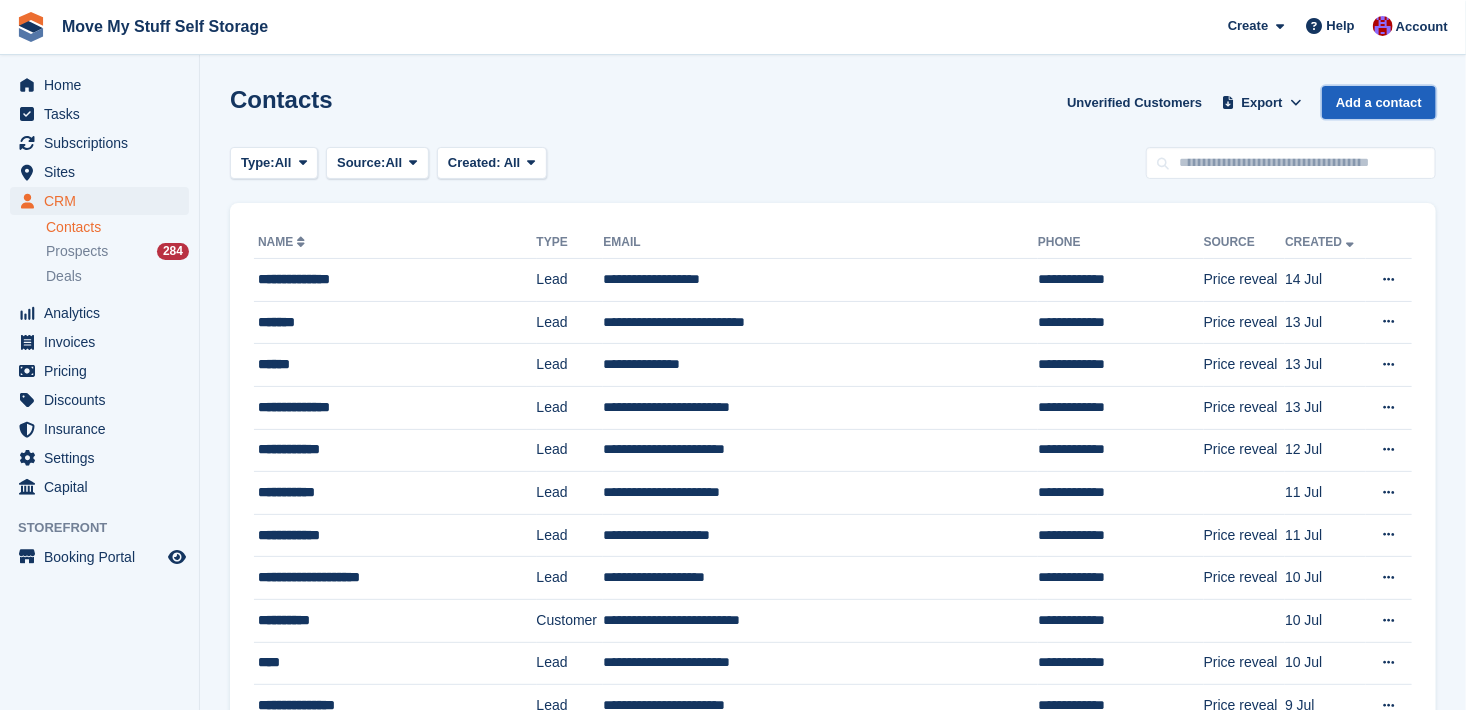click on "Add a contact" at bounding box center (1379, 102) 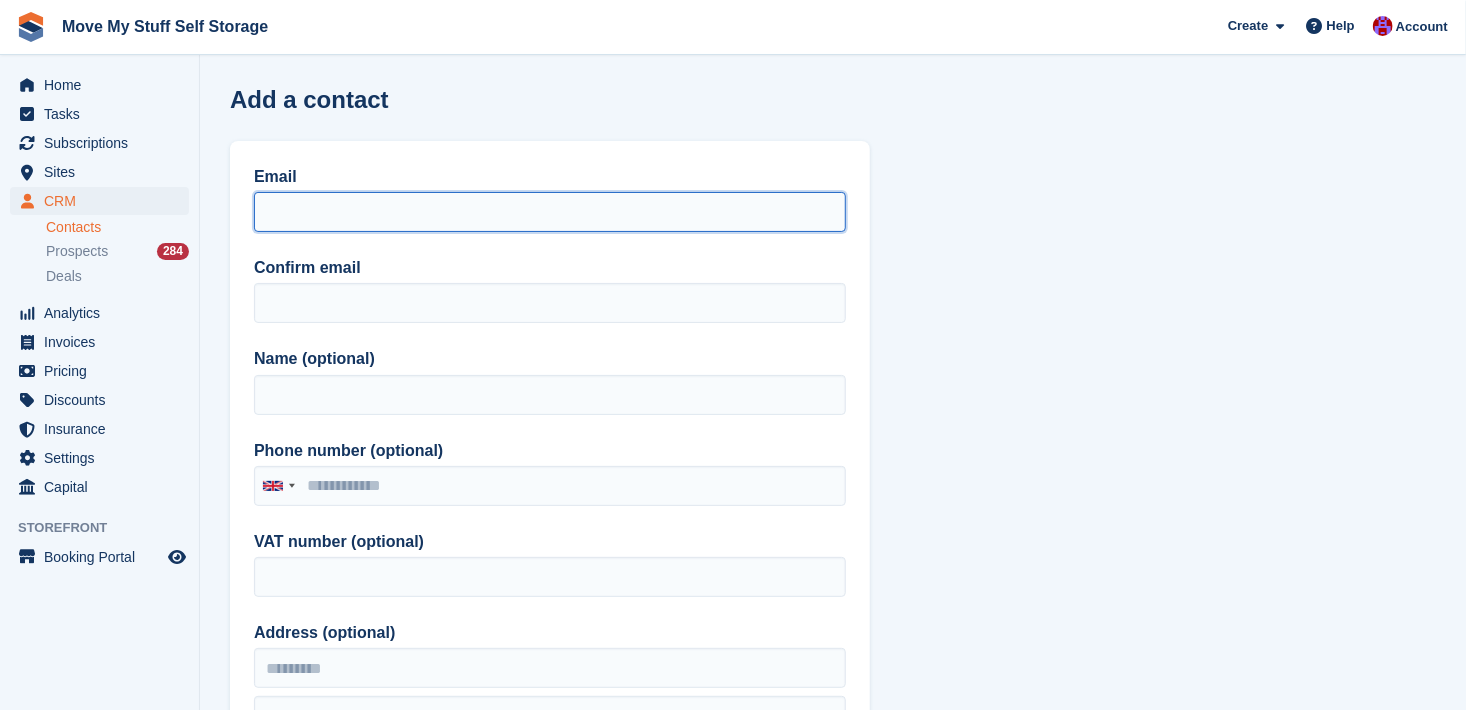 click on "Email" at bounding box center (550, 212) 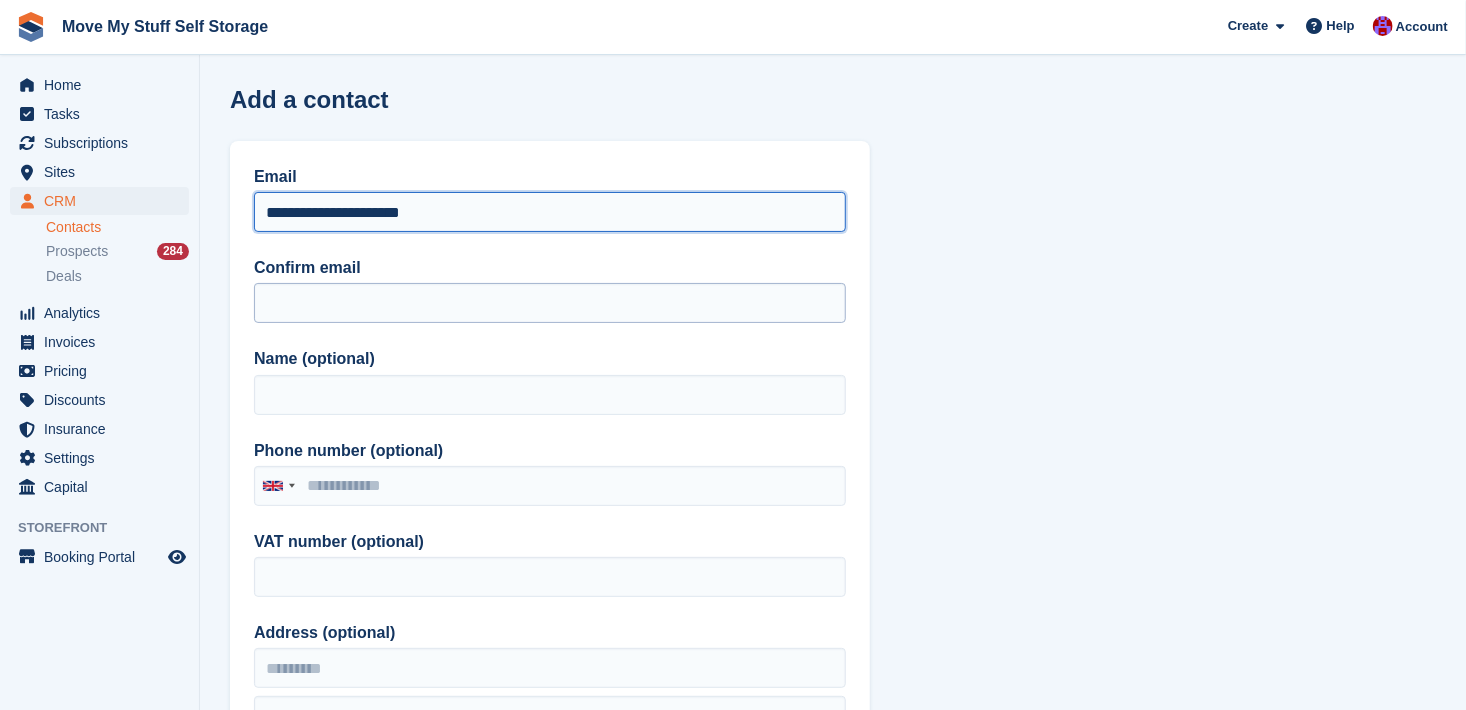 type on "**********" 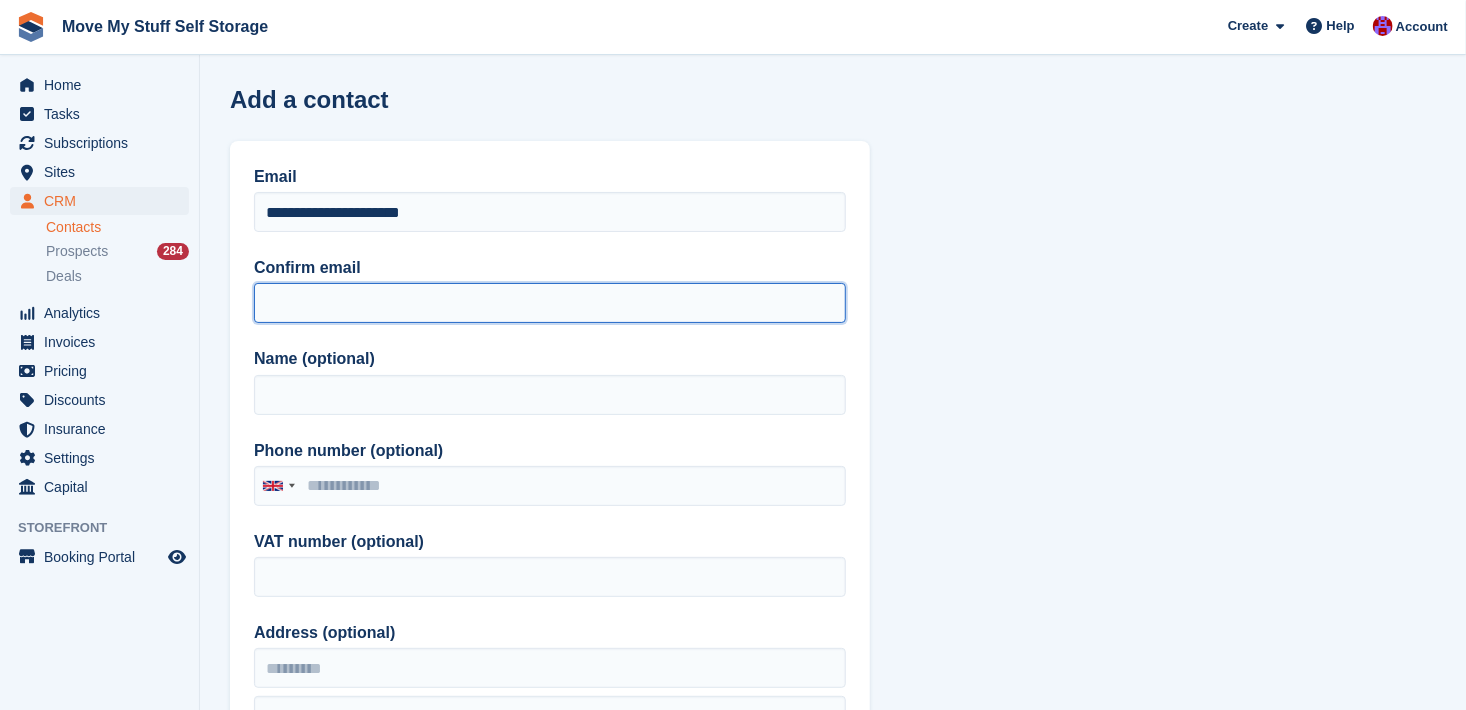 click on "Confirm email" at bounding box center (550, 303) 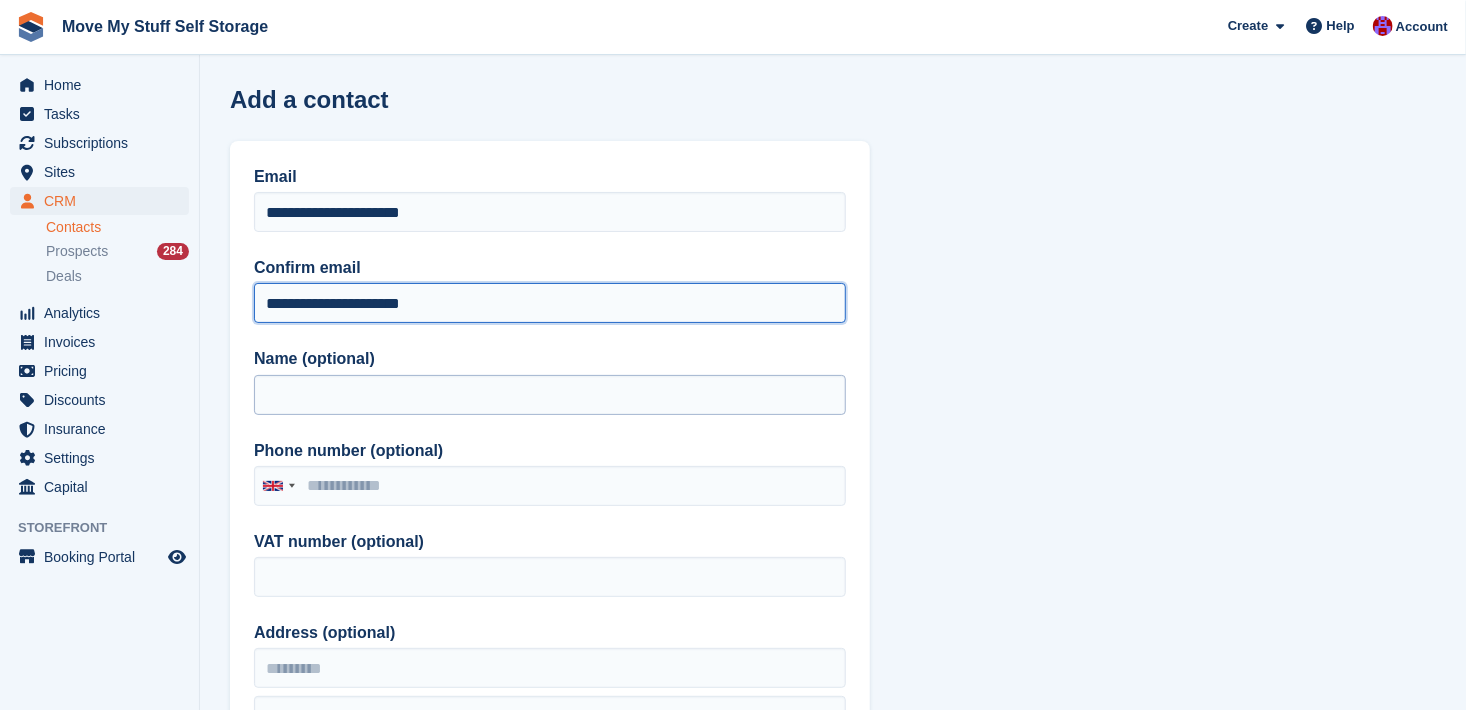 type on "**********" 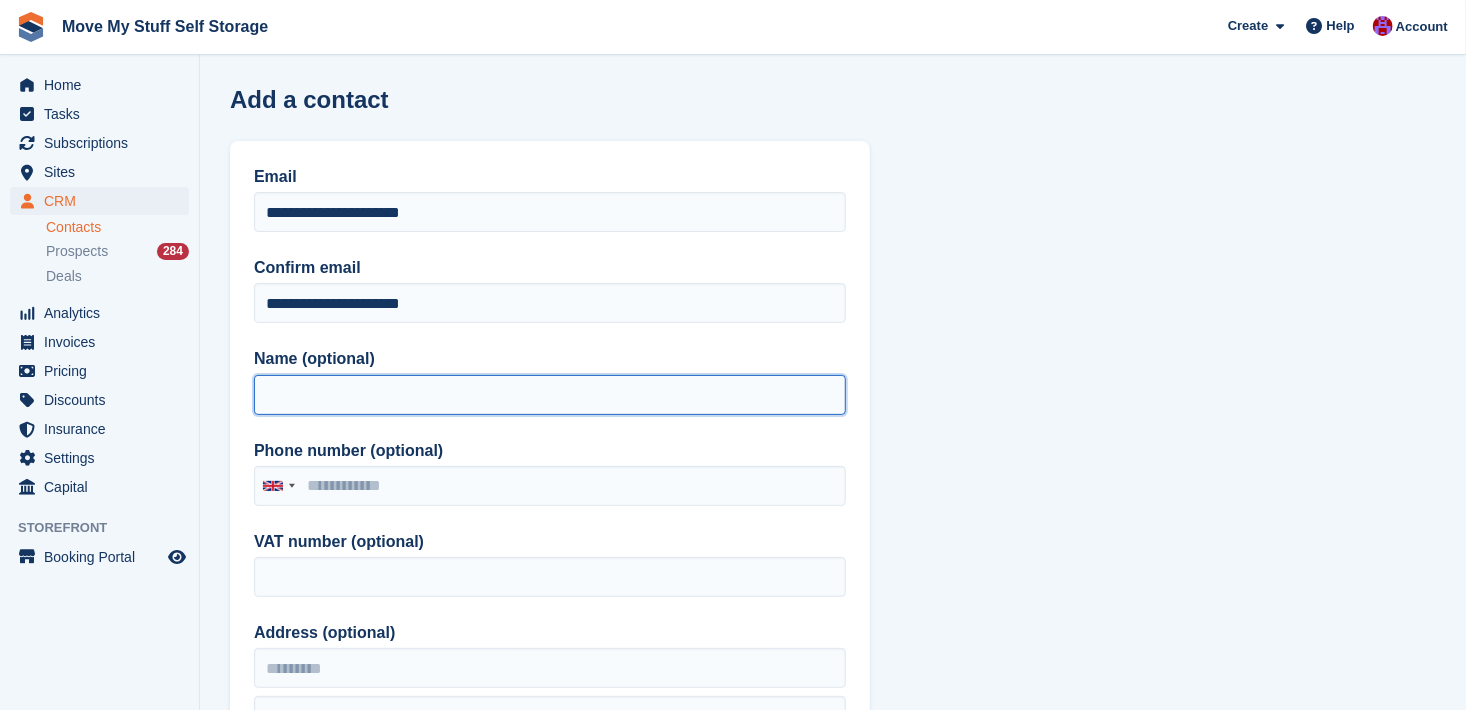 click on "Name (optional)" at bounding box center [550, 395] 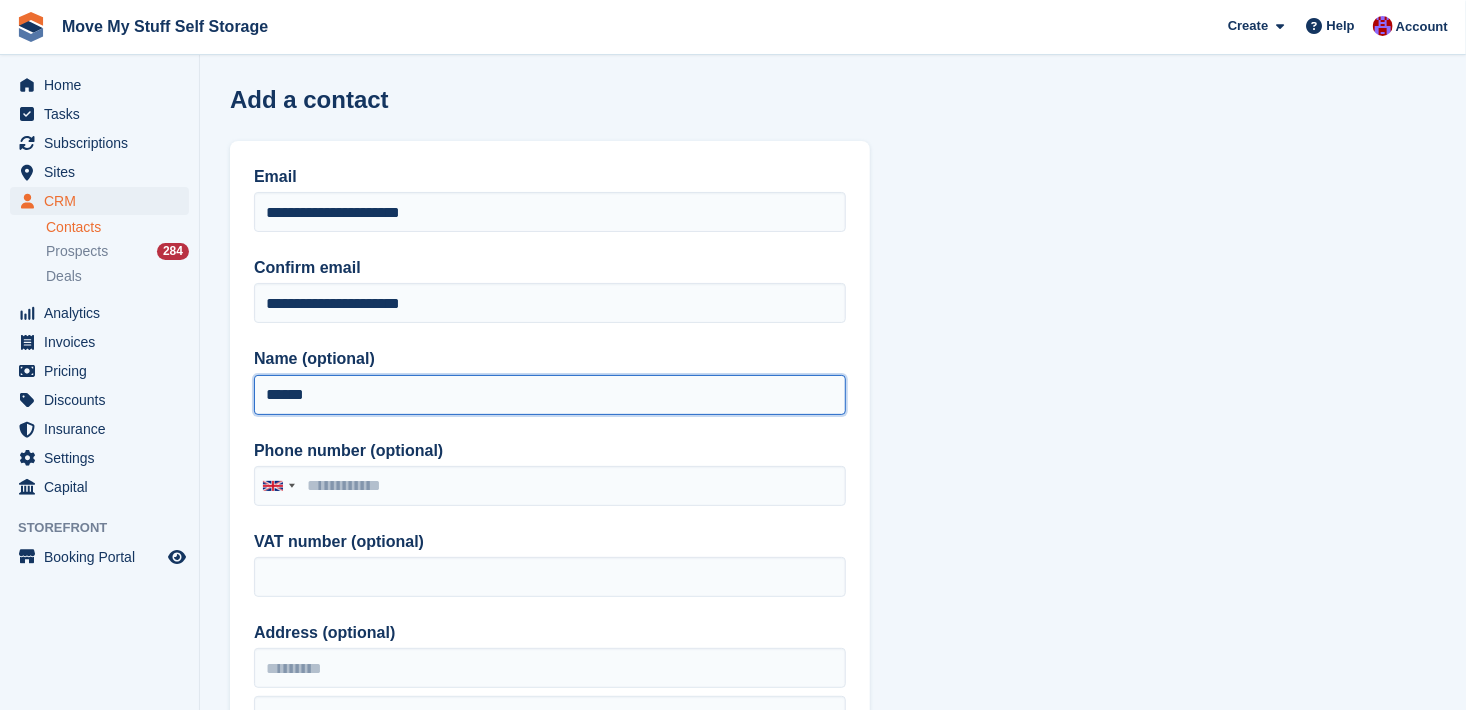 paste on "**********" 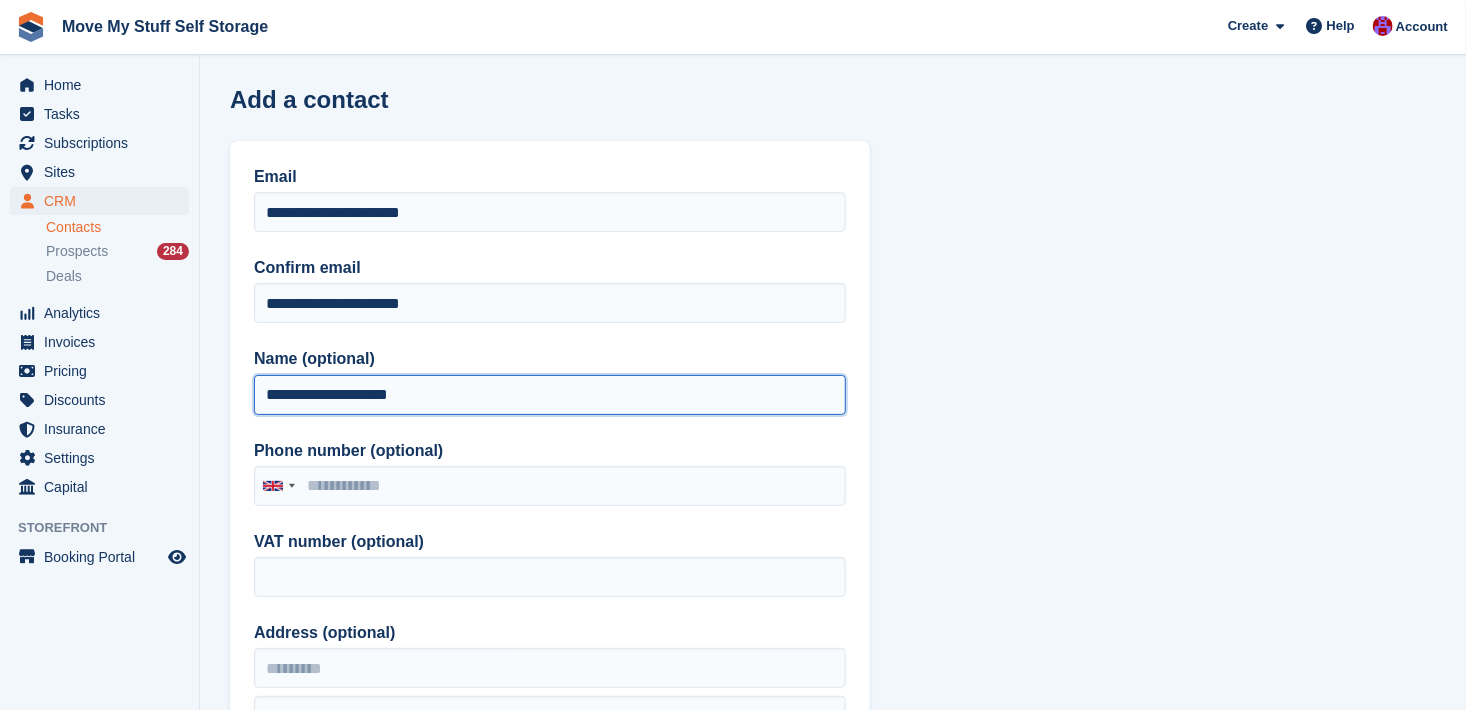 type on "**********" 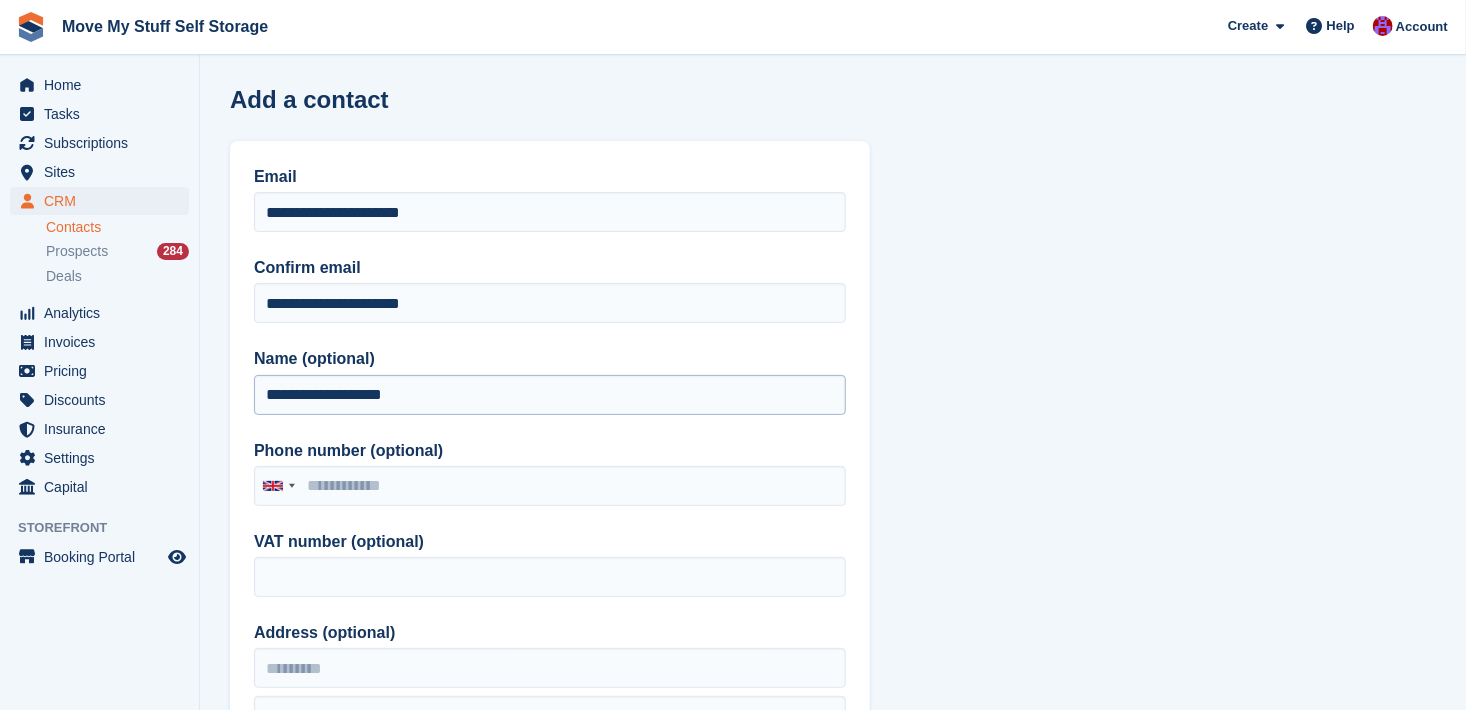 type on "**********" 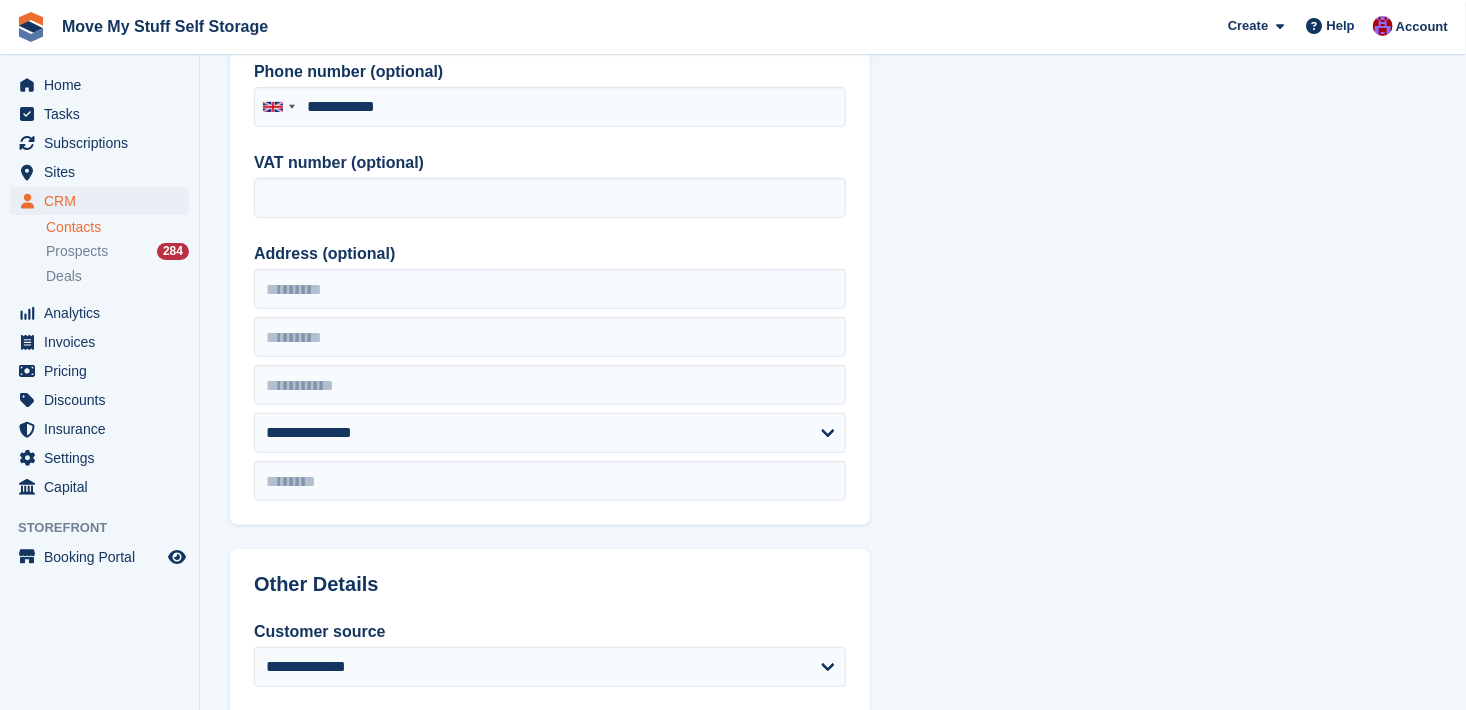 scroll, scrollTop: 472, scrollLeft: 0, axis: vertical 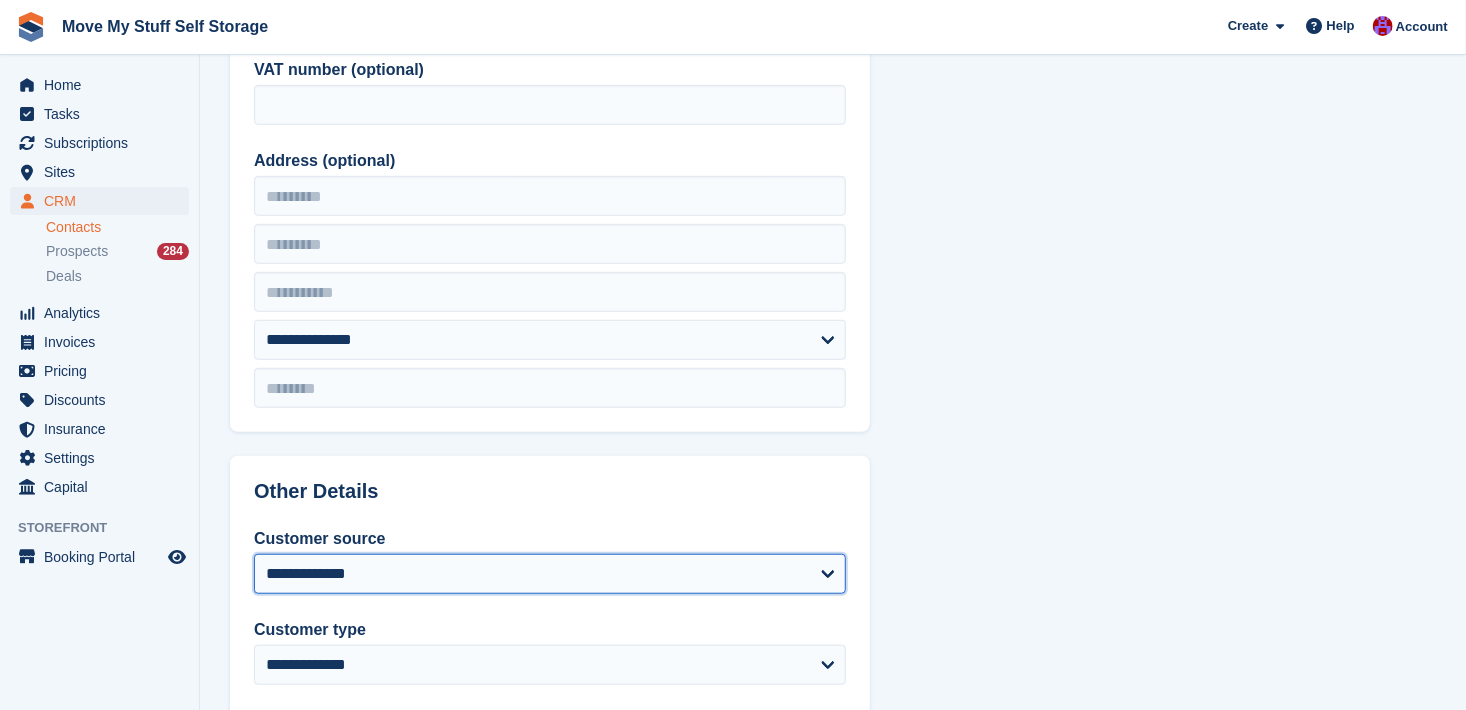 click on "**********" at bounding box center (550, 574) 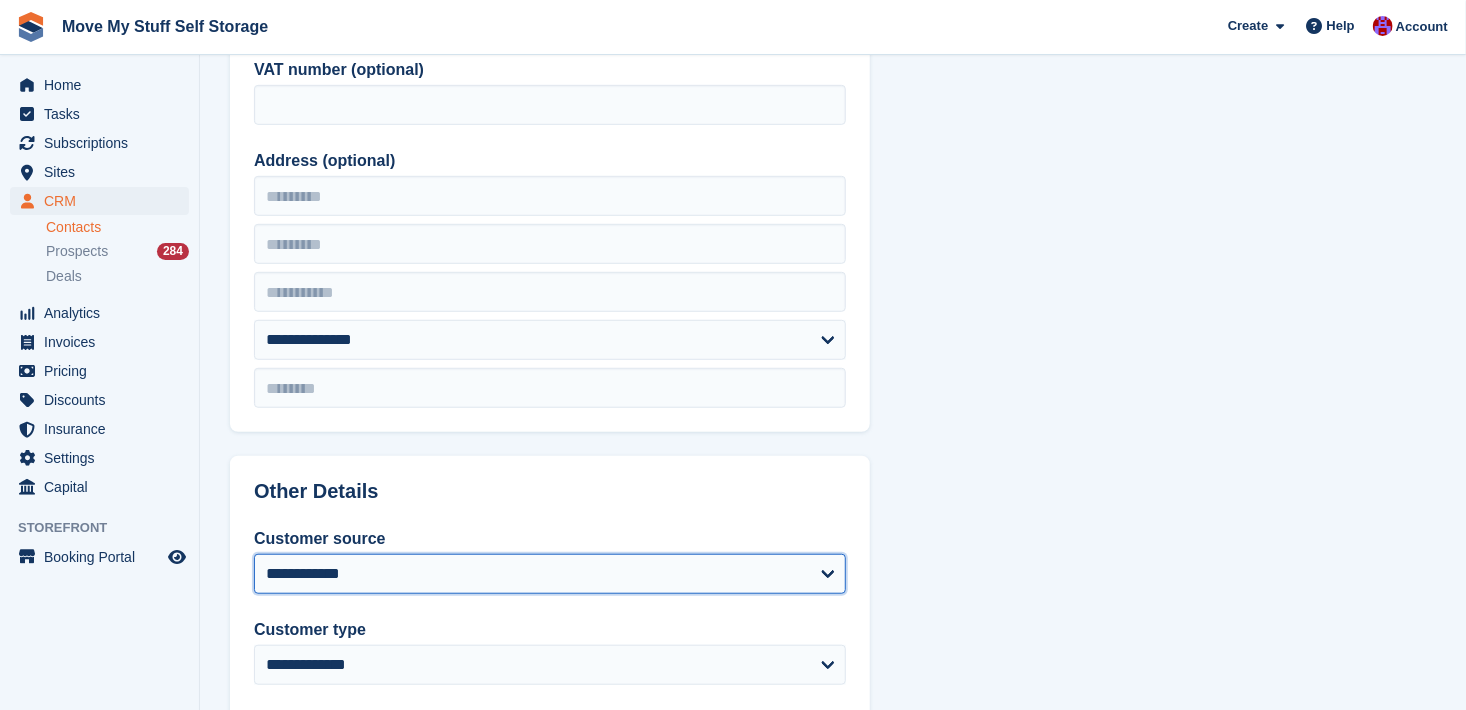 click on "**********" at bounding box center (550, 574) 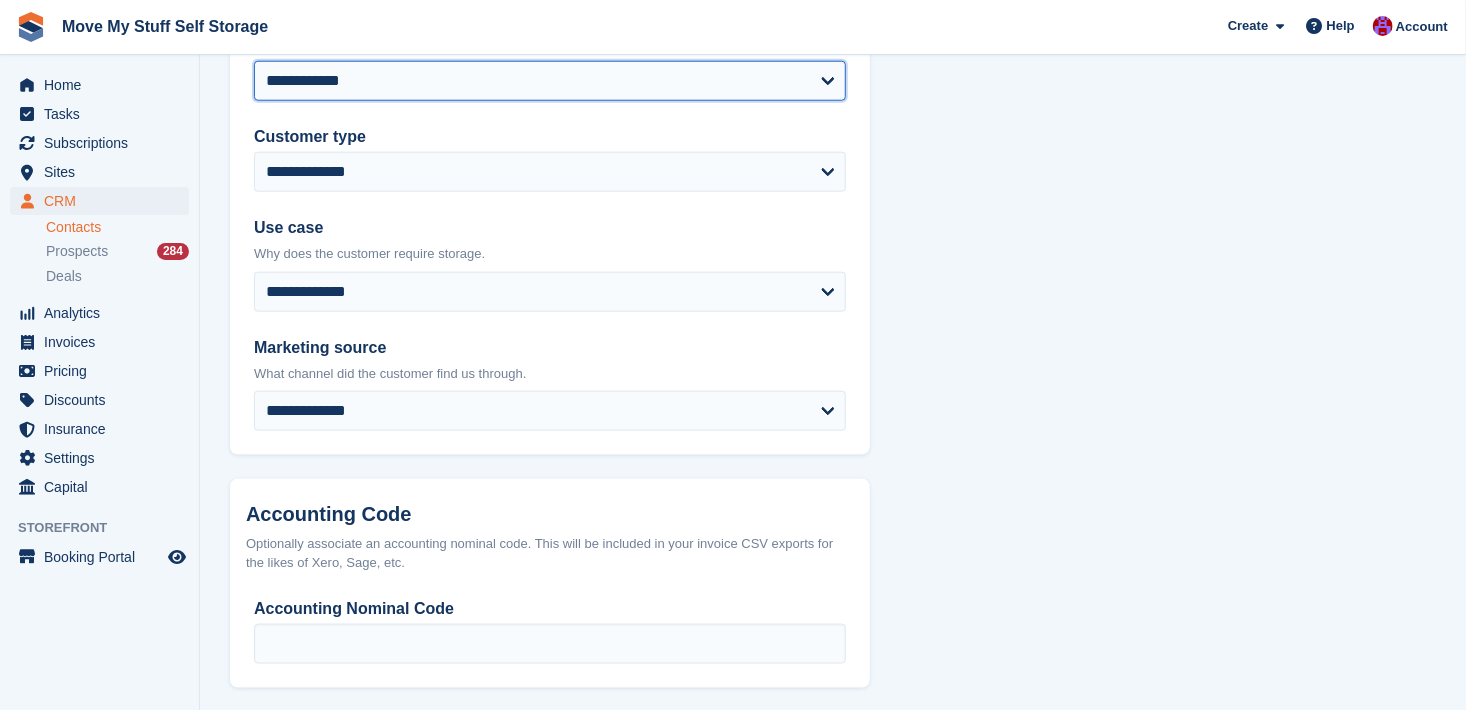 scroll, scrollTop: 1052, scrollLeft: 0, axis: vertical 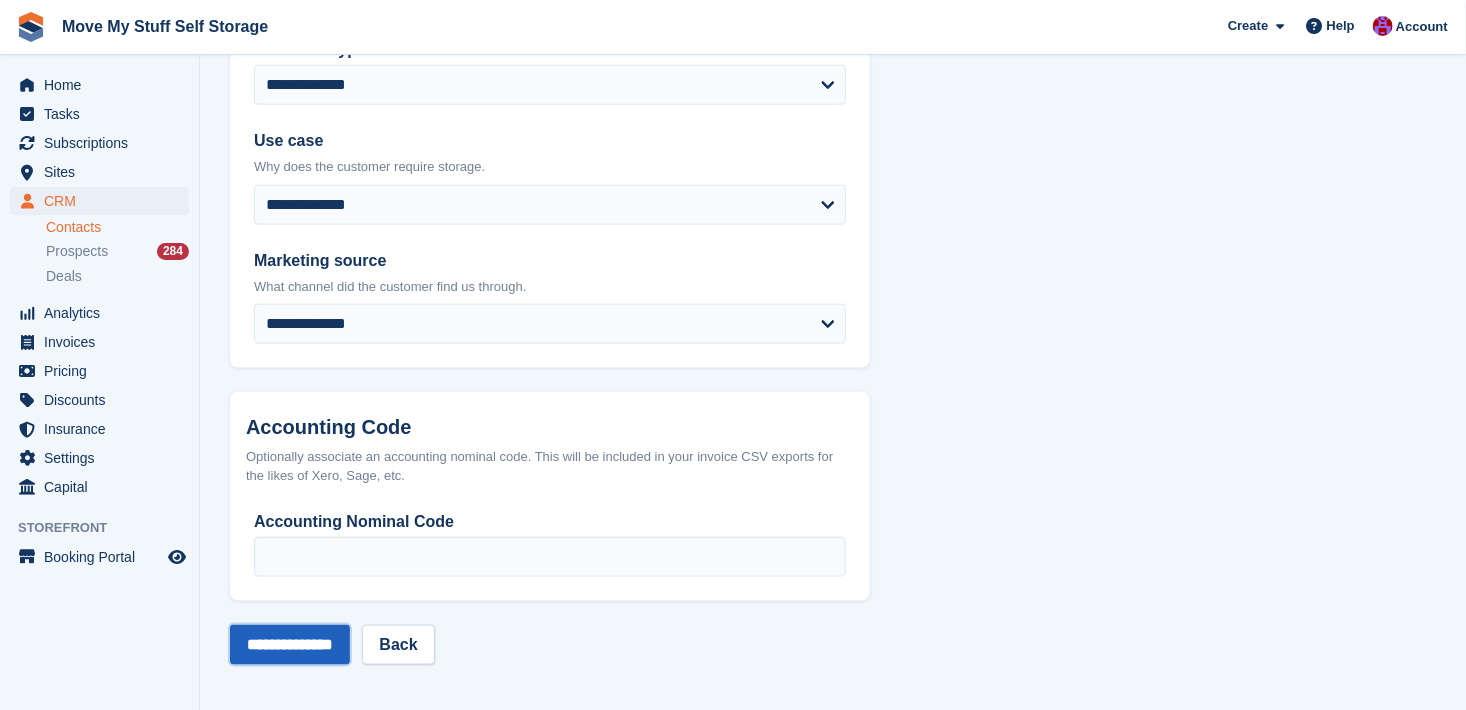 click on "**********" at bounding box center (290, 645) 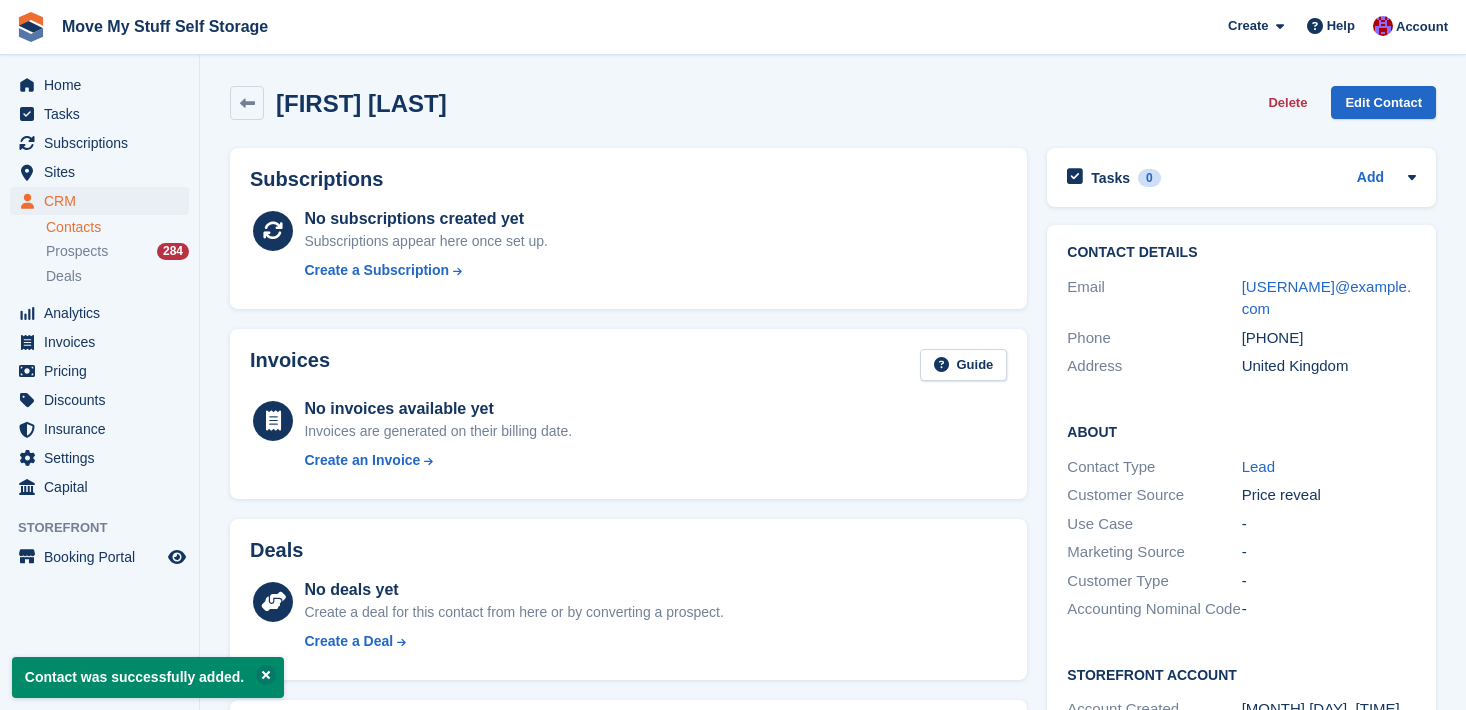 scroll, scrollTop: 0, scrollLeft: 0, axis: both 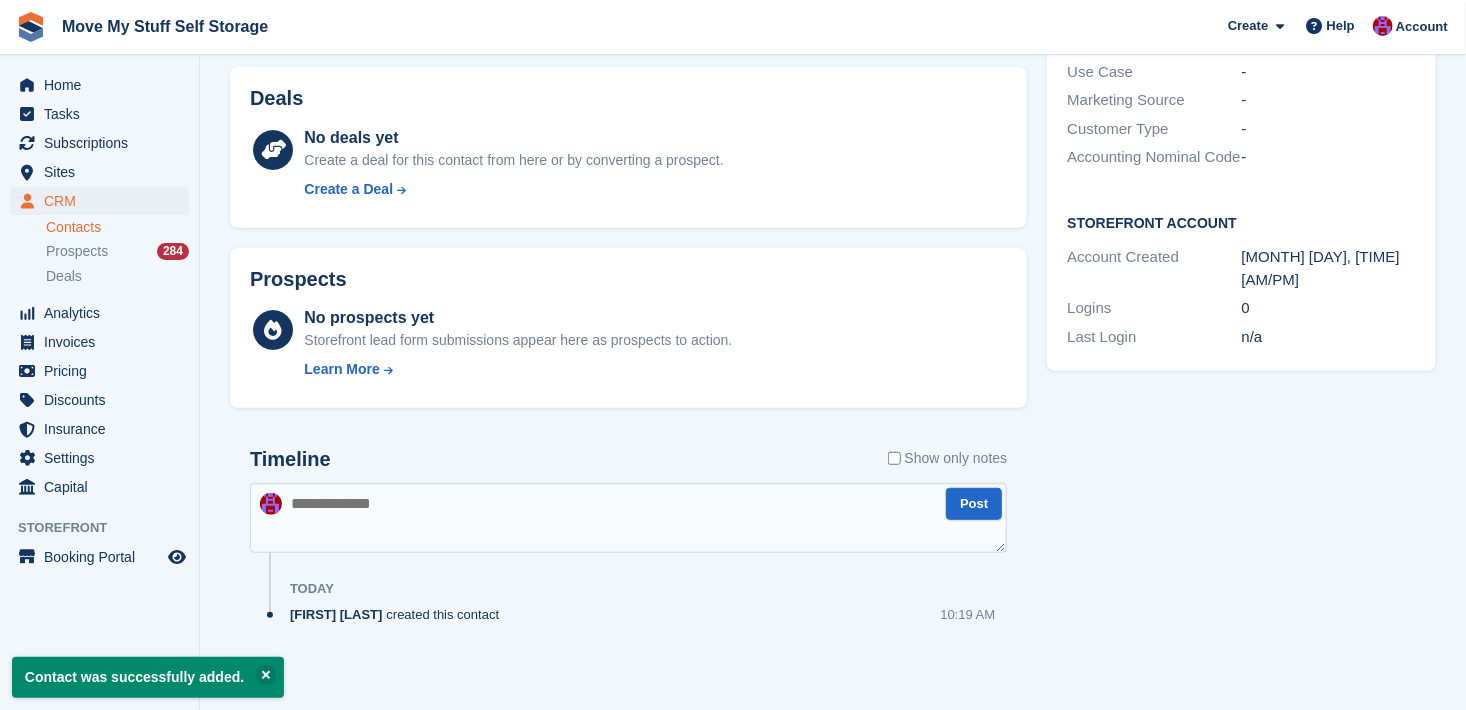 click at bounding box center (628, 518) 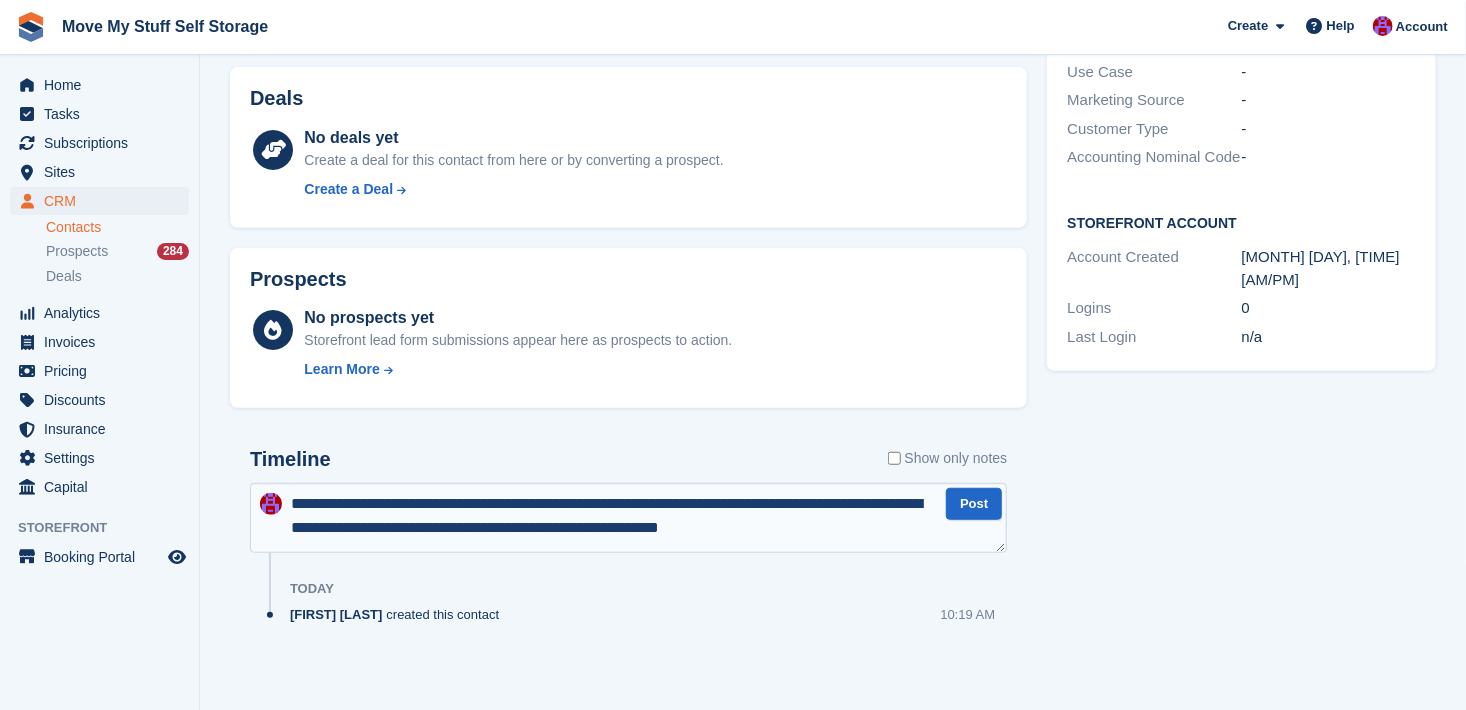 type on "**********" 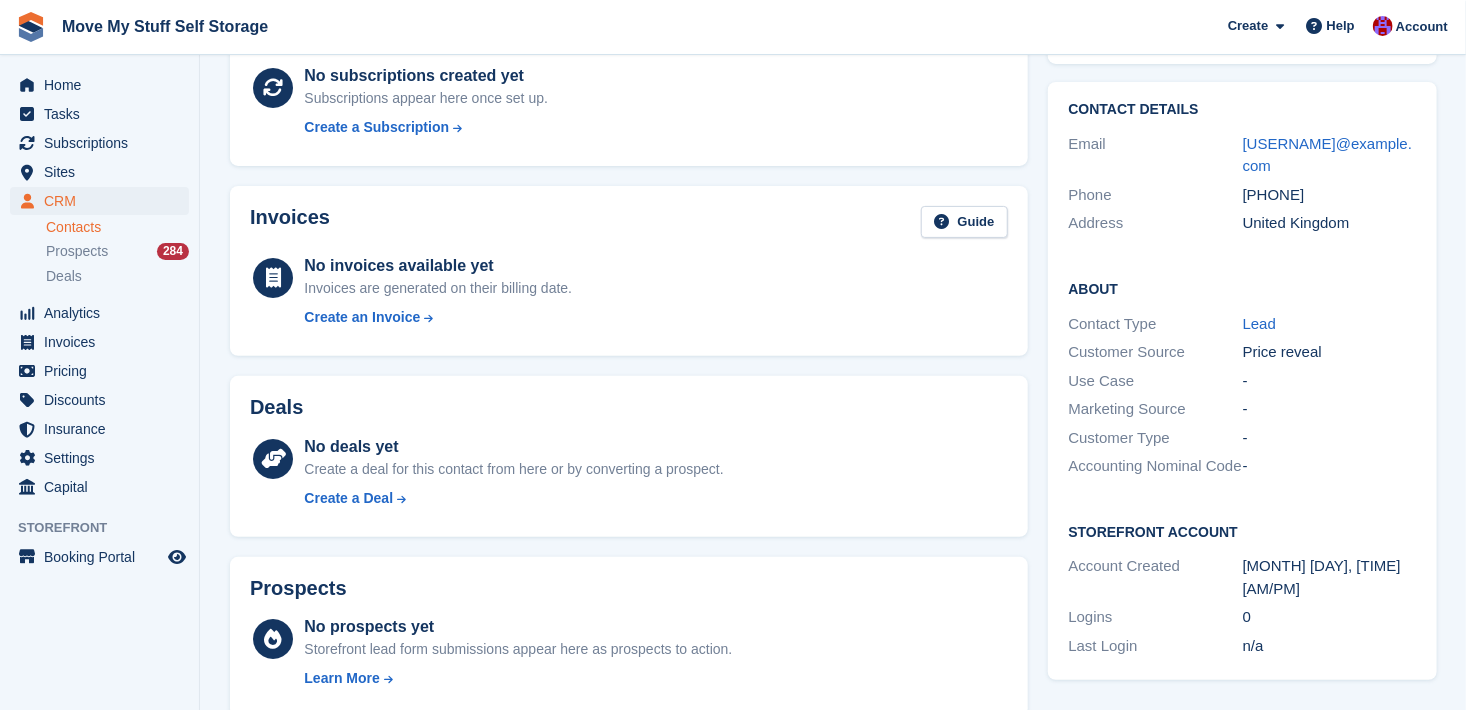 scroll, scrollTop: 0, scrollLeft: 0, axis: both 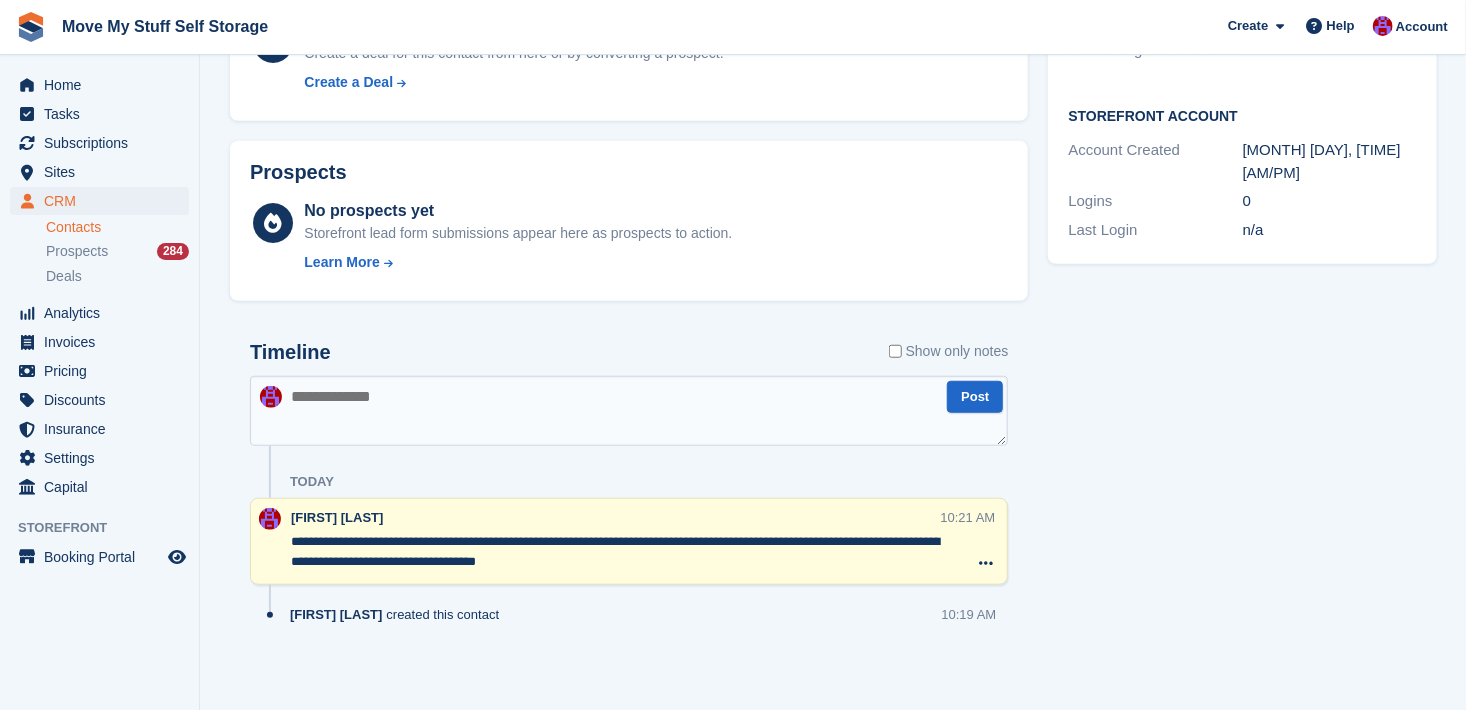click on "**********" at bounding box center (616, 552) 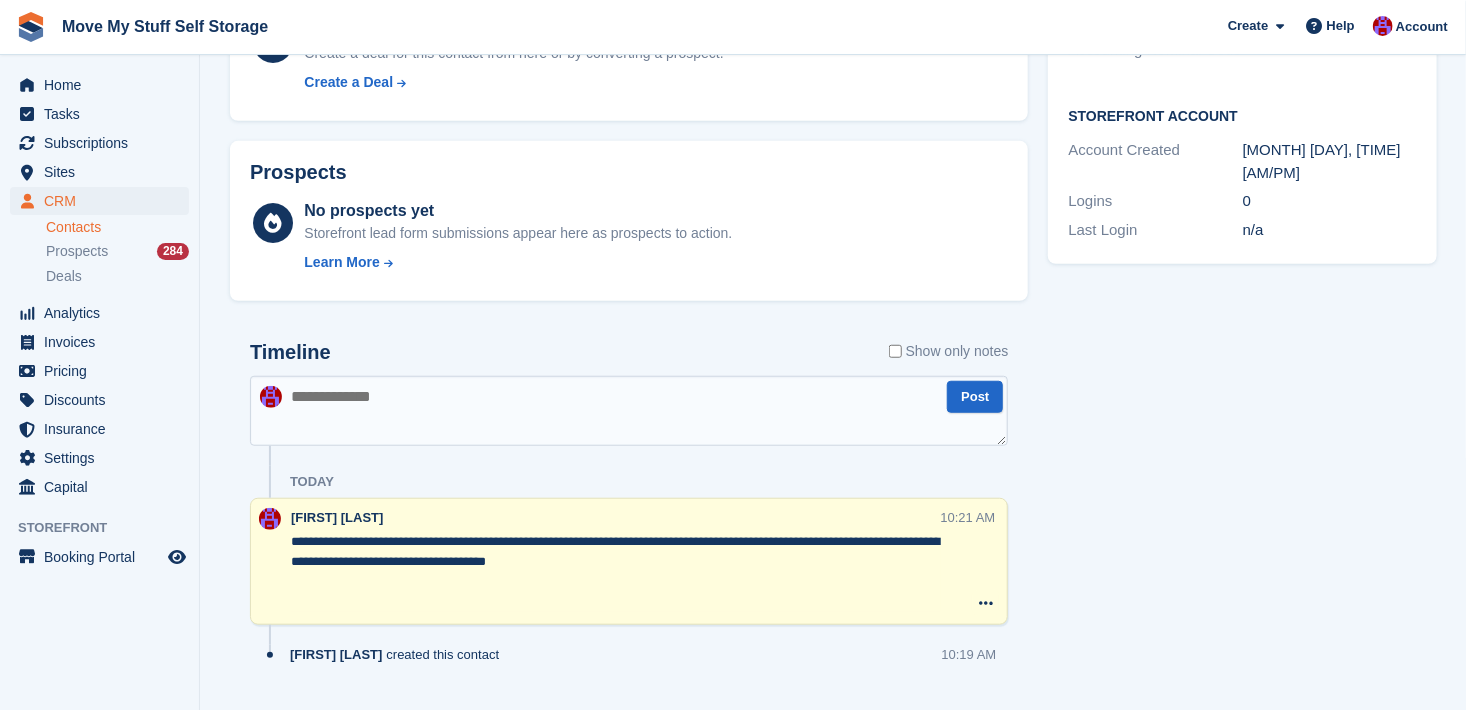 paste on "**********" 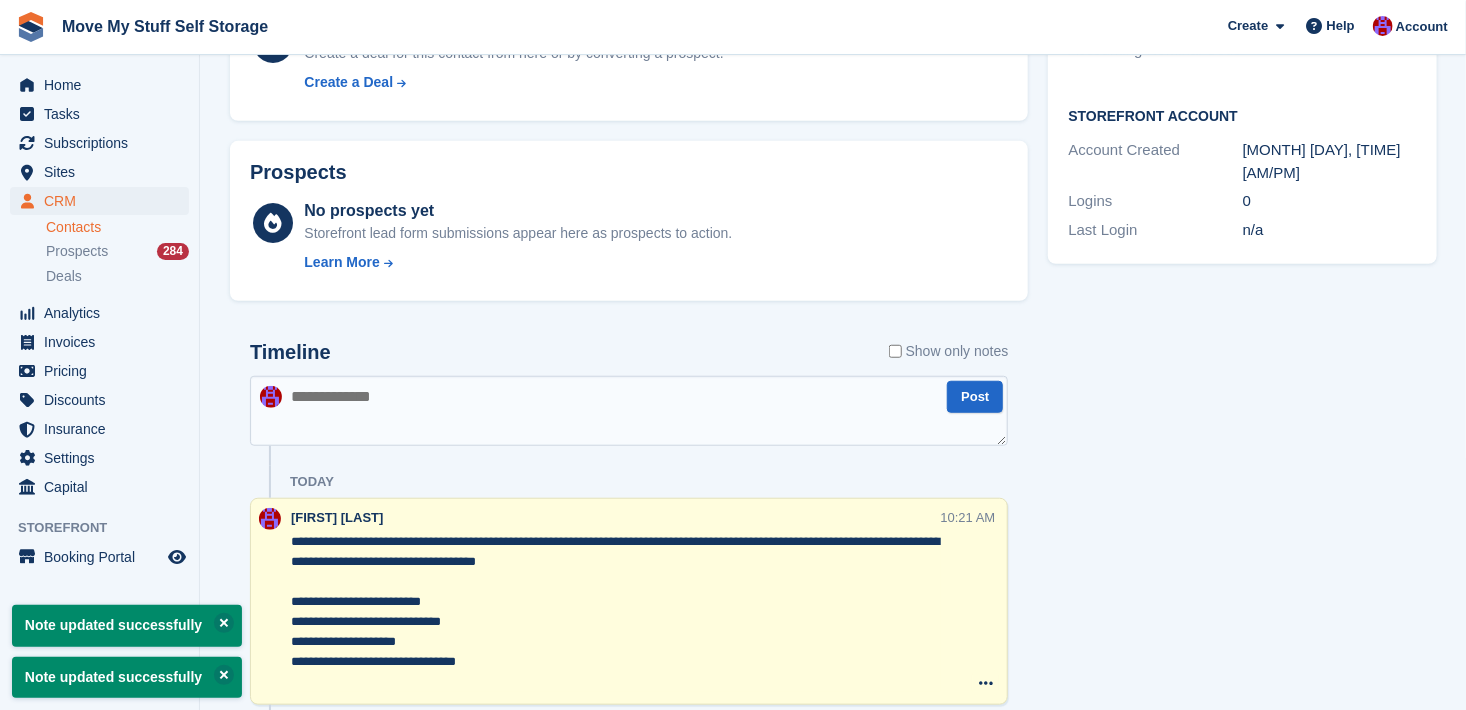 type on "**********" 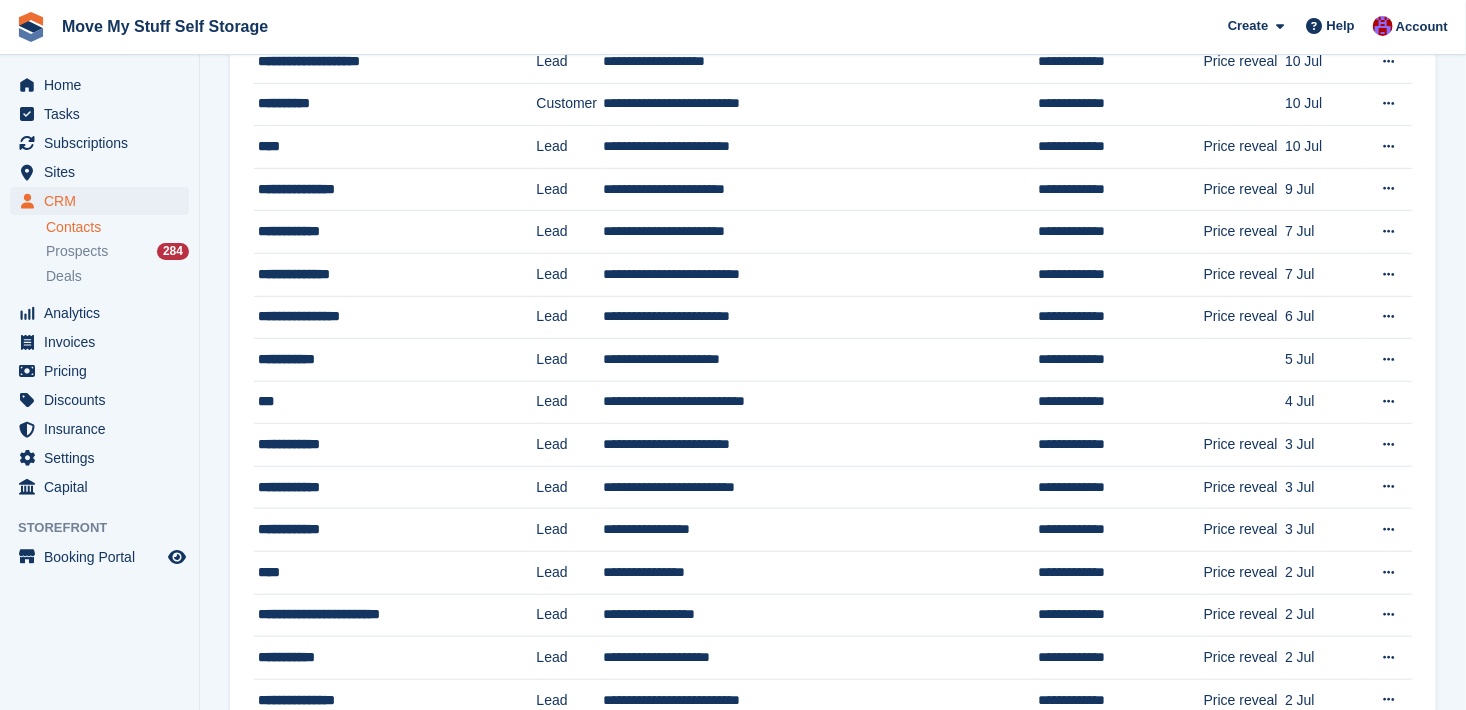 scroll, scrollTop: 0, scrollLeft: 0, axis: both 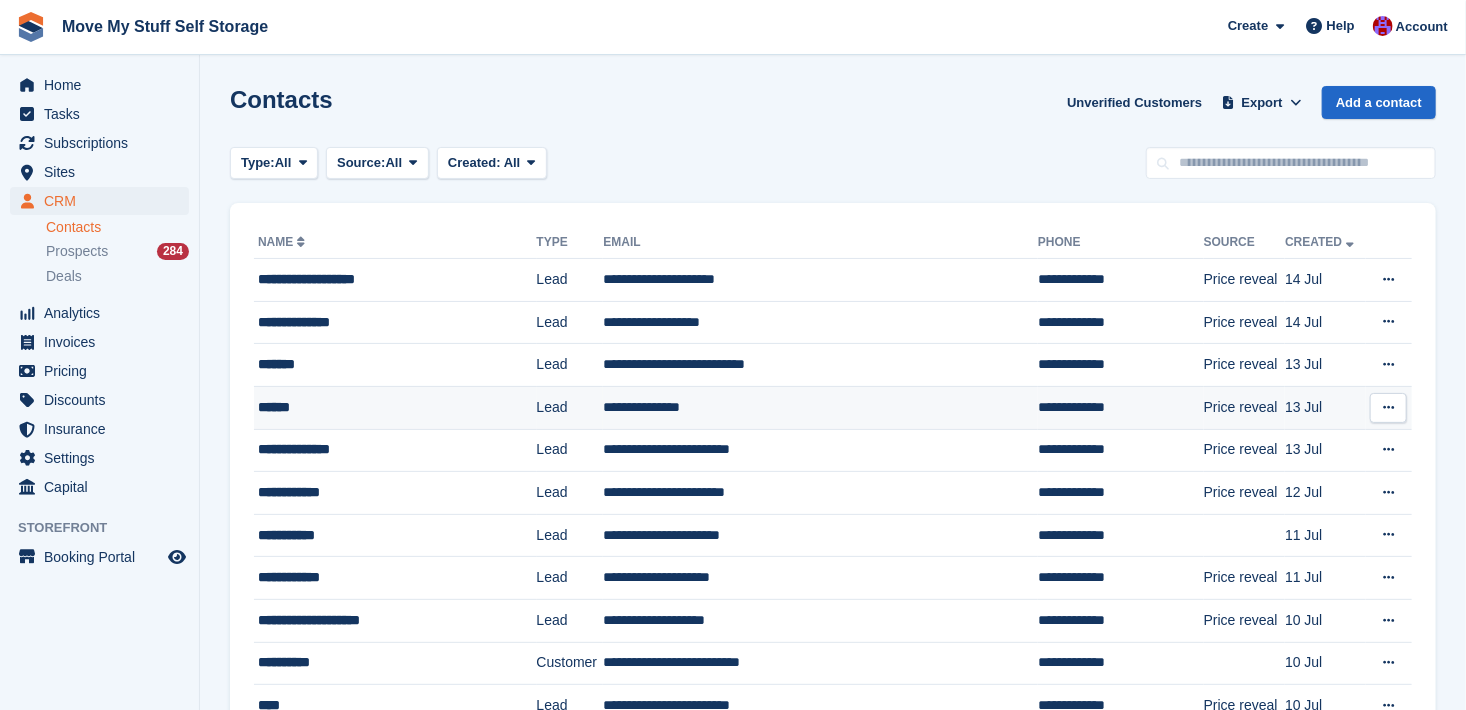 click on "******" at bounding box center [384, 407] 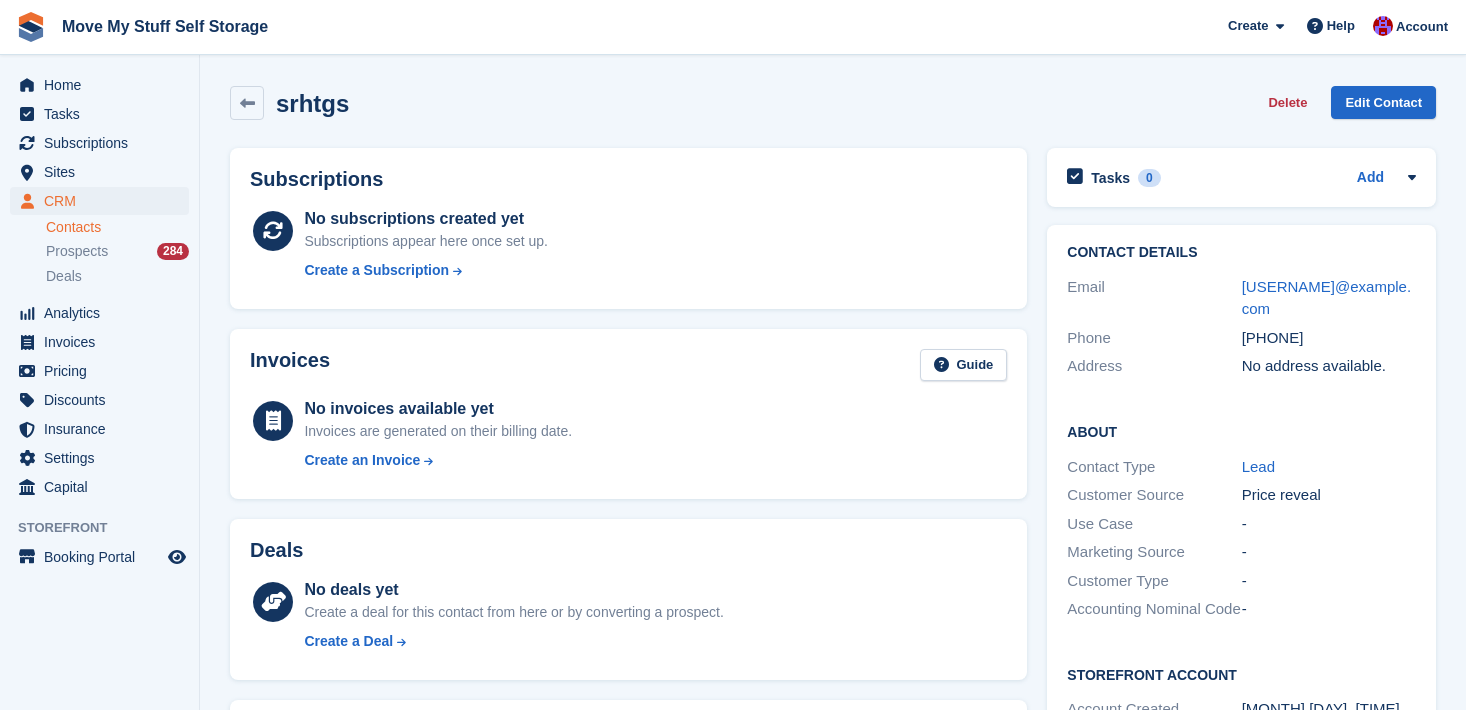scroll, scrollTop: 0, scrollLeft: 0, axis: both 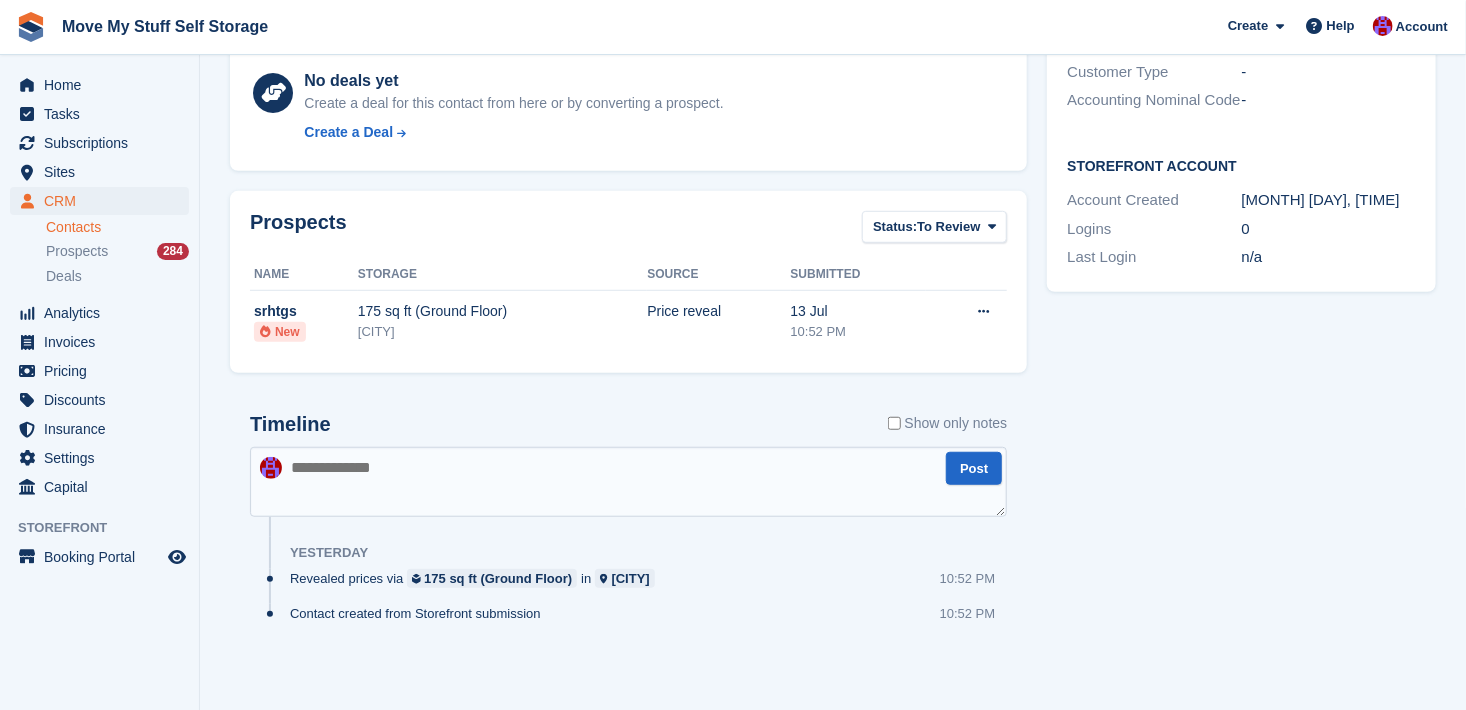 click at bounding box center [628, 482] 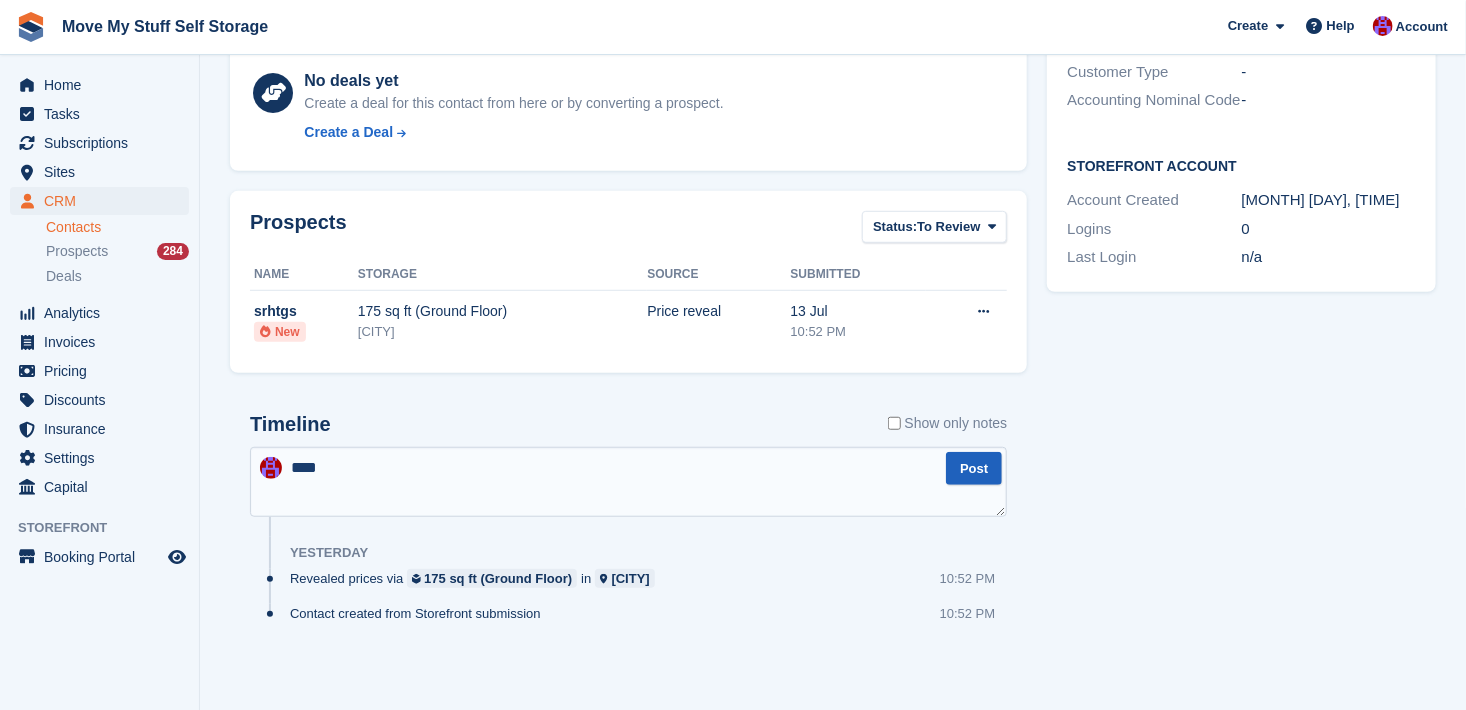 type on "****" 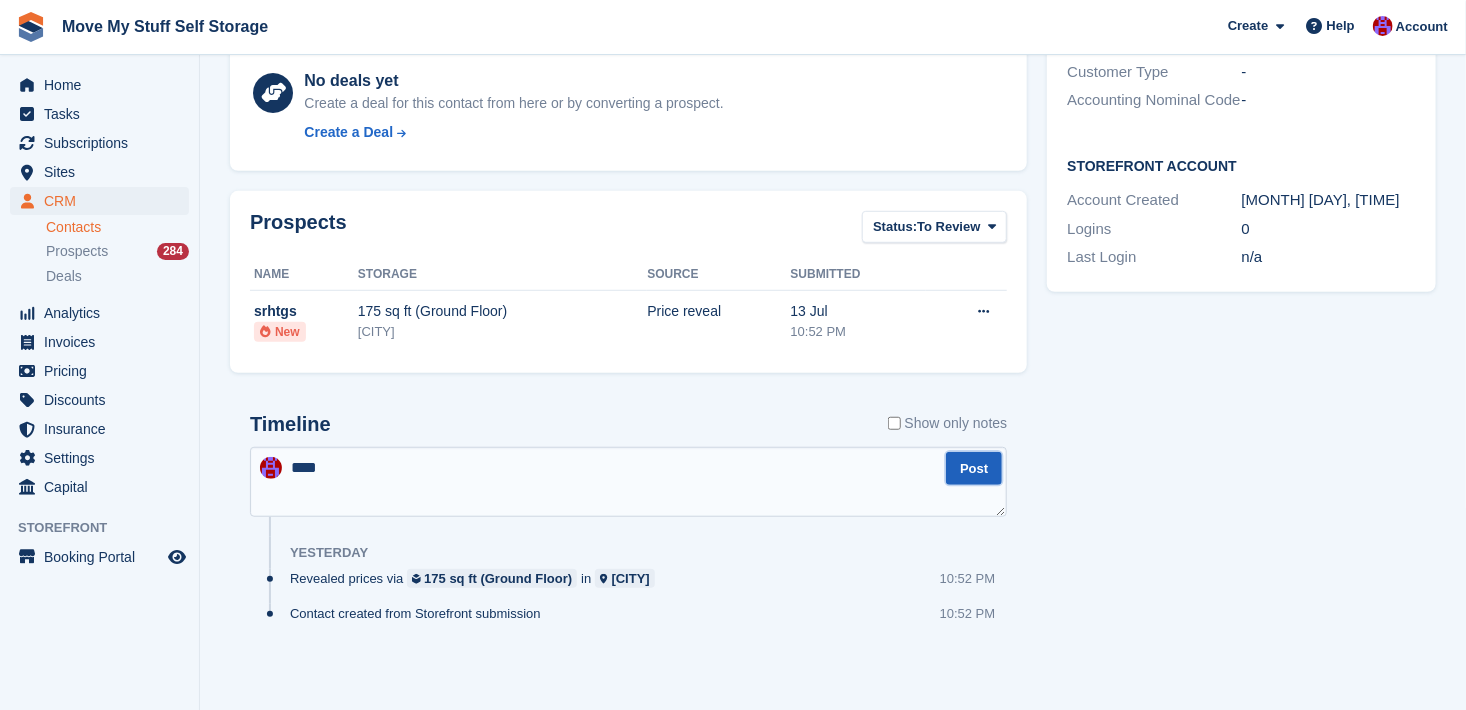 click on "Post" at bounding box center (974, 468) 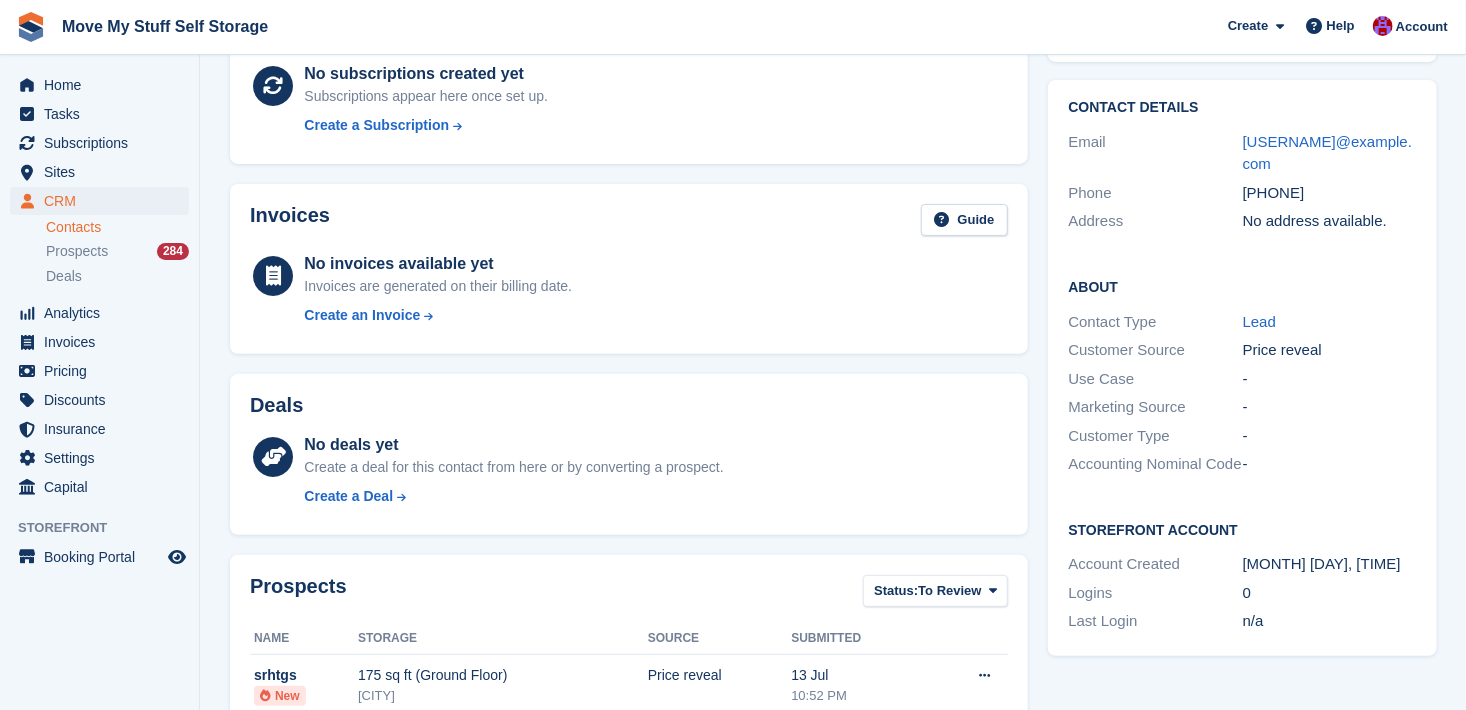 scroll, scrollTop: 144, scrollLeft: 0, axis: vertical 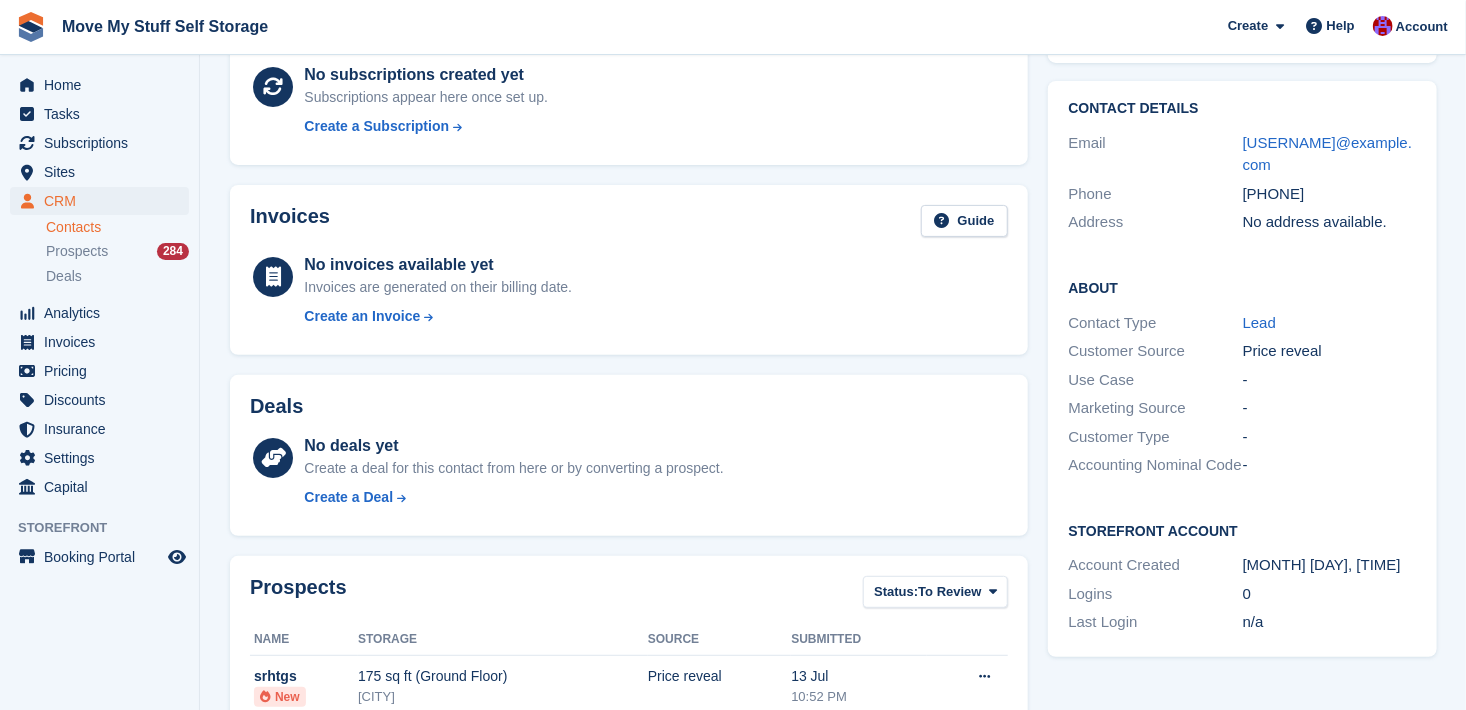 click on "Contacts" at bounding box center (117, 227) 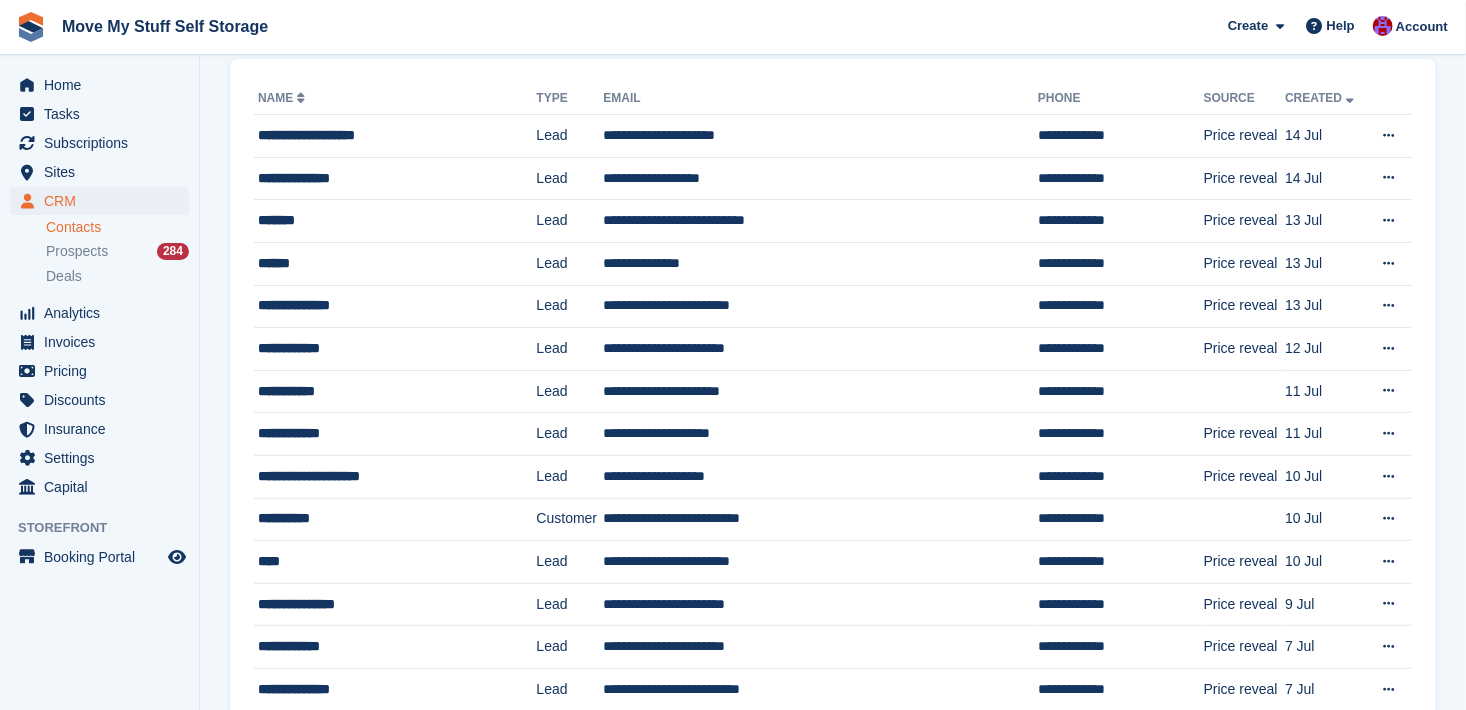 scroll, scrollTop: 0, scrollLeft: 0, axis: both 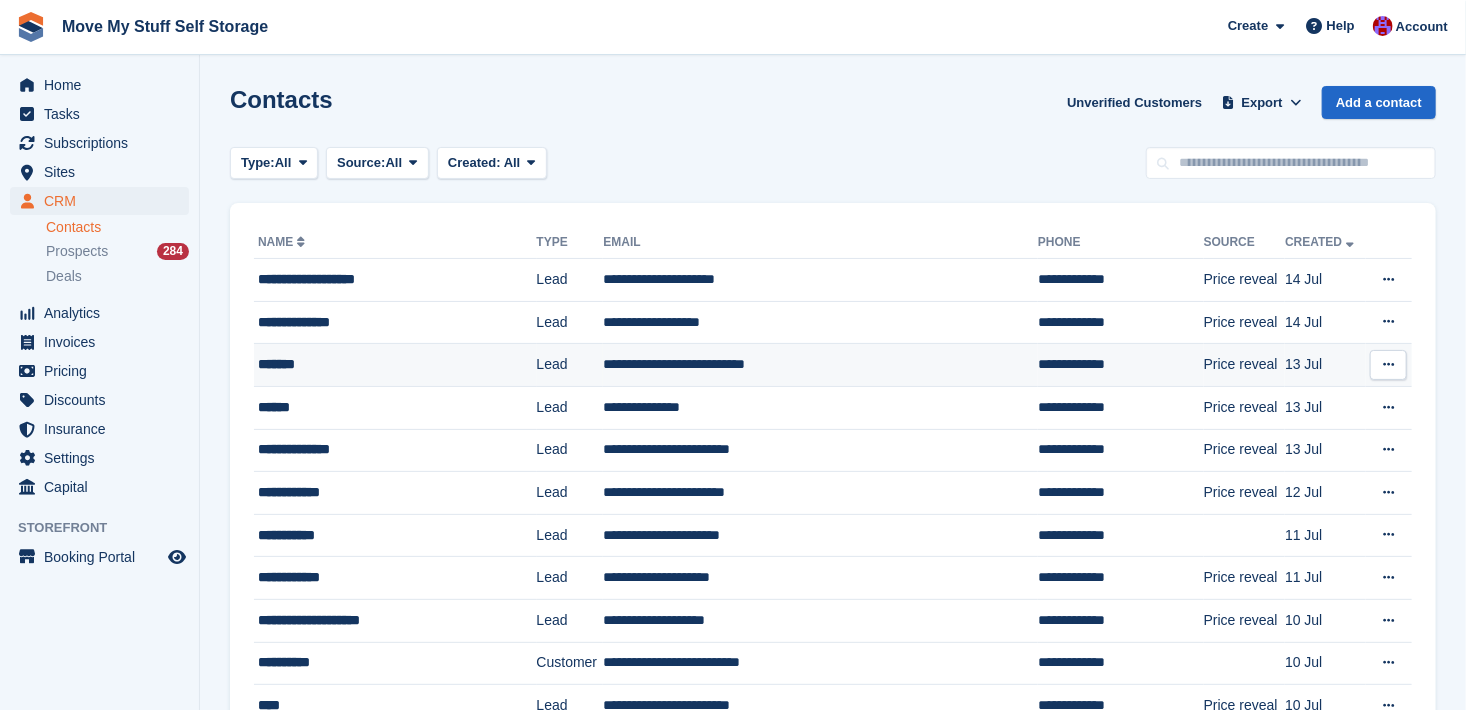 click on "*******" at bounding box center (384, 364) 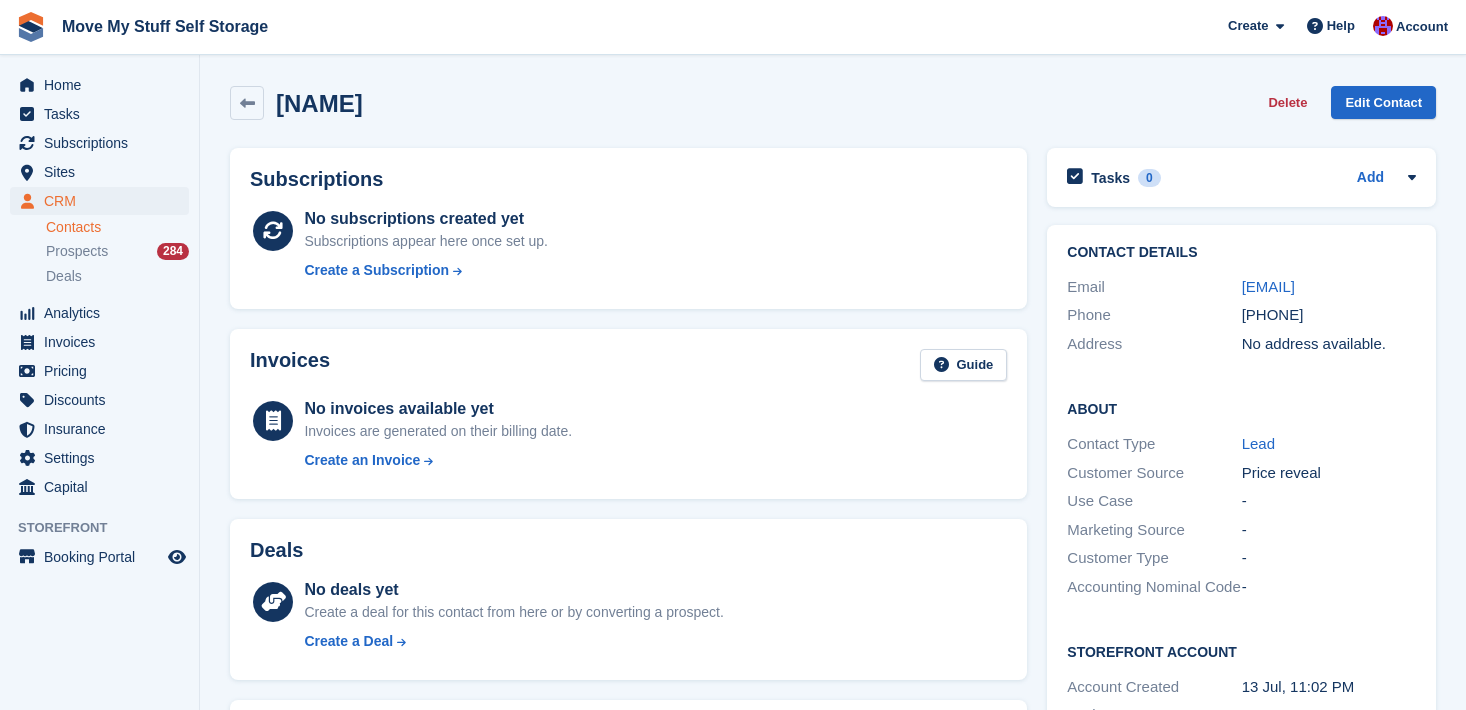 scroll, scrollTop: 0, scrollLeft: 0, axis: both 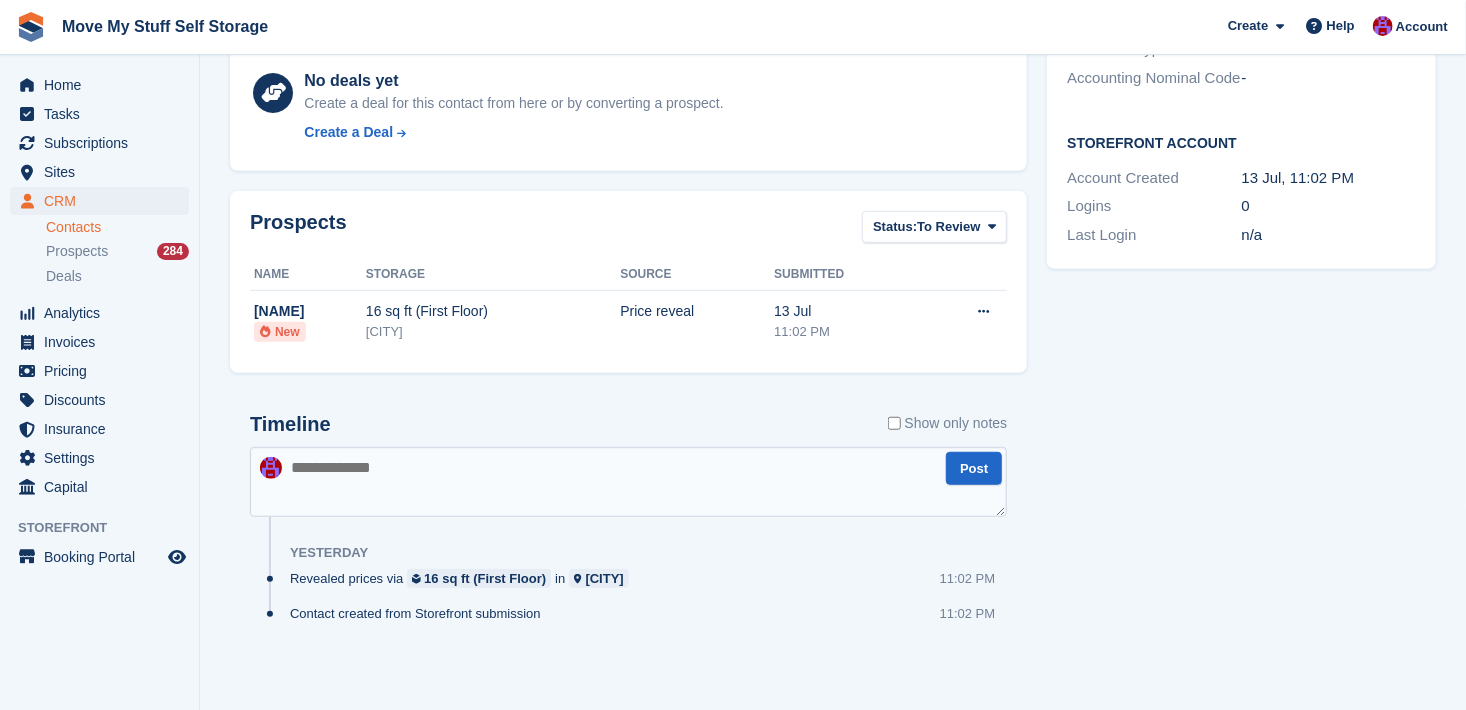click at bounding box center [628, 482] 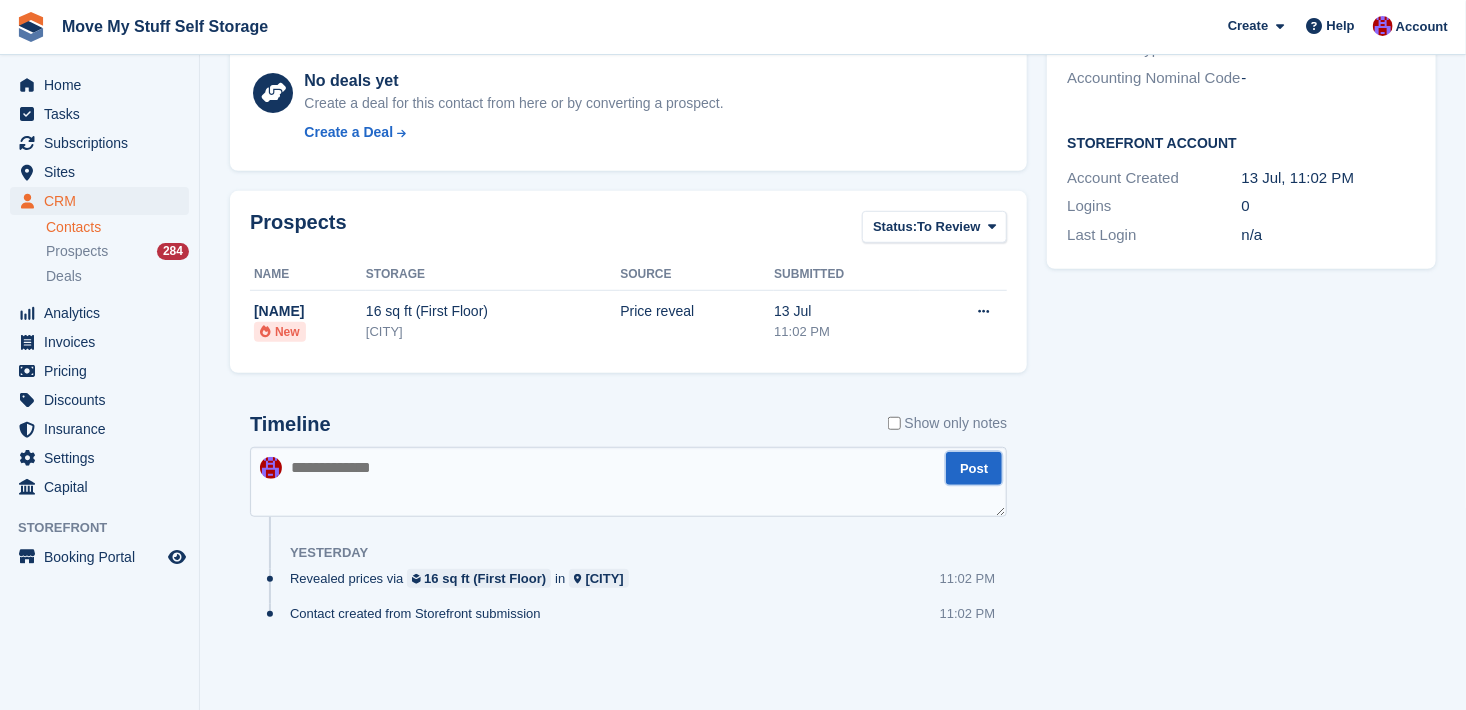 type 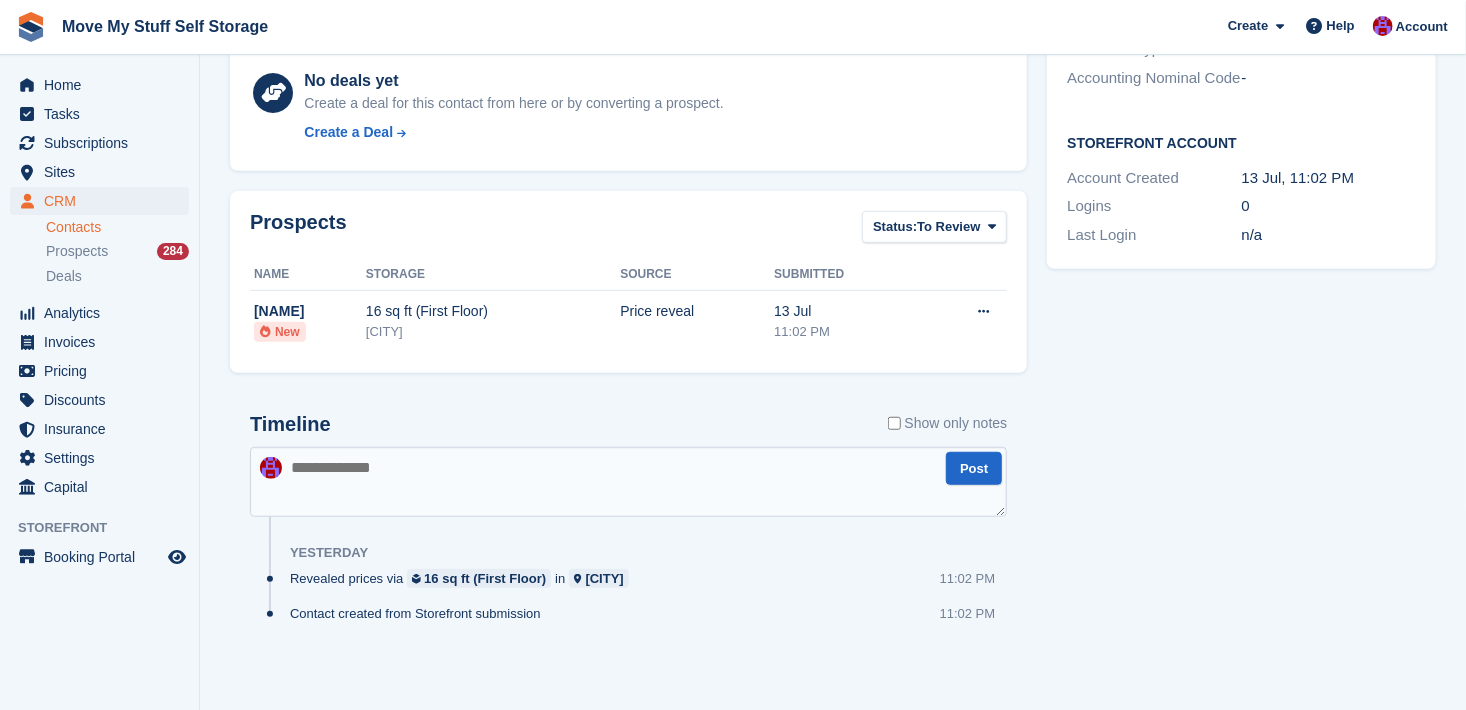 click at bounding box center [628, 482] 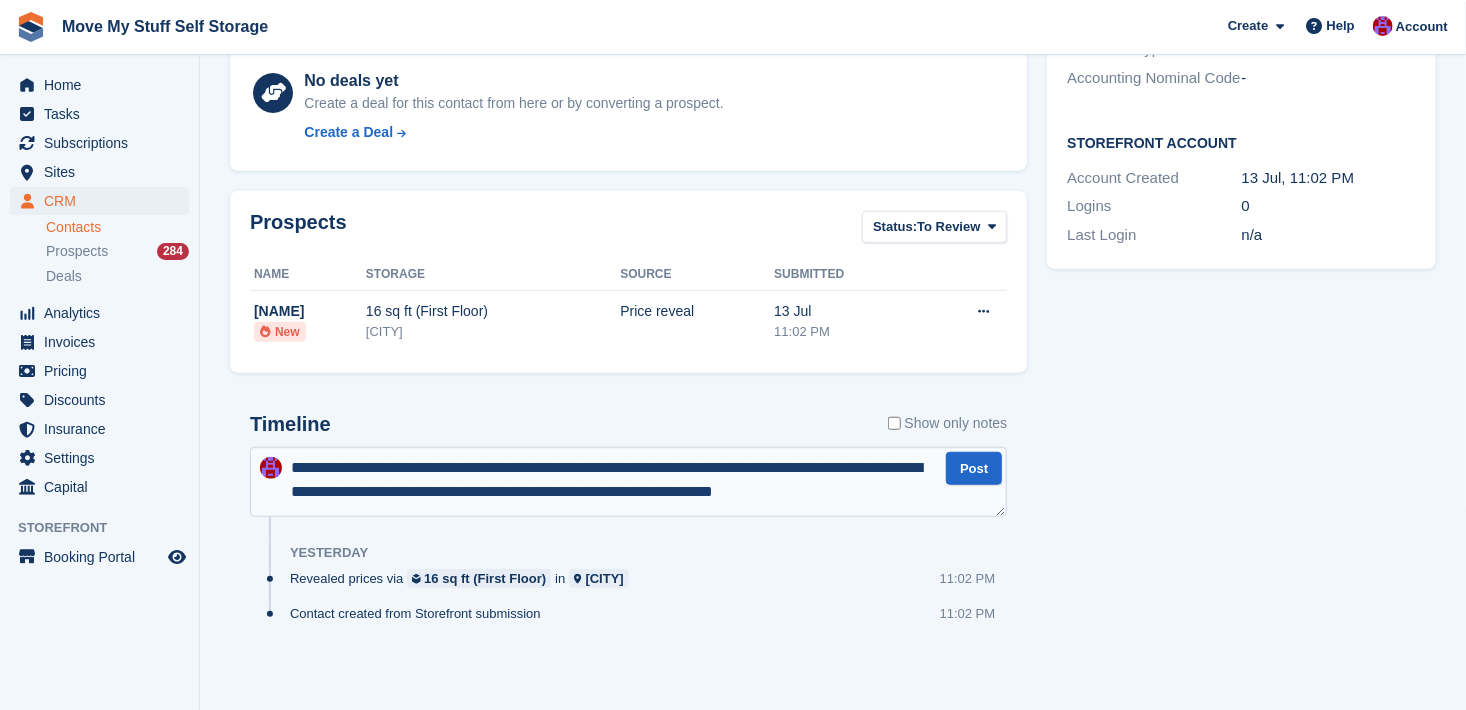 scroll, scrollTop: 11, scrollLeft: 0, axis: vertical 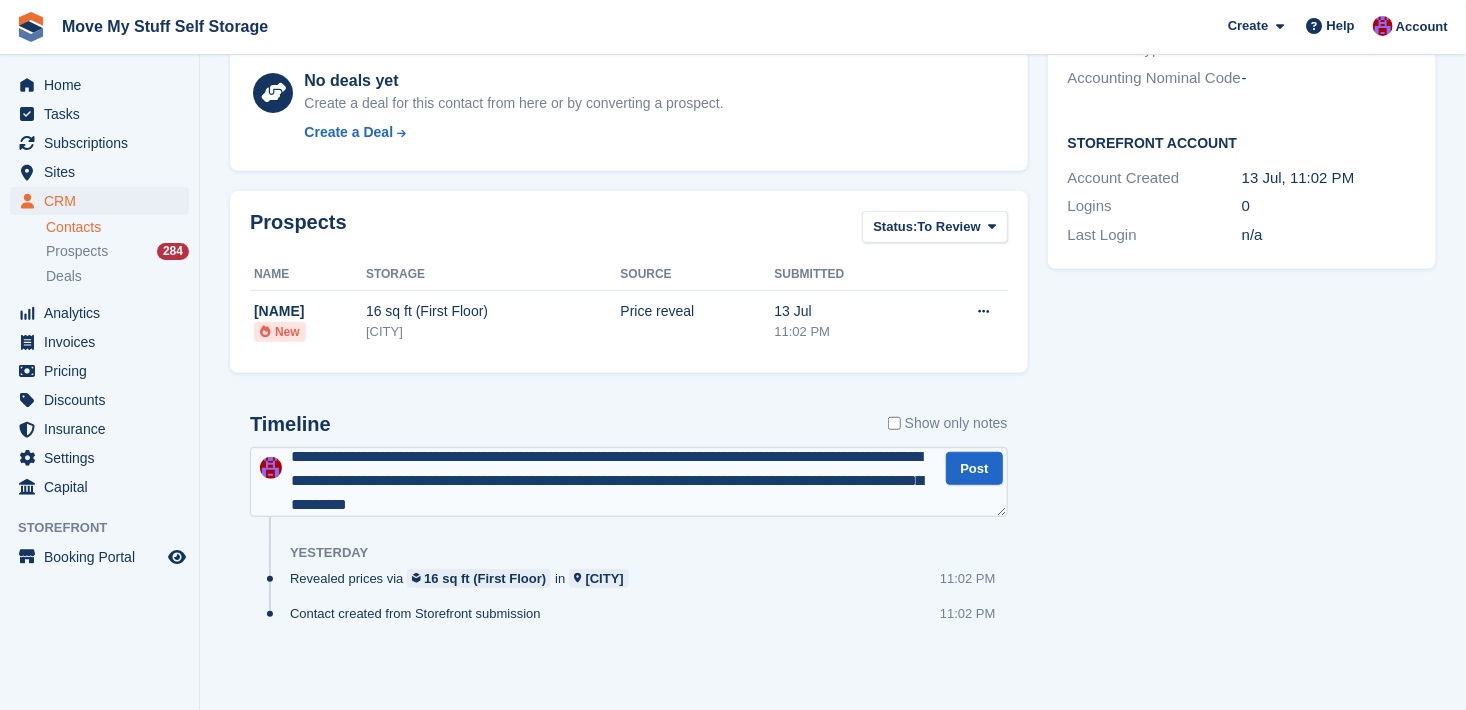 type on "**********" 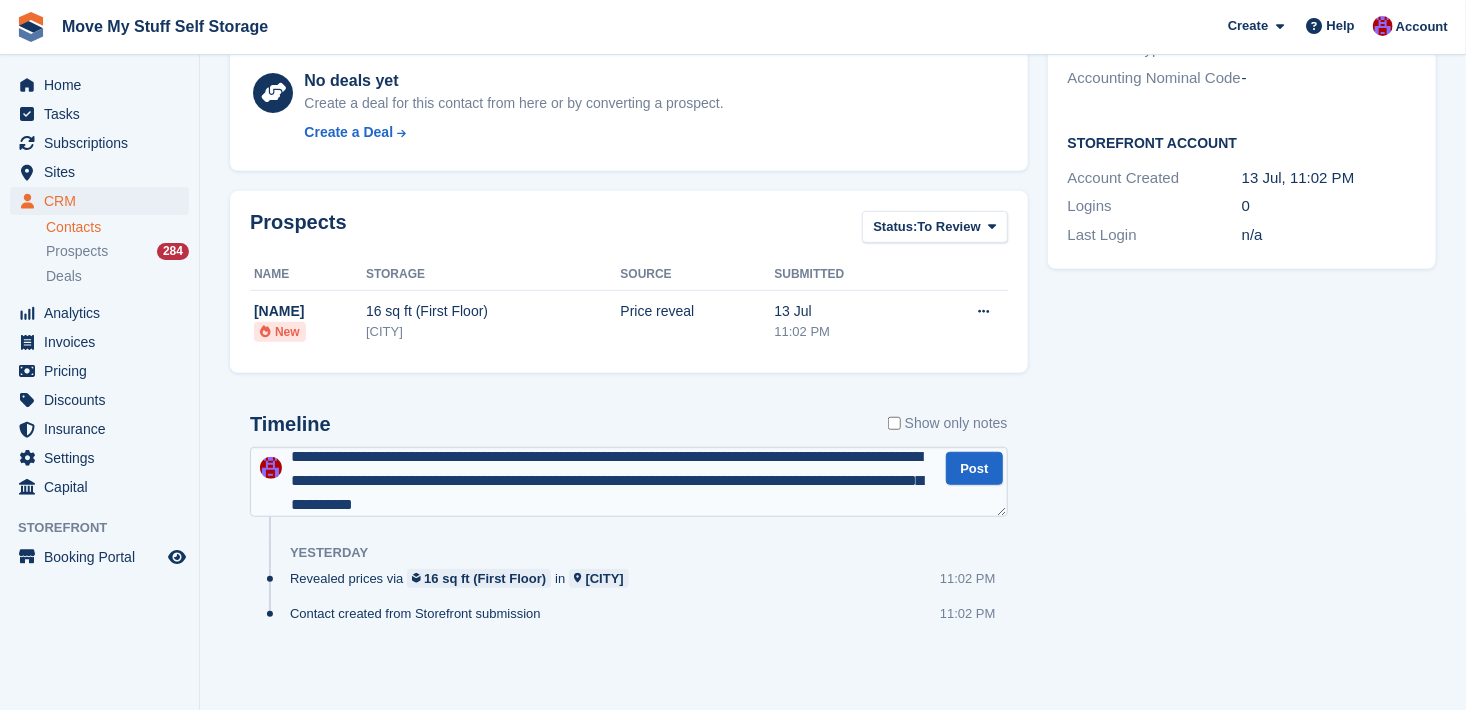 scroll, scrollTop: 0, scrollLeft: 0, axis: both 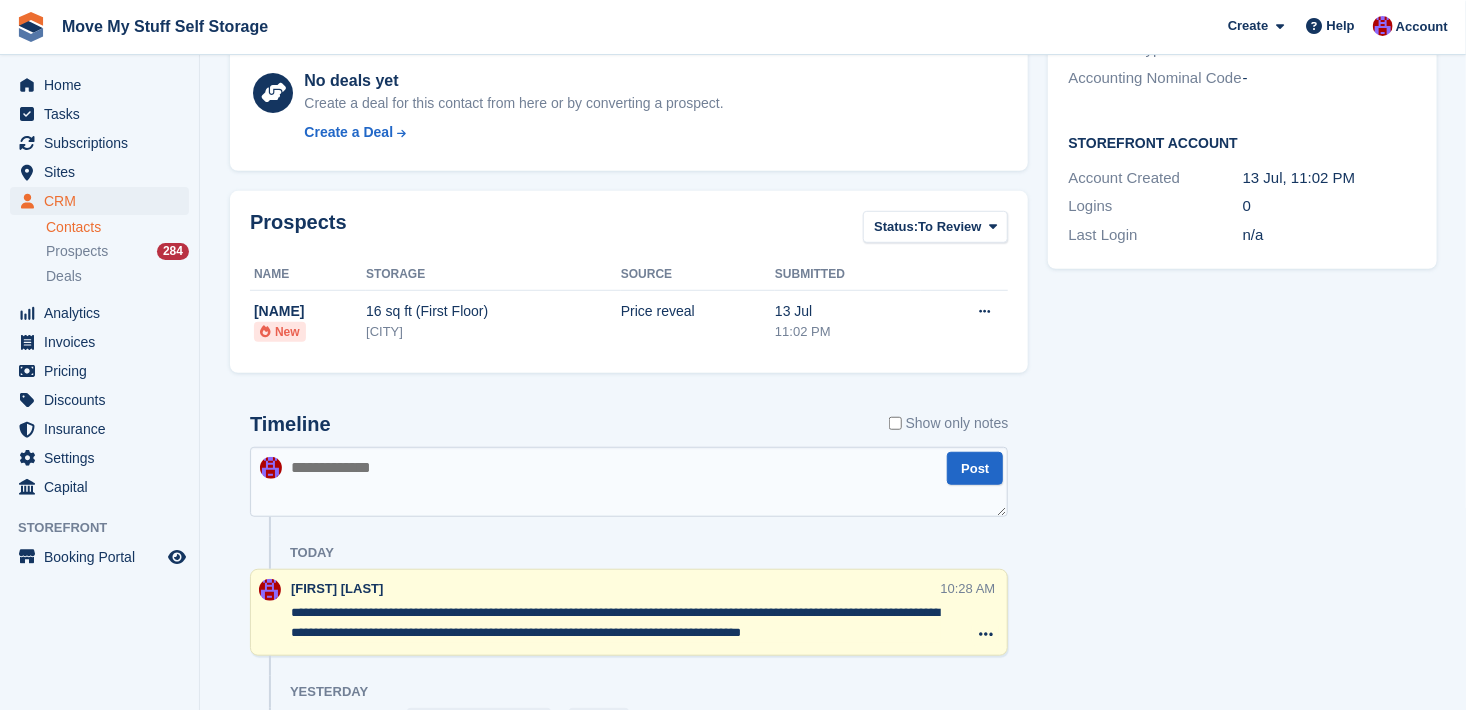click on "Contacts" at bounding box center [117, 227] 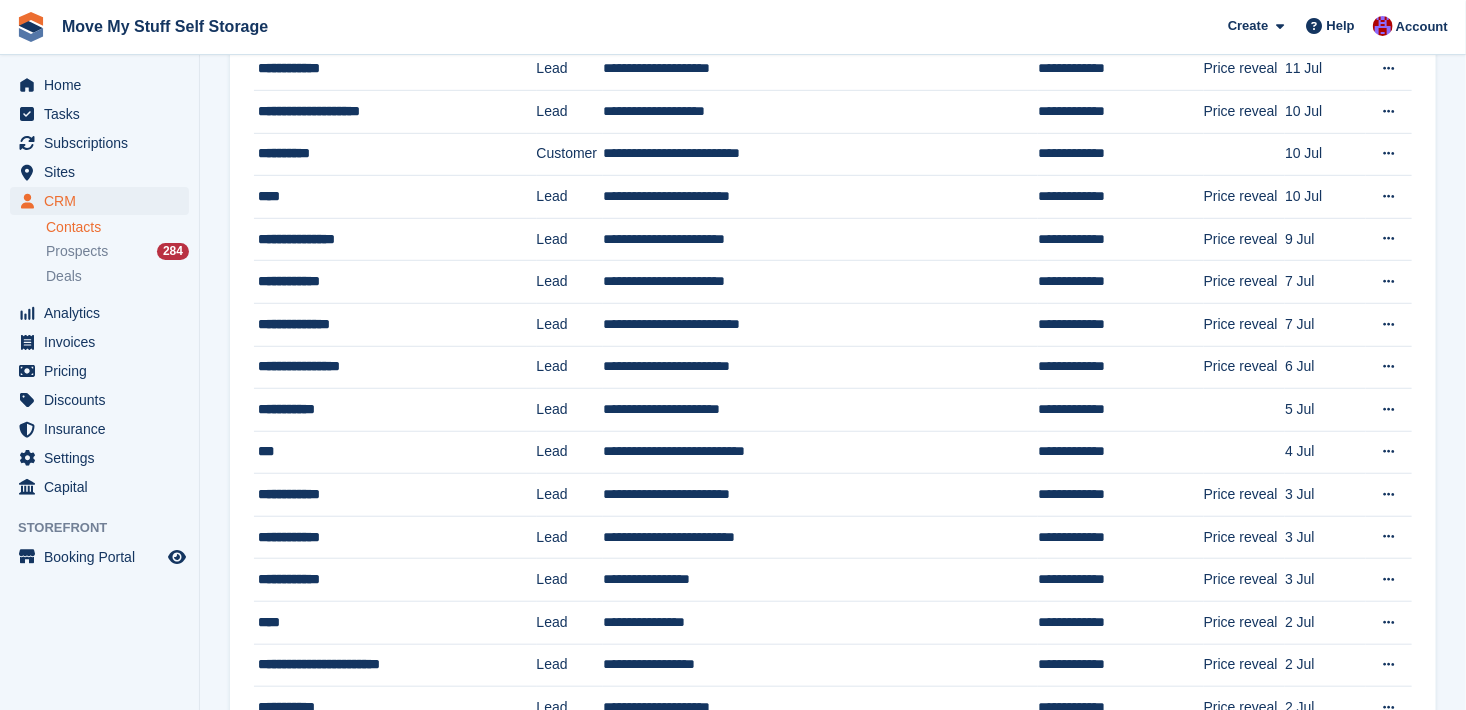 scroll, scrollTop: 0, scrollLeft: 0, axis: both 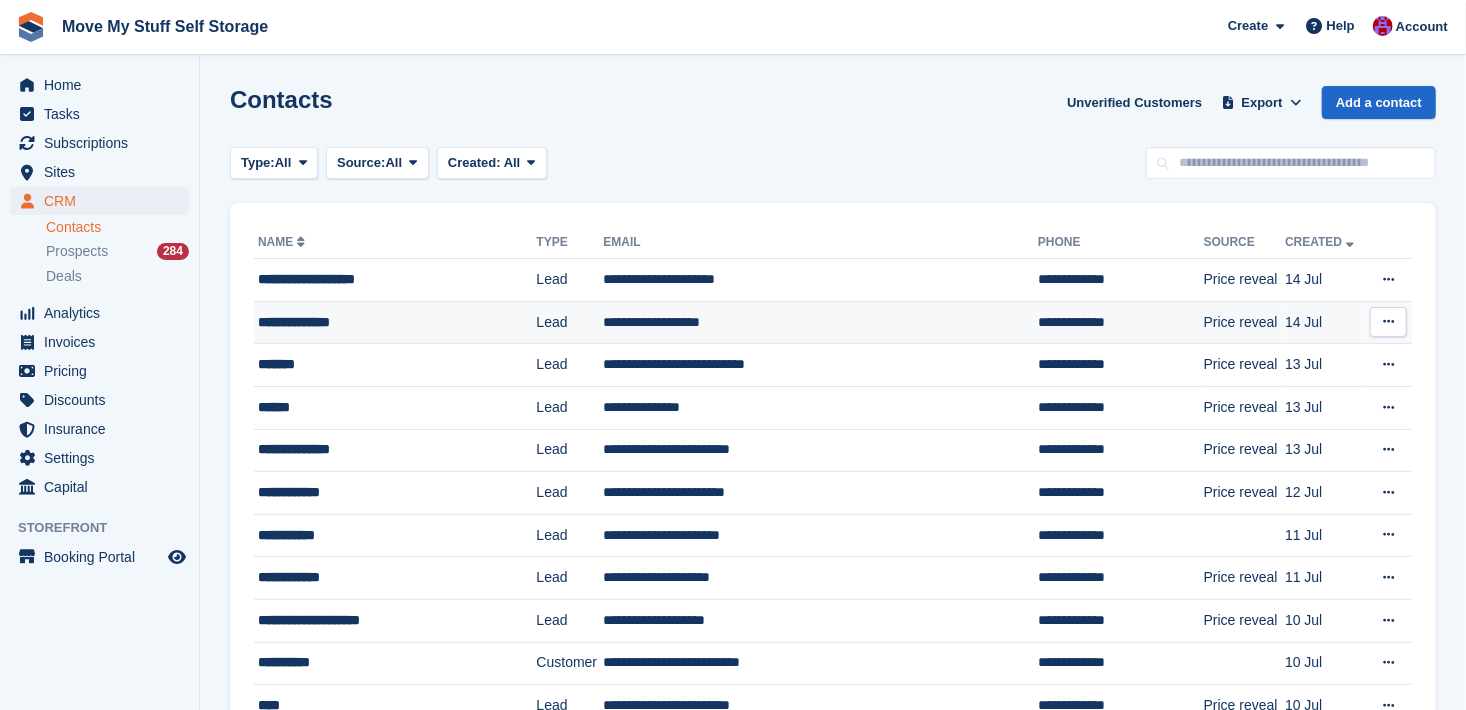 click on "**********" at bounding box center [384, 322] 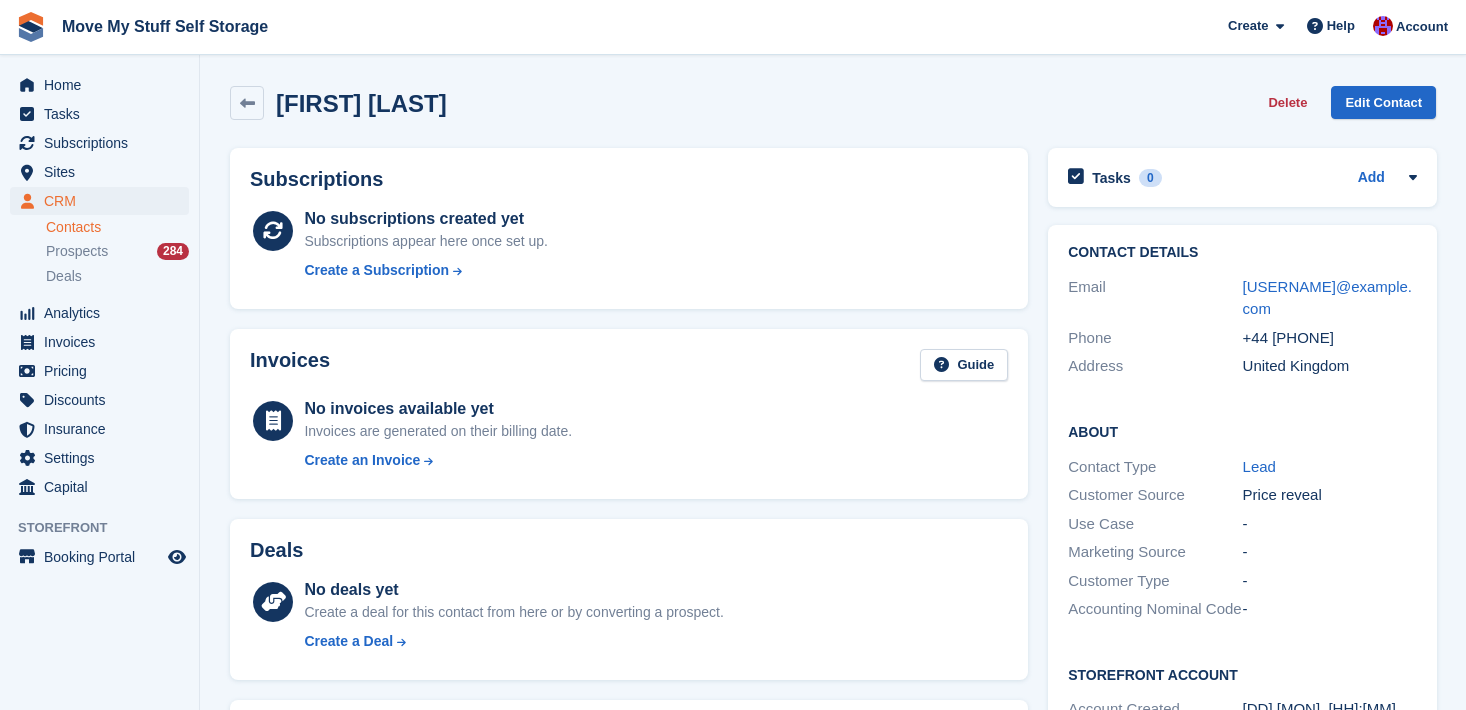 scroll, scrollTop: 0, scrollLeft: 0, axis: both 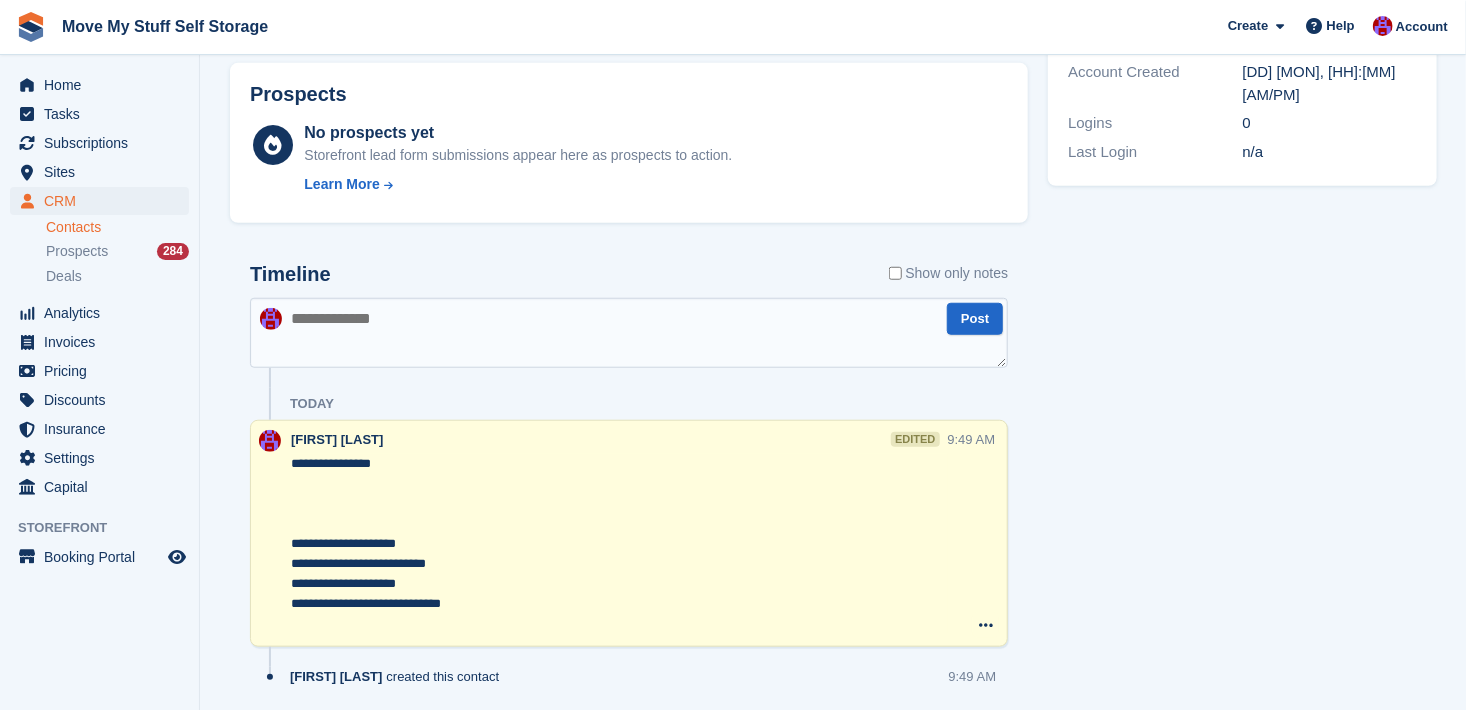 click at bounding box center [629, 333] 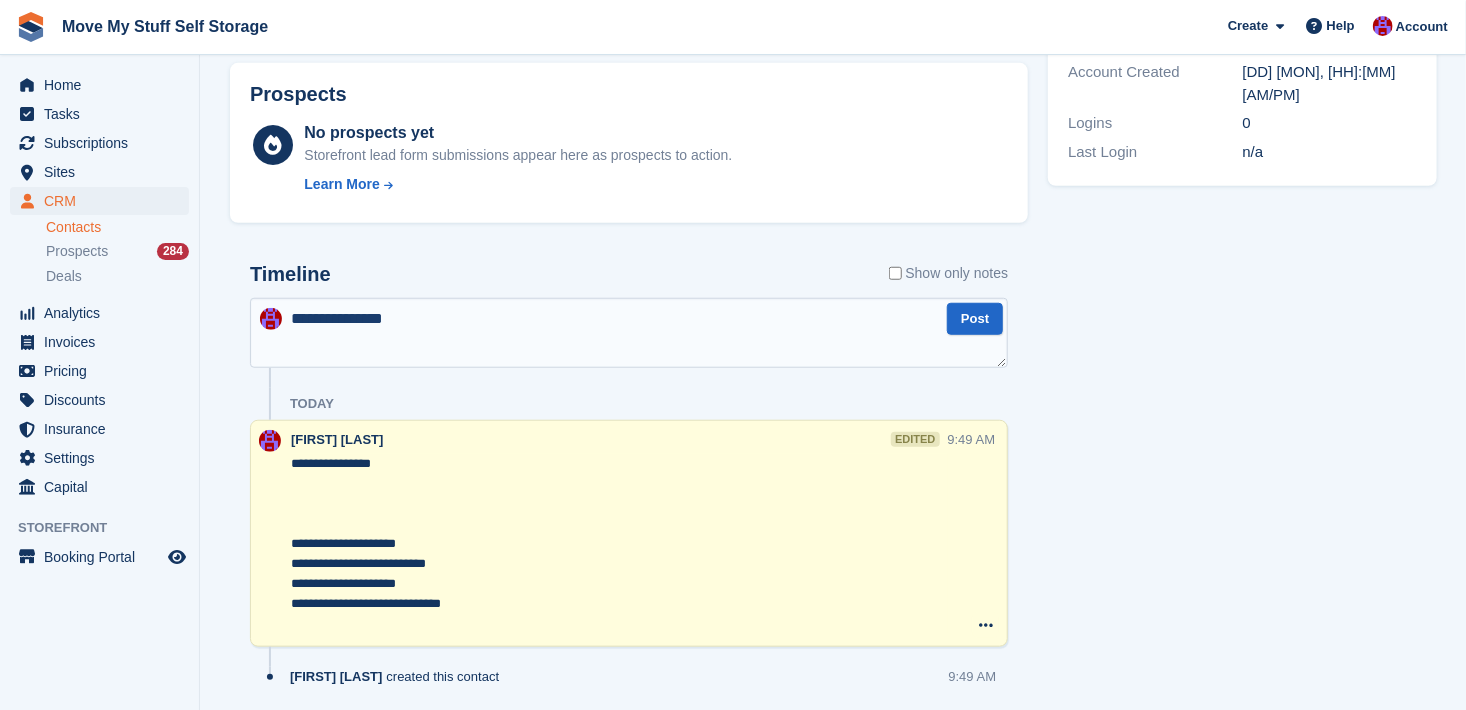 paste on "**********" 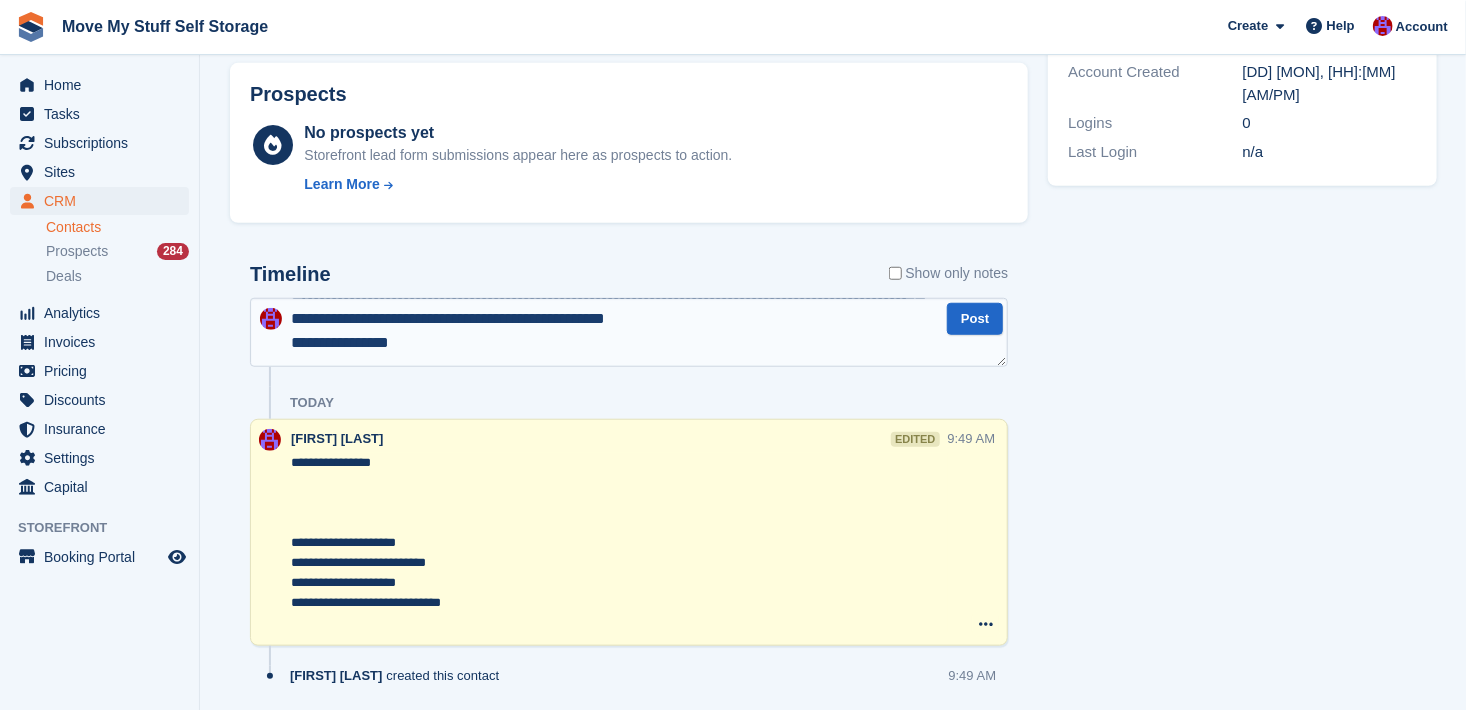 scroll, scrollTop: 0, scrollLeft: 0, axis: both 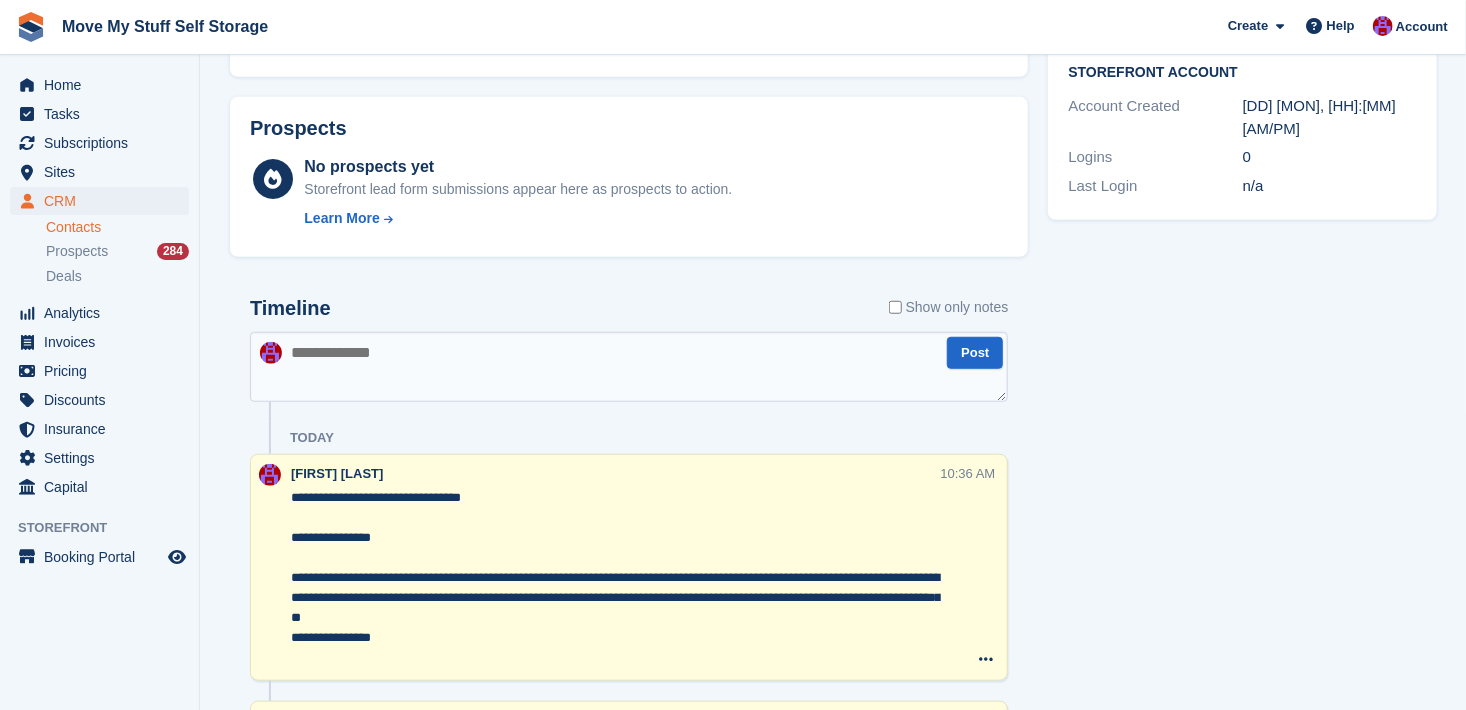 click at bounding box center (629, 367) 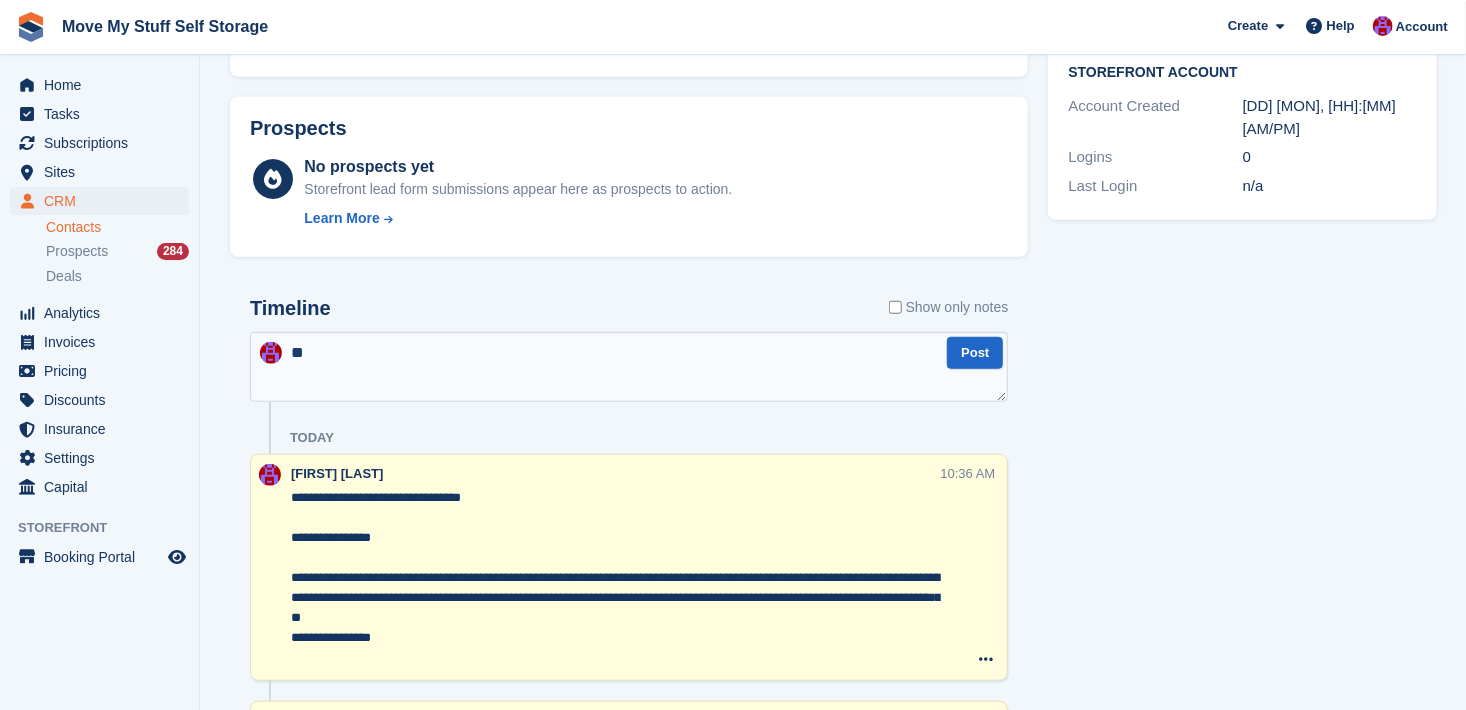 type on "*" 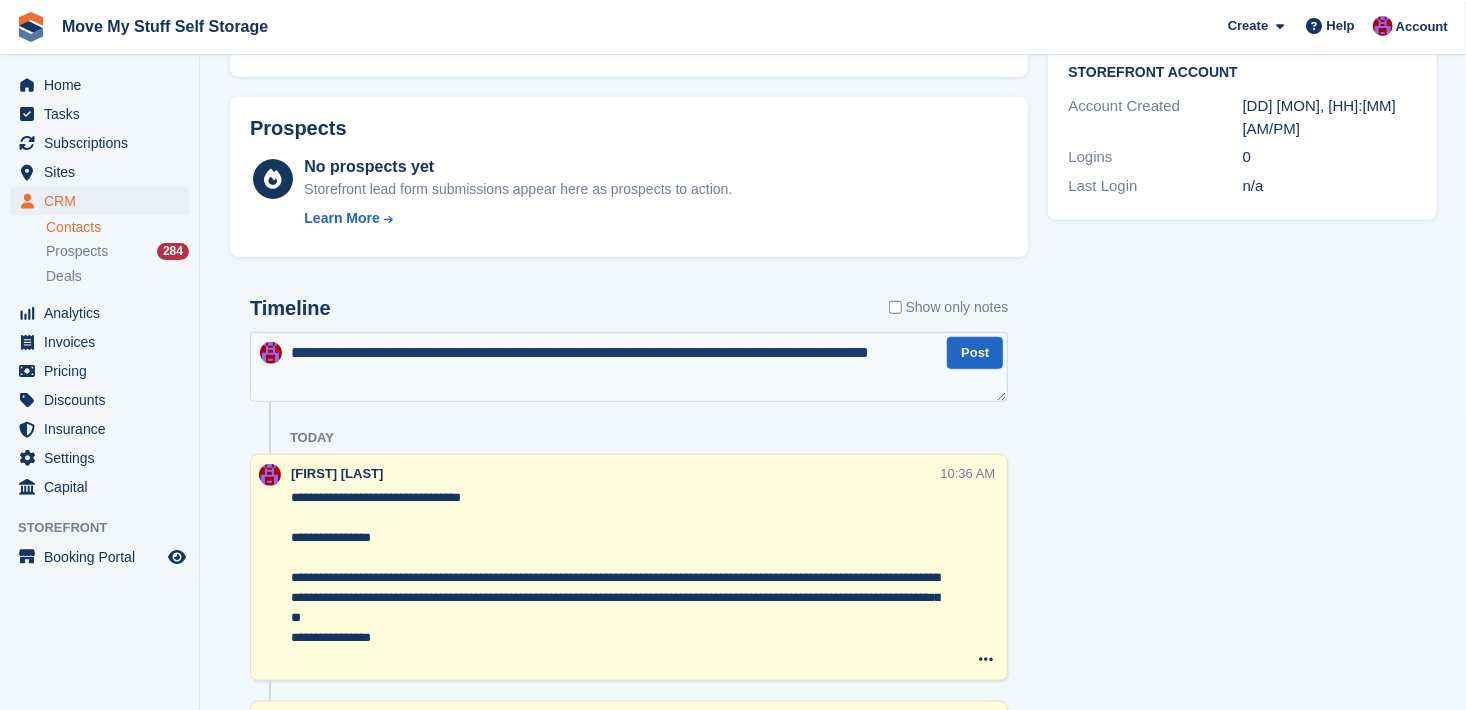 type on "**********" 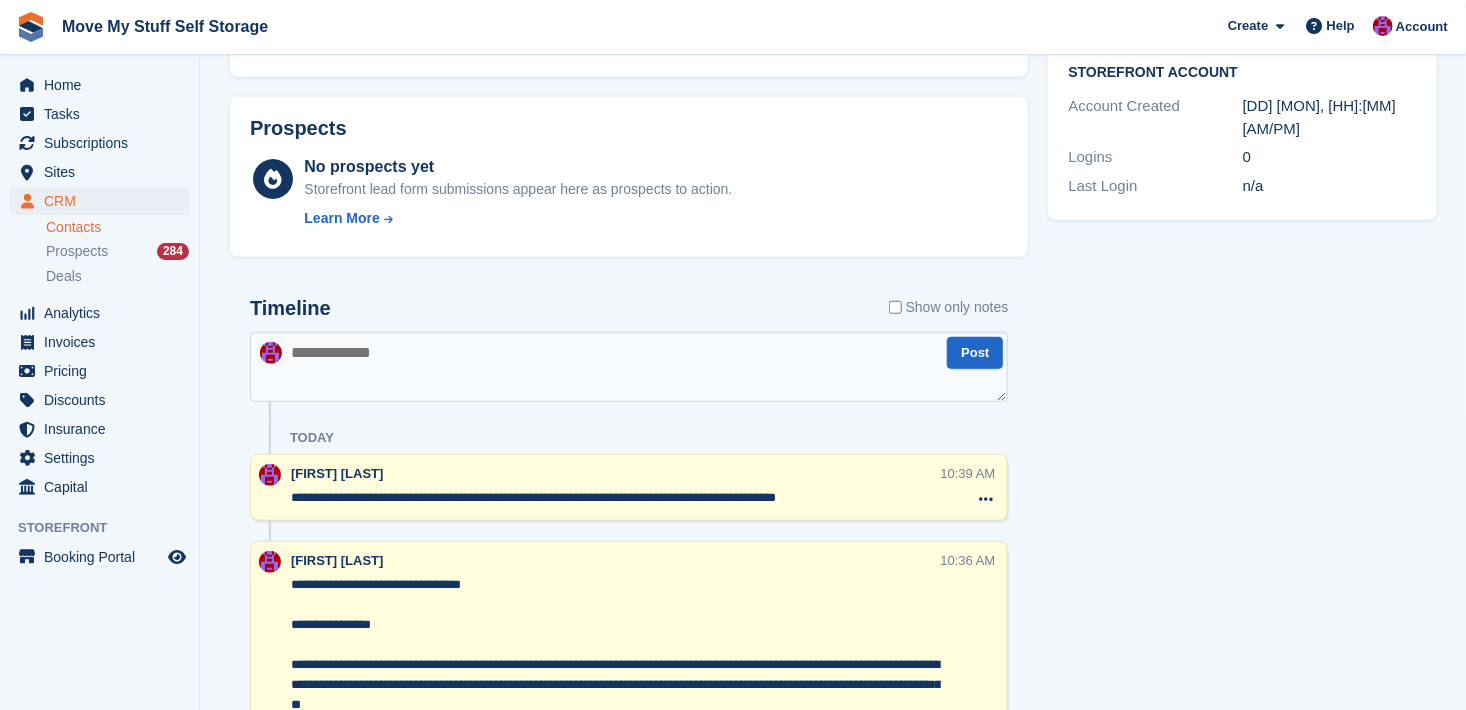 click on "**********" at bounding box center [616, 498] 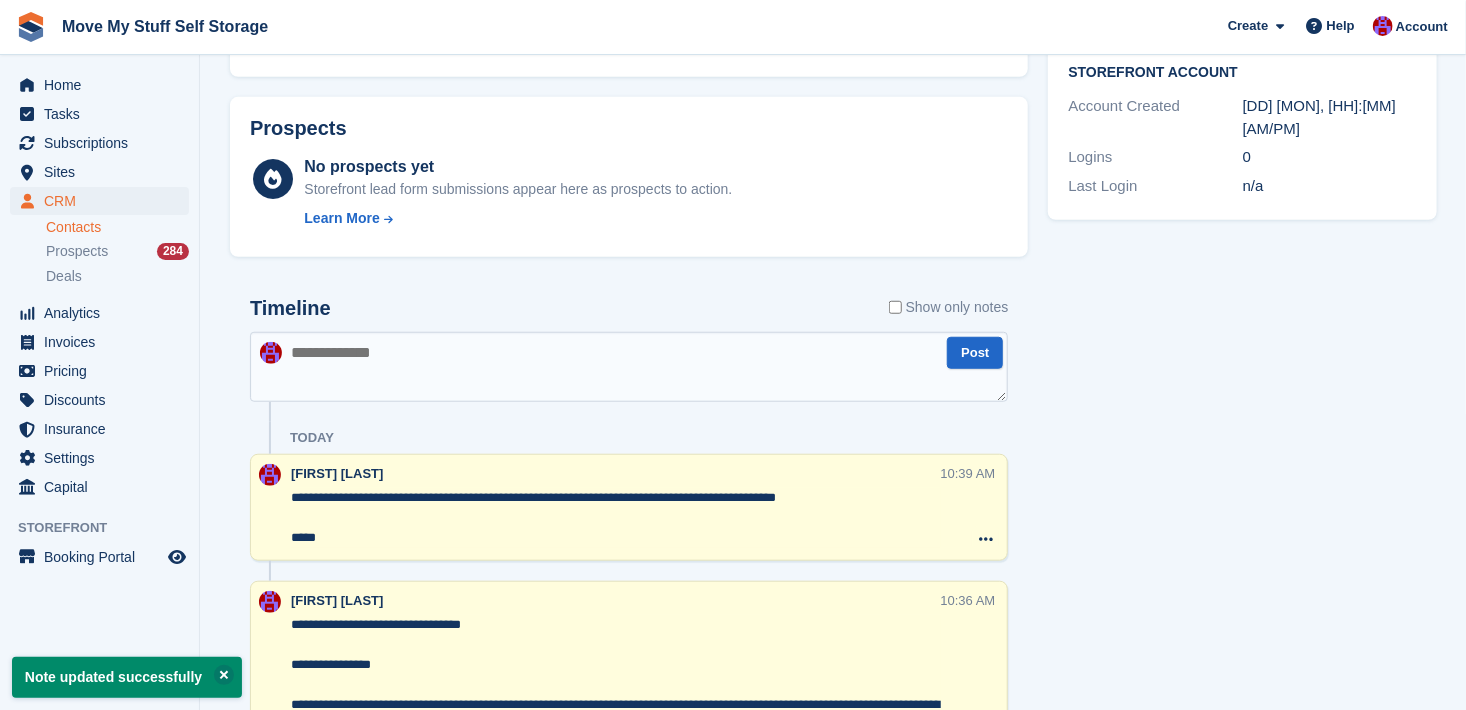 paste on "**********" 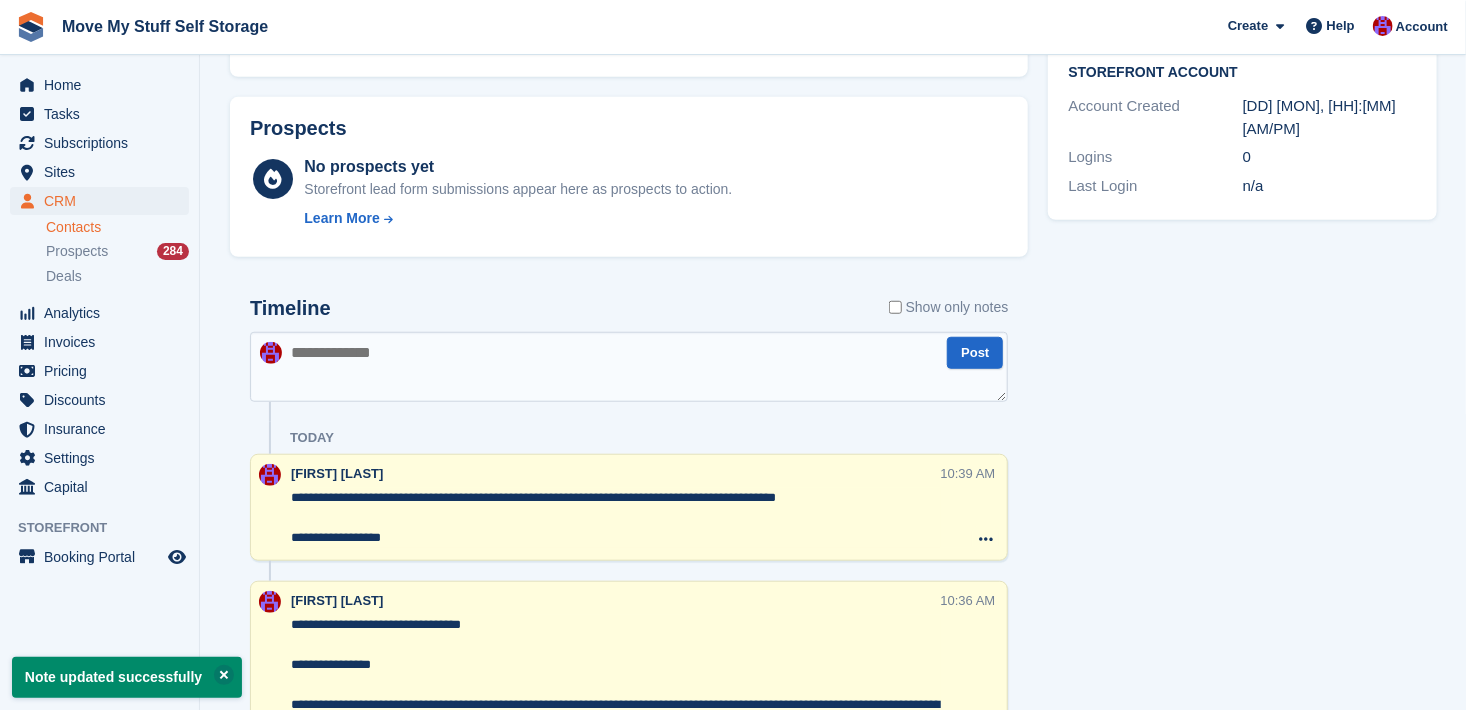 scroll, scrollTop: 638, scrollLeft: 0, axis: vertical 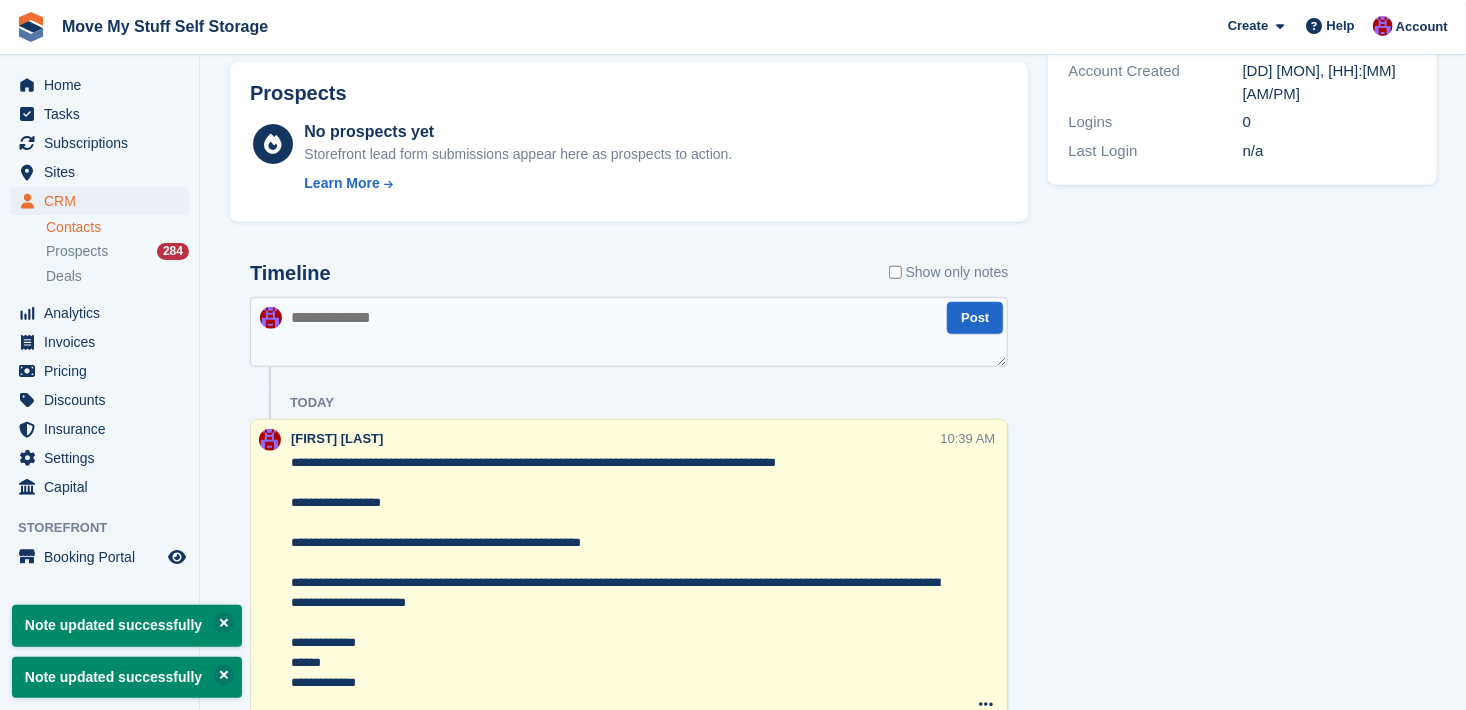 type on "**********" 